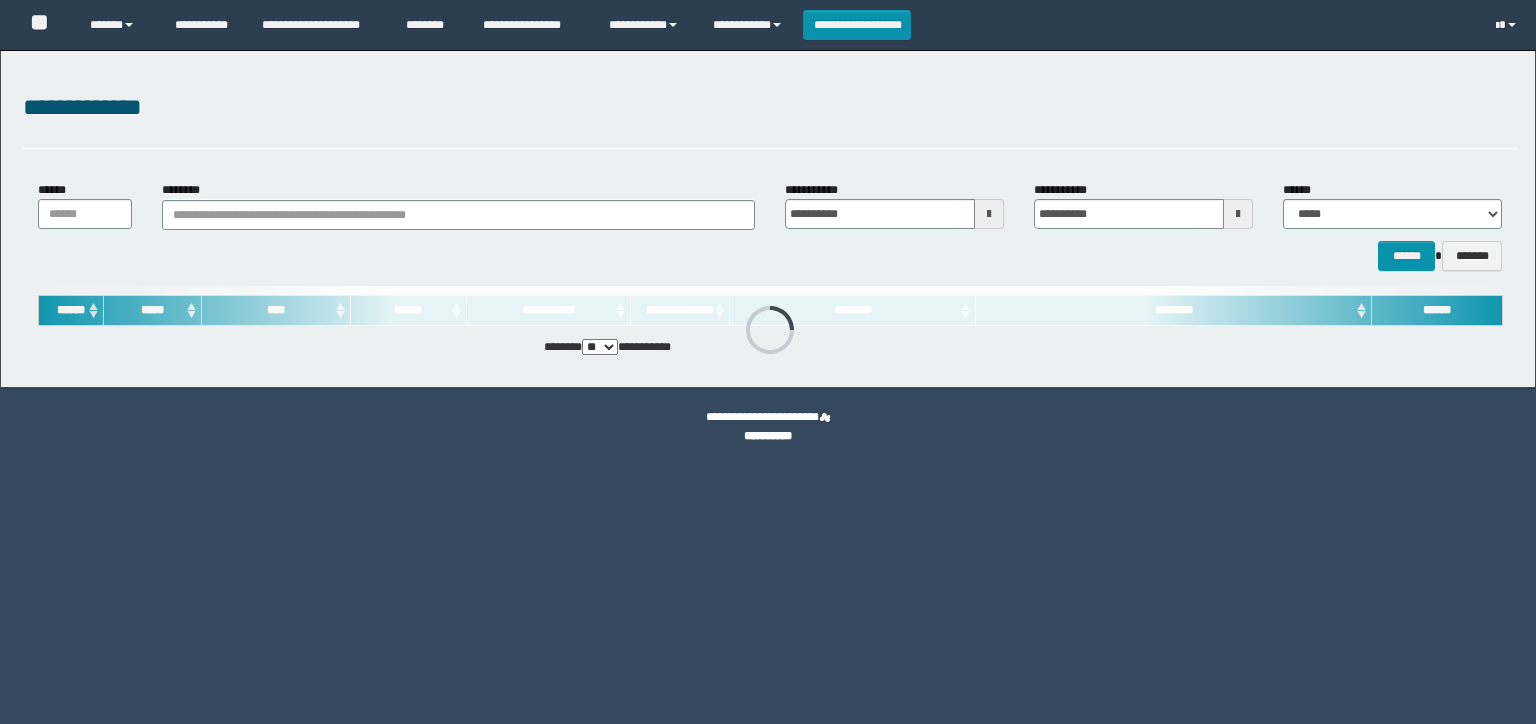 scroll, scrollTop: 0, scrollLeft: 0, axis: both 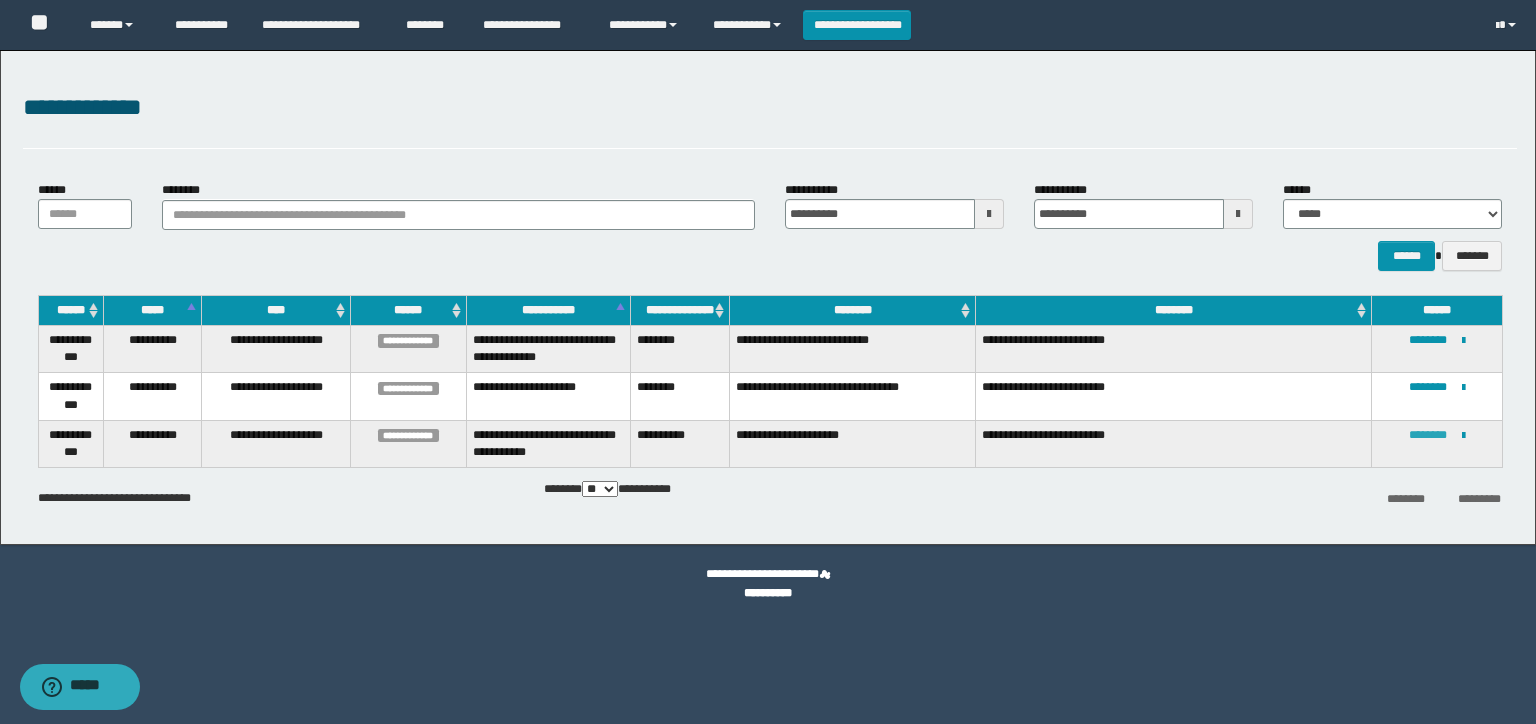 click on "********" at bounding box center (1428, 435) 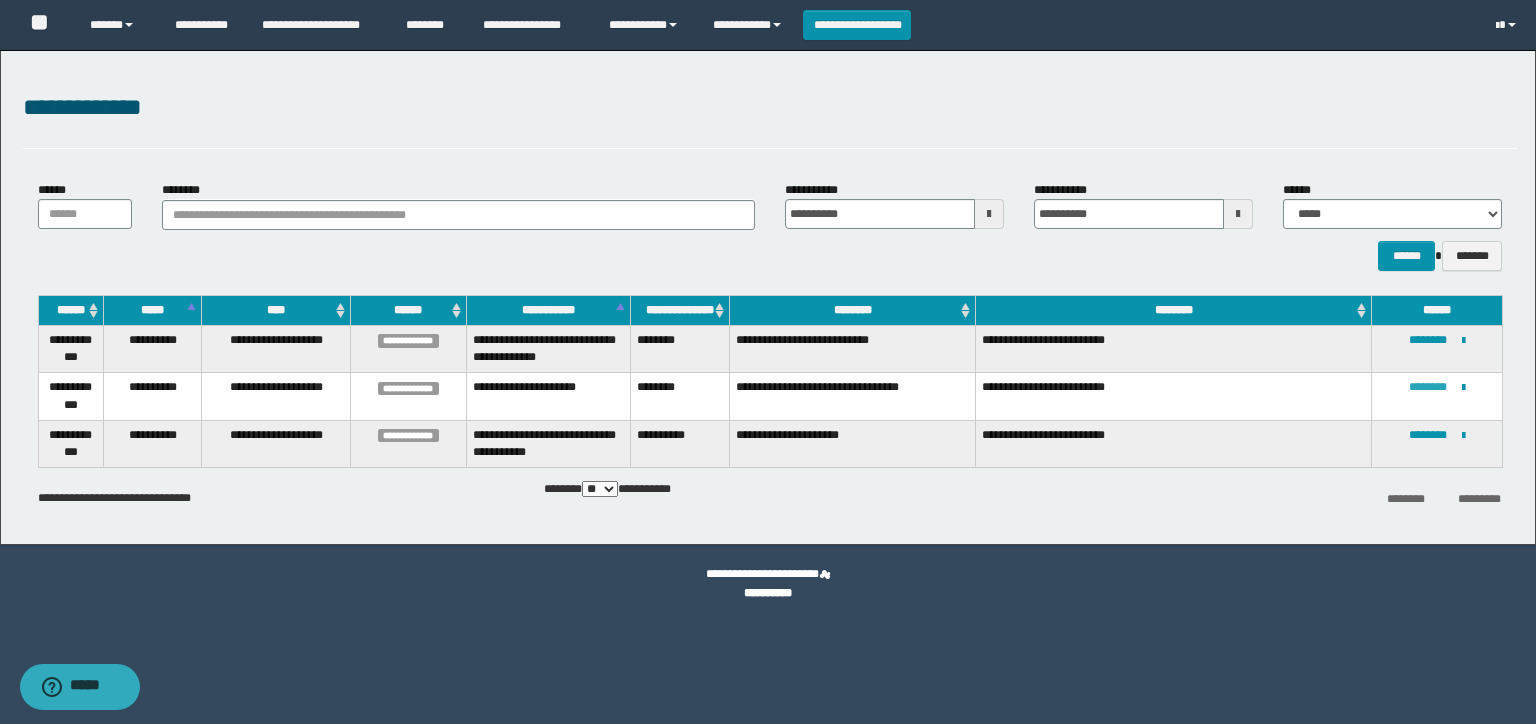 click on "********" at bounding box center (1428, 387) 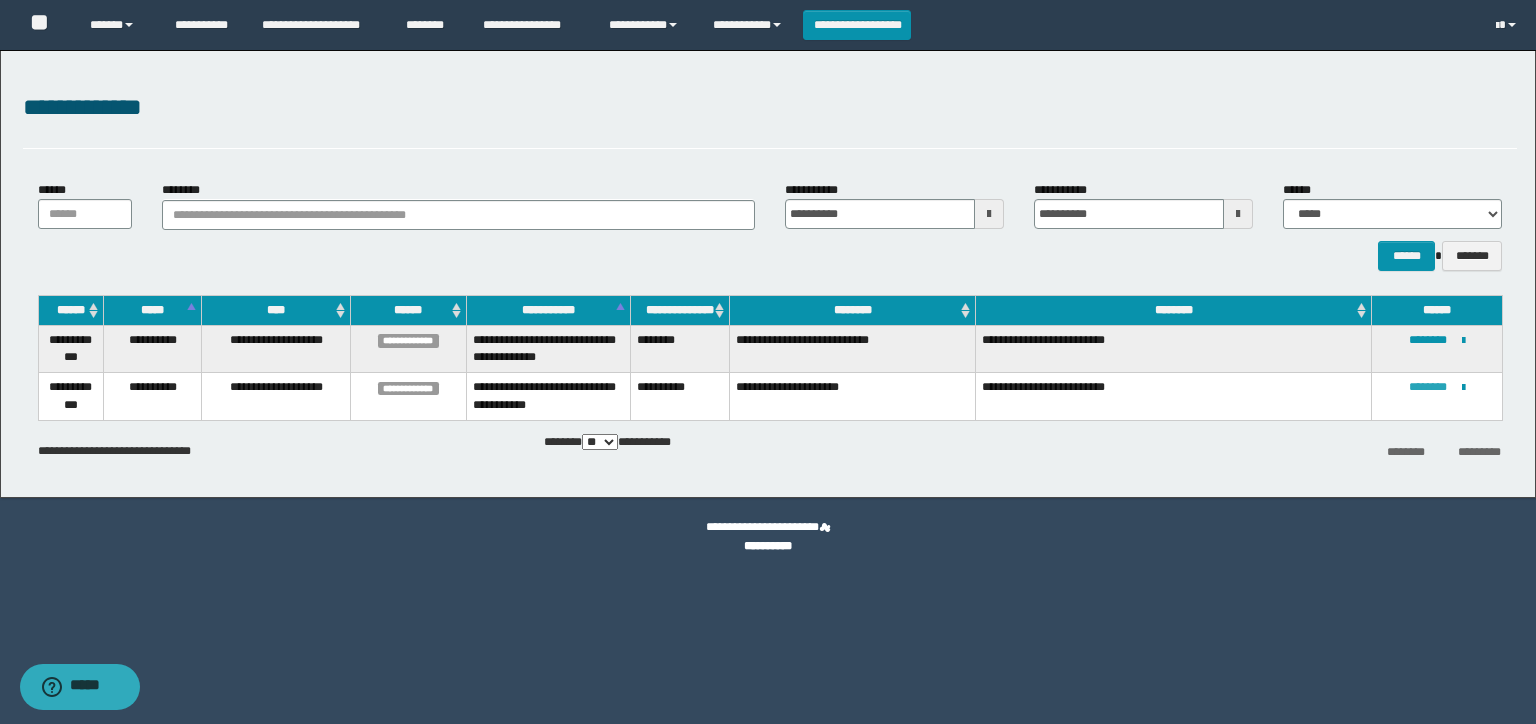 click on "********" at bounding box center (1428, 387) 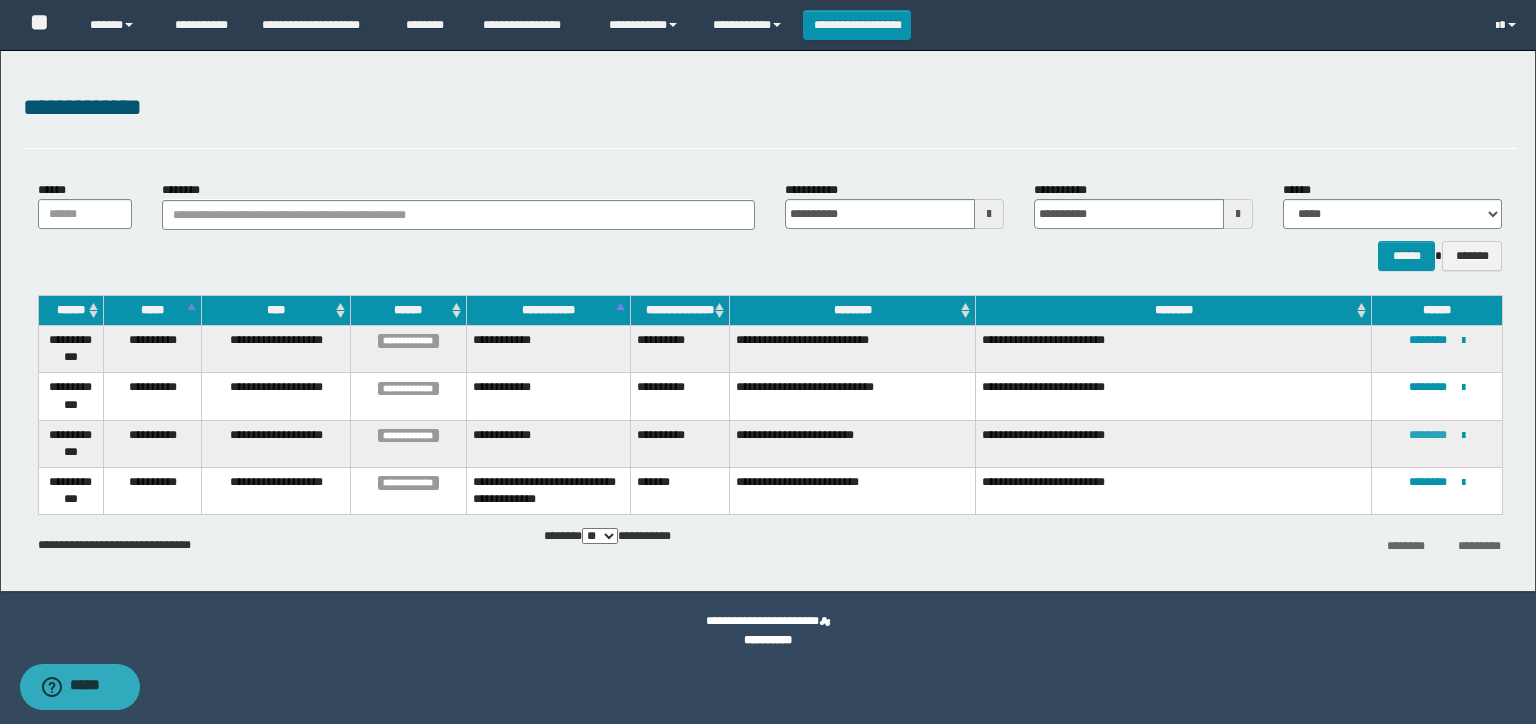 click on "********" at bounding box center (1428, 435) 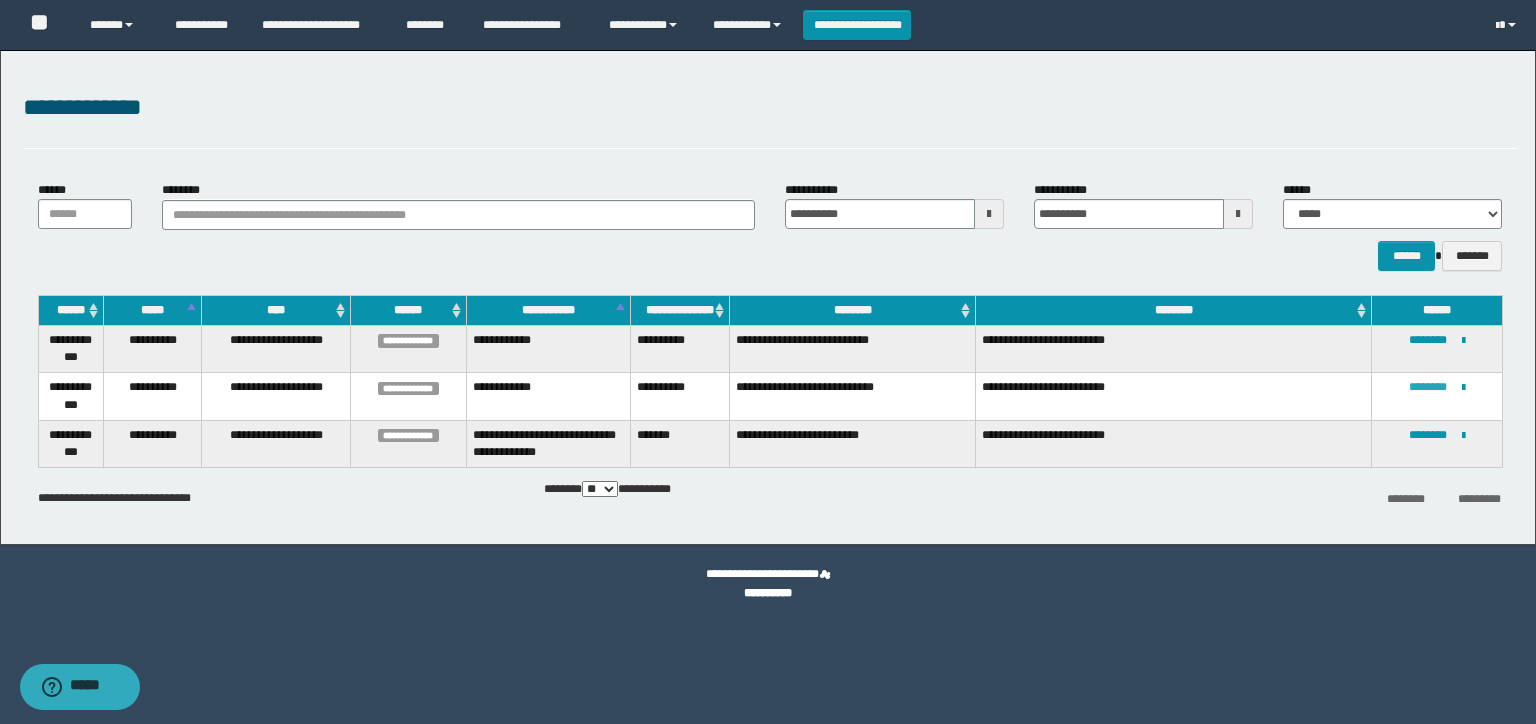 click on "********" at bounding box center [1428, 387] 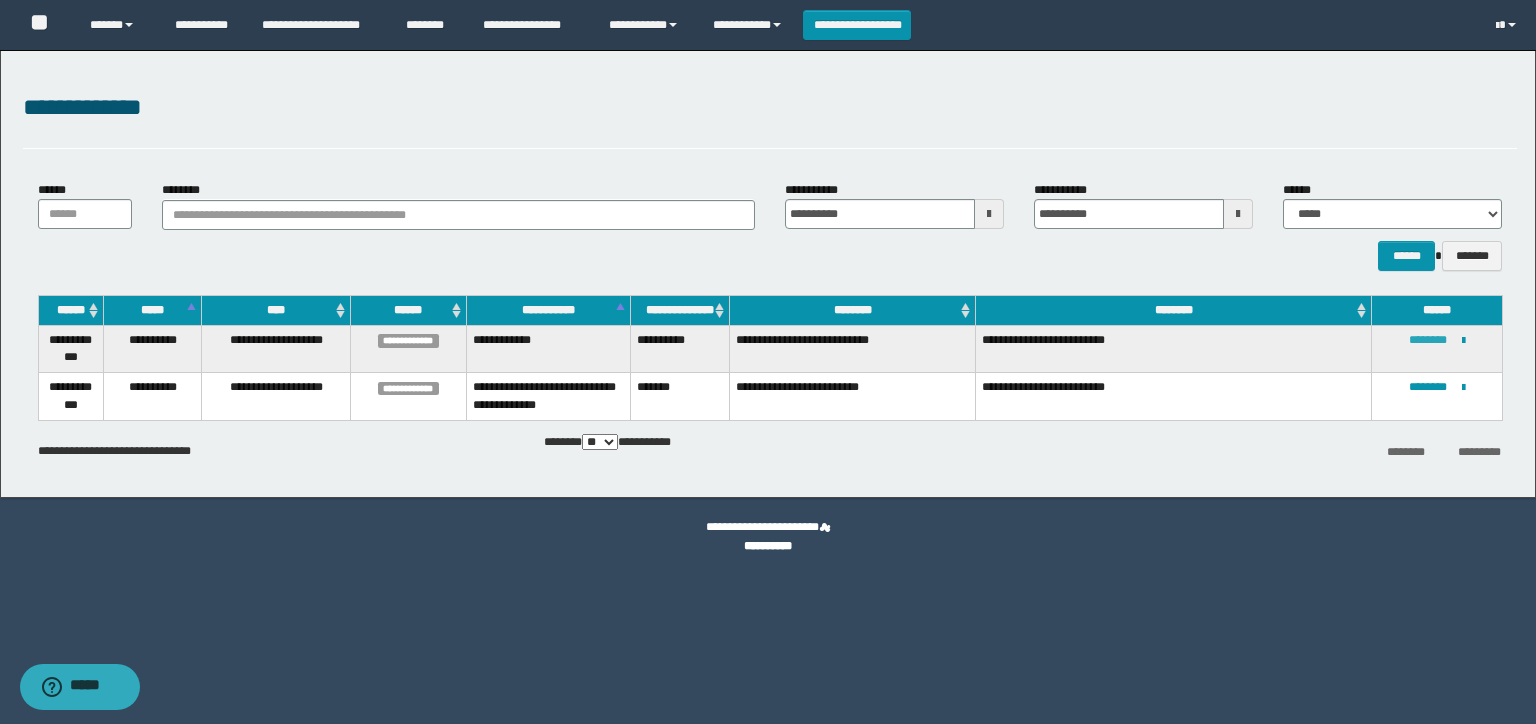click on "********" at bounding box center [1428, 340] 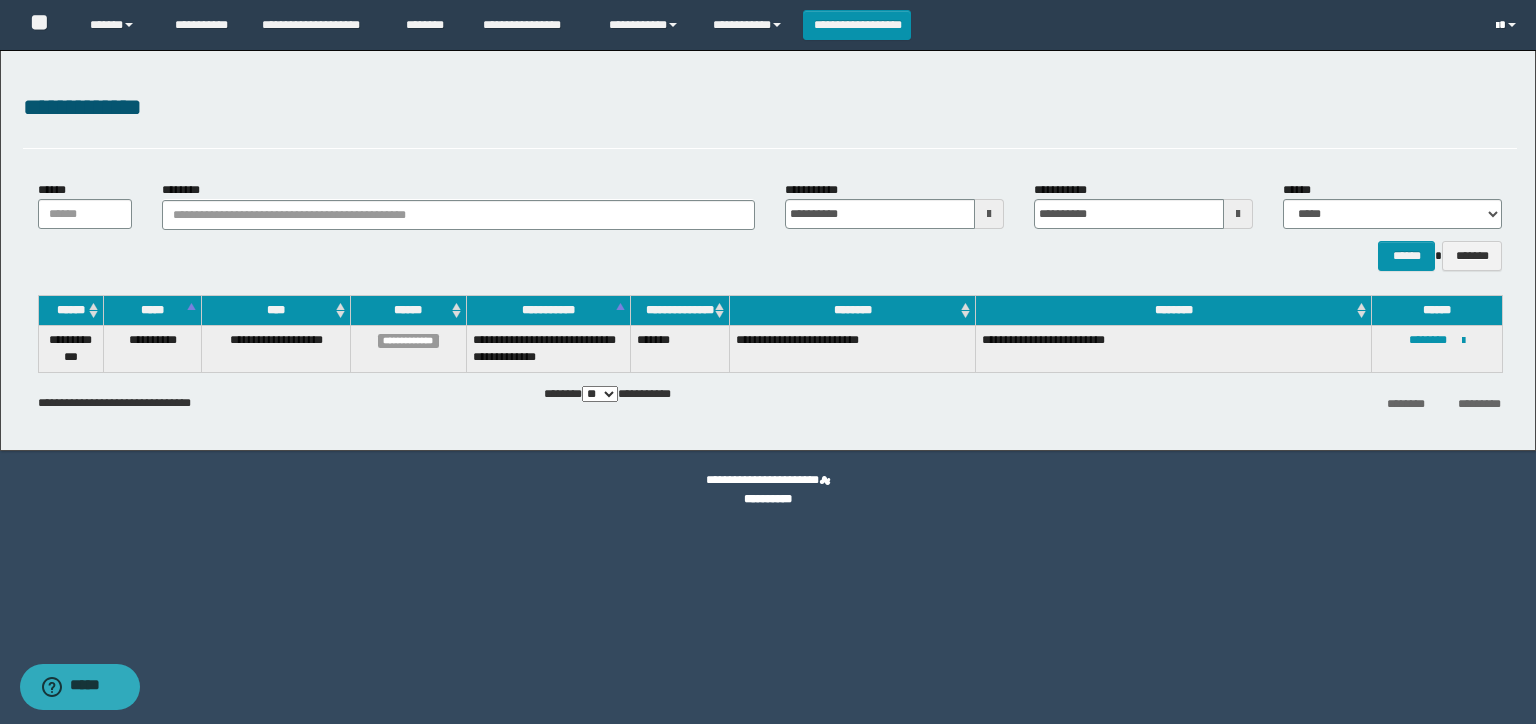 click at bounding box center [1497, 26] 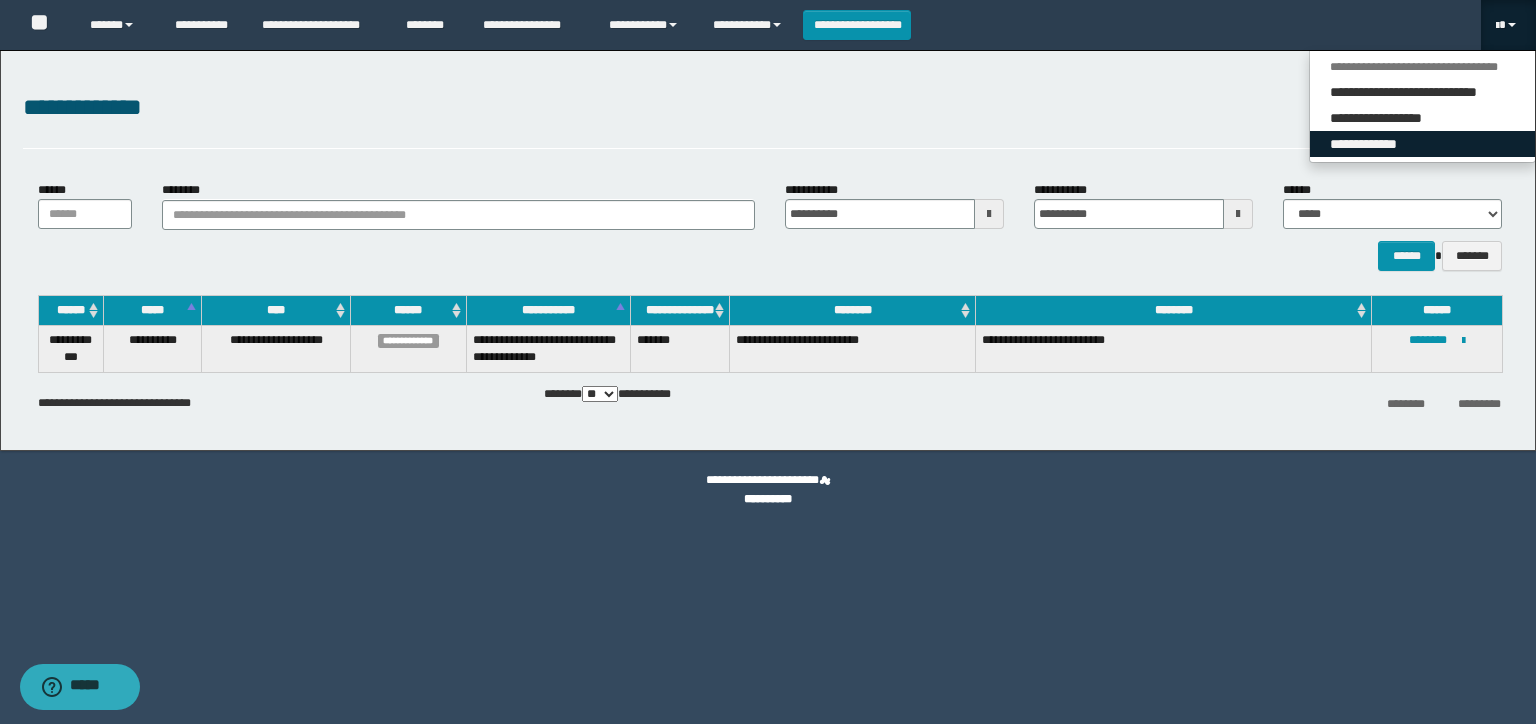 click on "**********" at bounding box center (1422, 144) 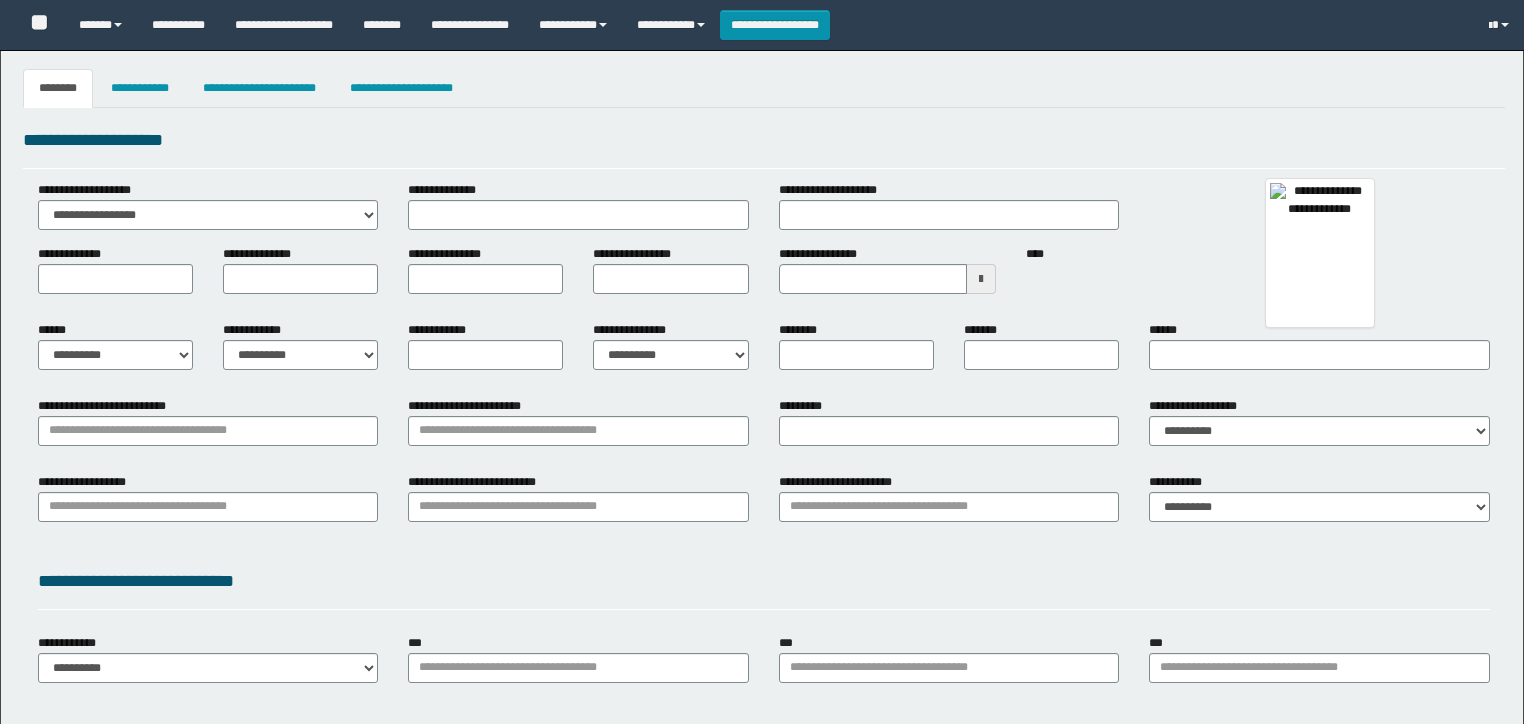 type 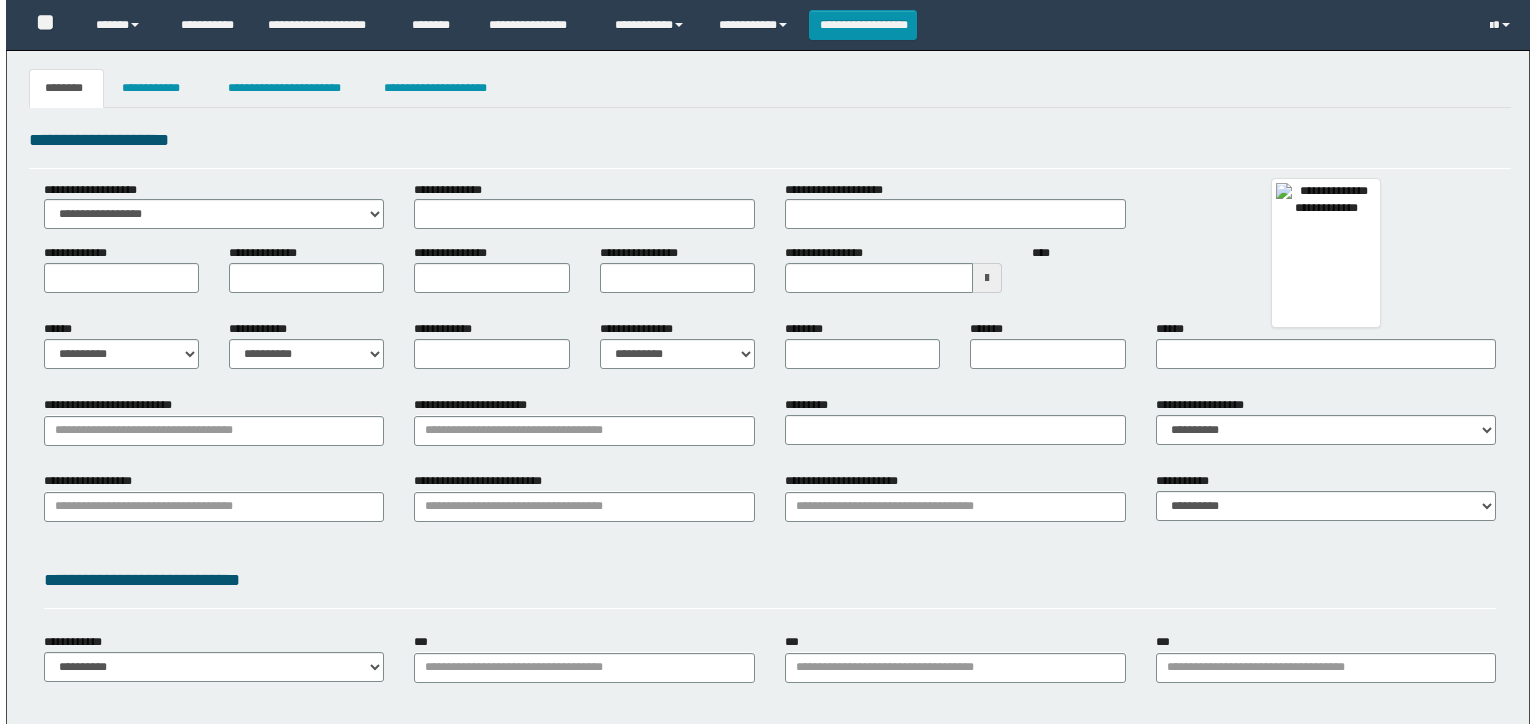 scroll, scrollTop: 0, scrollLeft: 0, axis: both 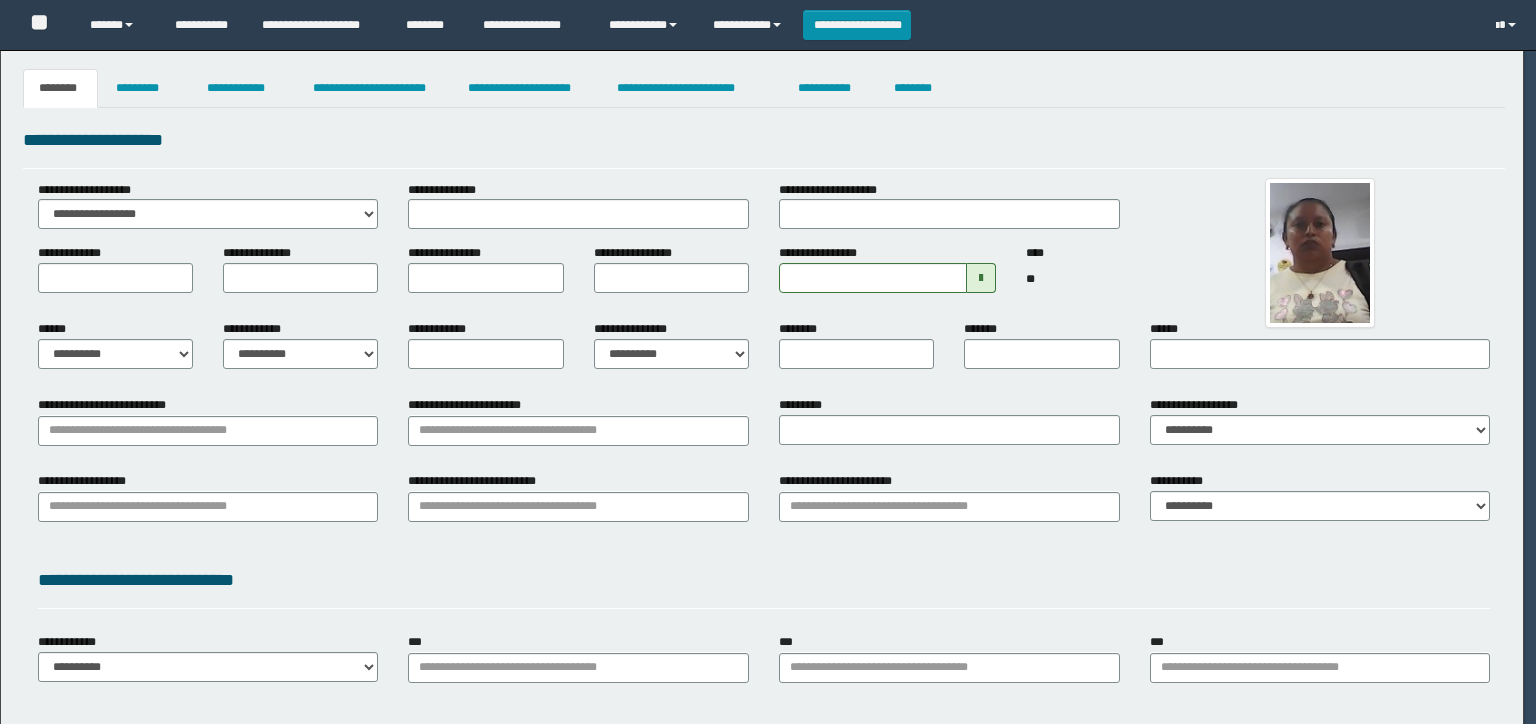 type on "**********" 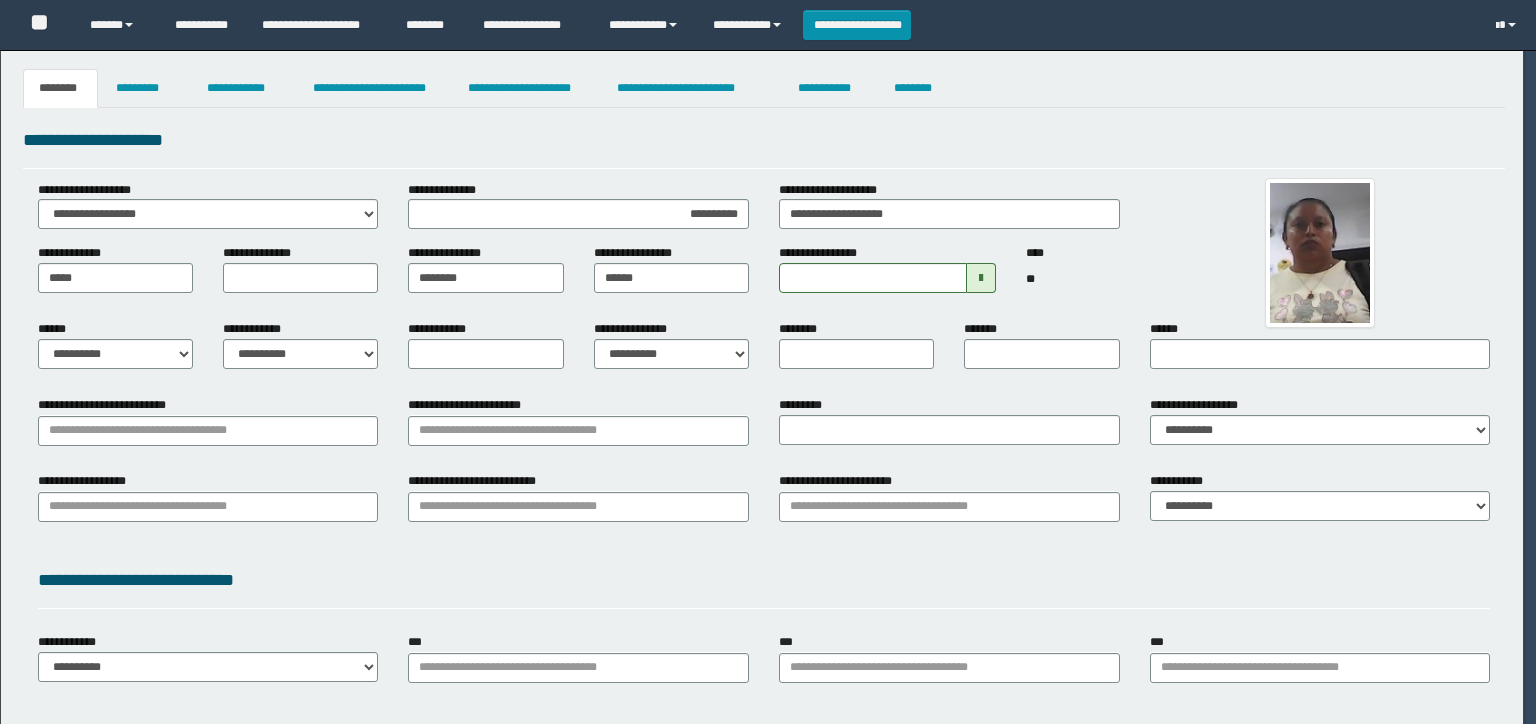 type on "**********" 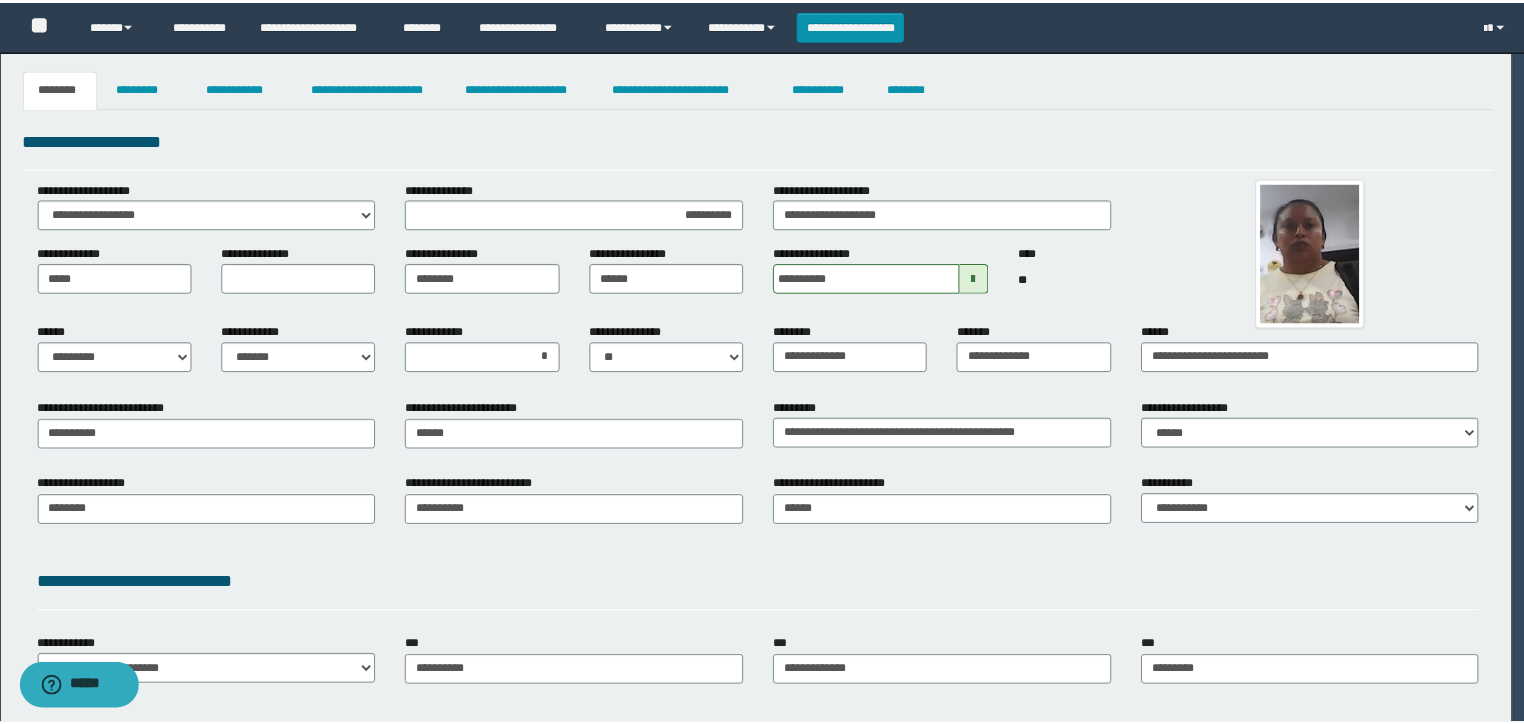 scroll, scrollTop: 0, scrollLeft: 0, axis: both 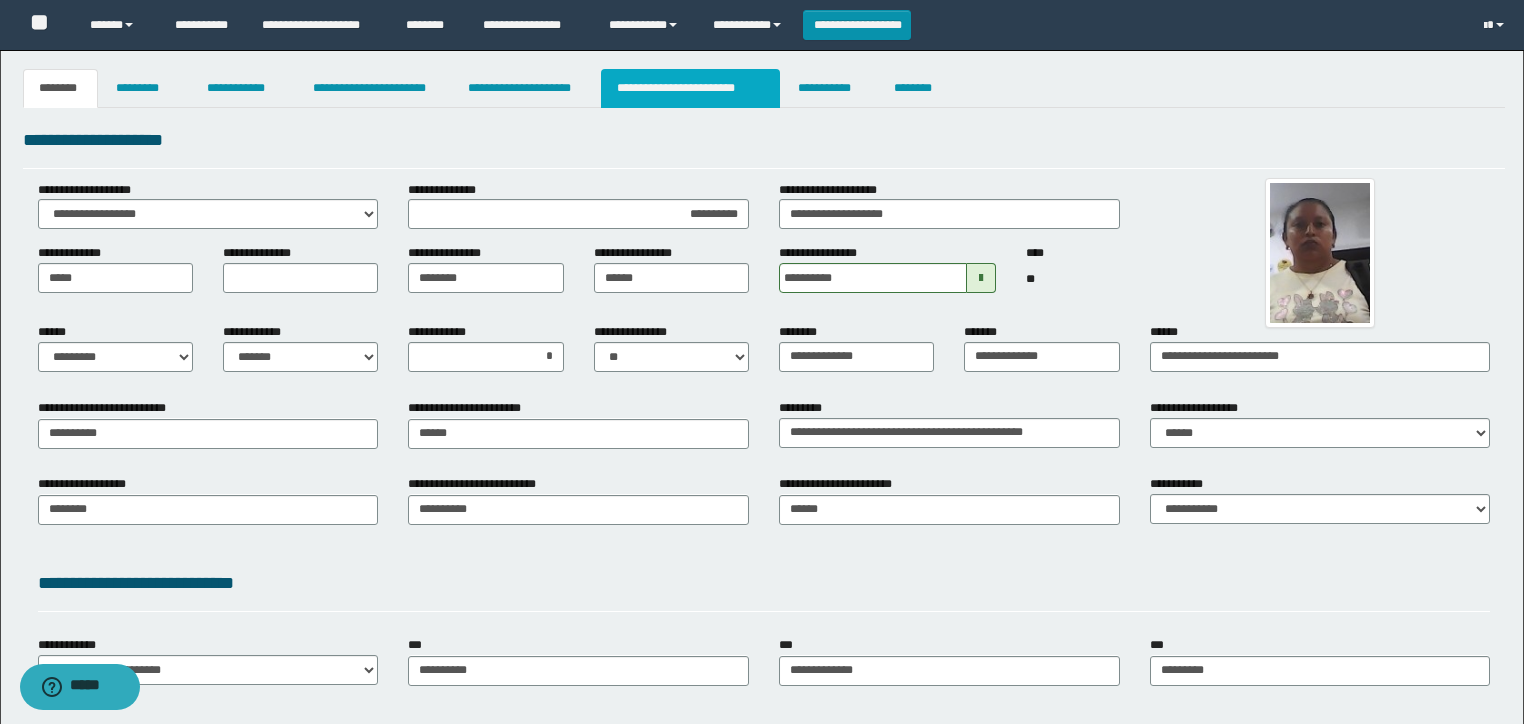 click on "**********" at bounding box center (690, 88) 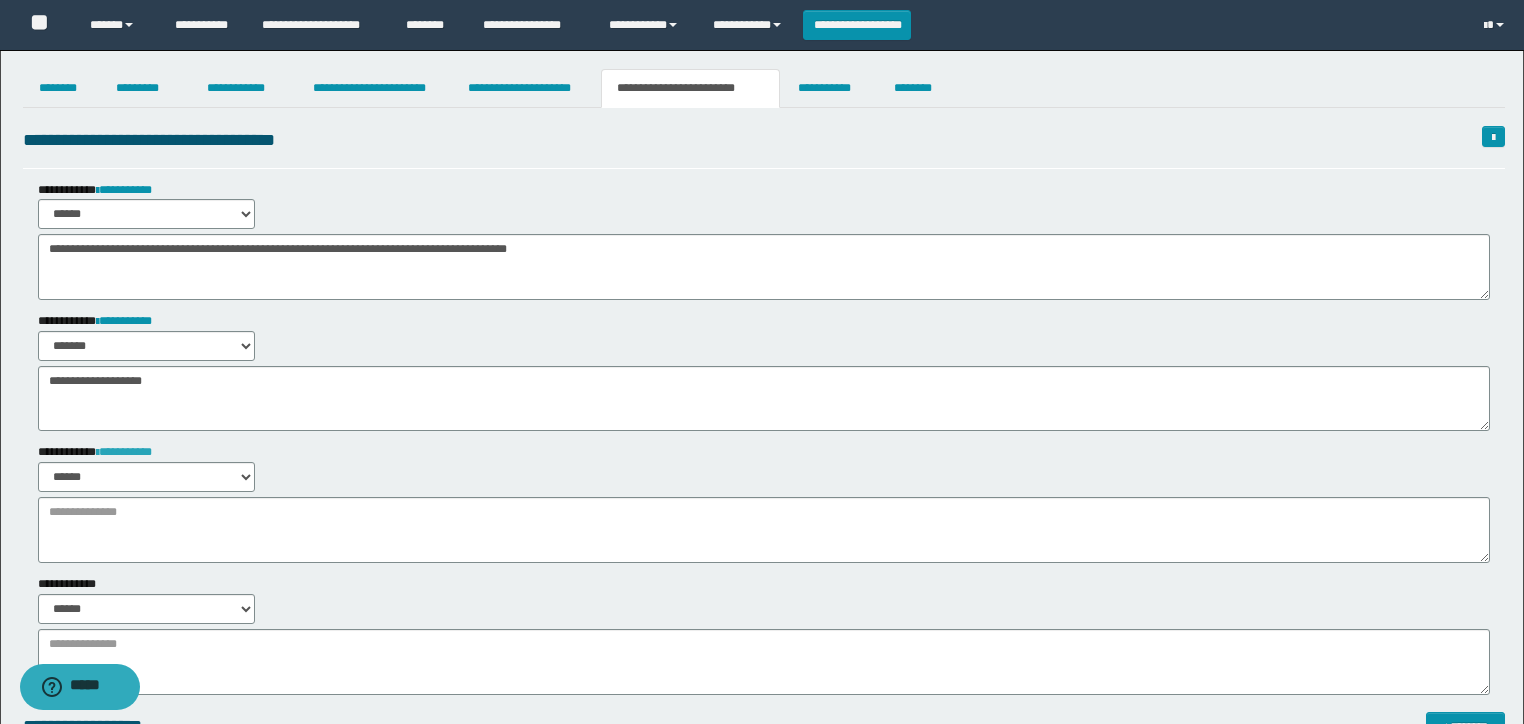 click on "**********" at bounding box center (124, 452) 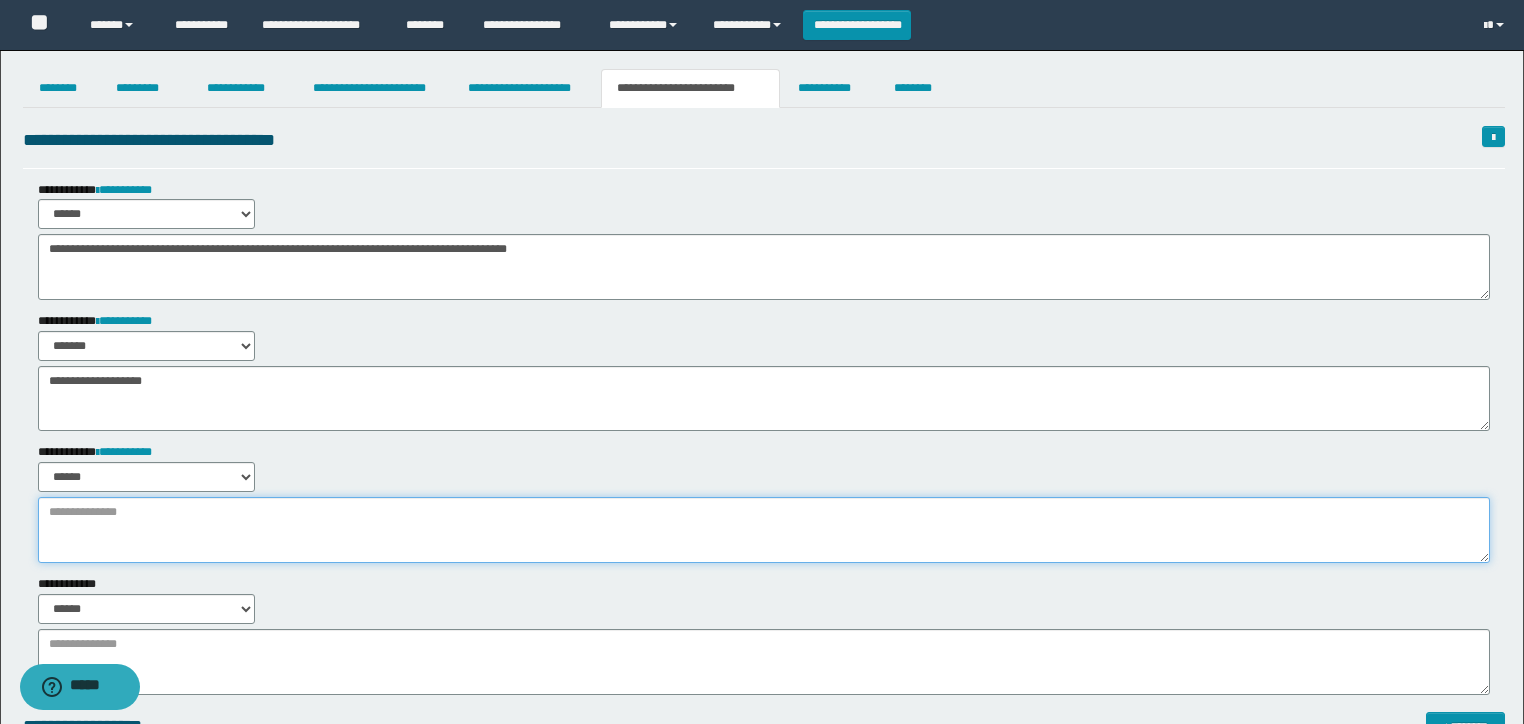 click at bounding box center [764, 530] 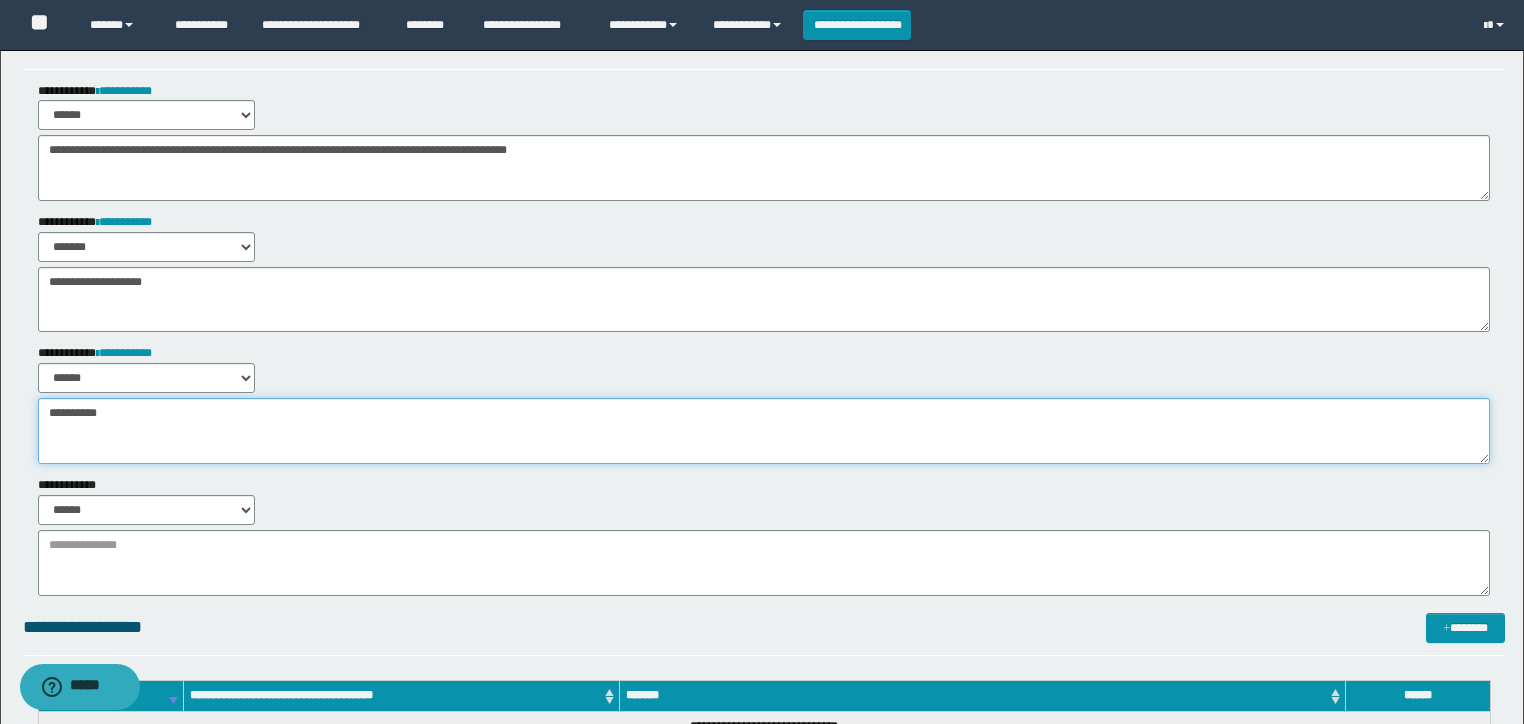 scroll, scrollTop: 0, scrollLeft: 0, axis: both 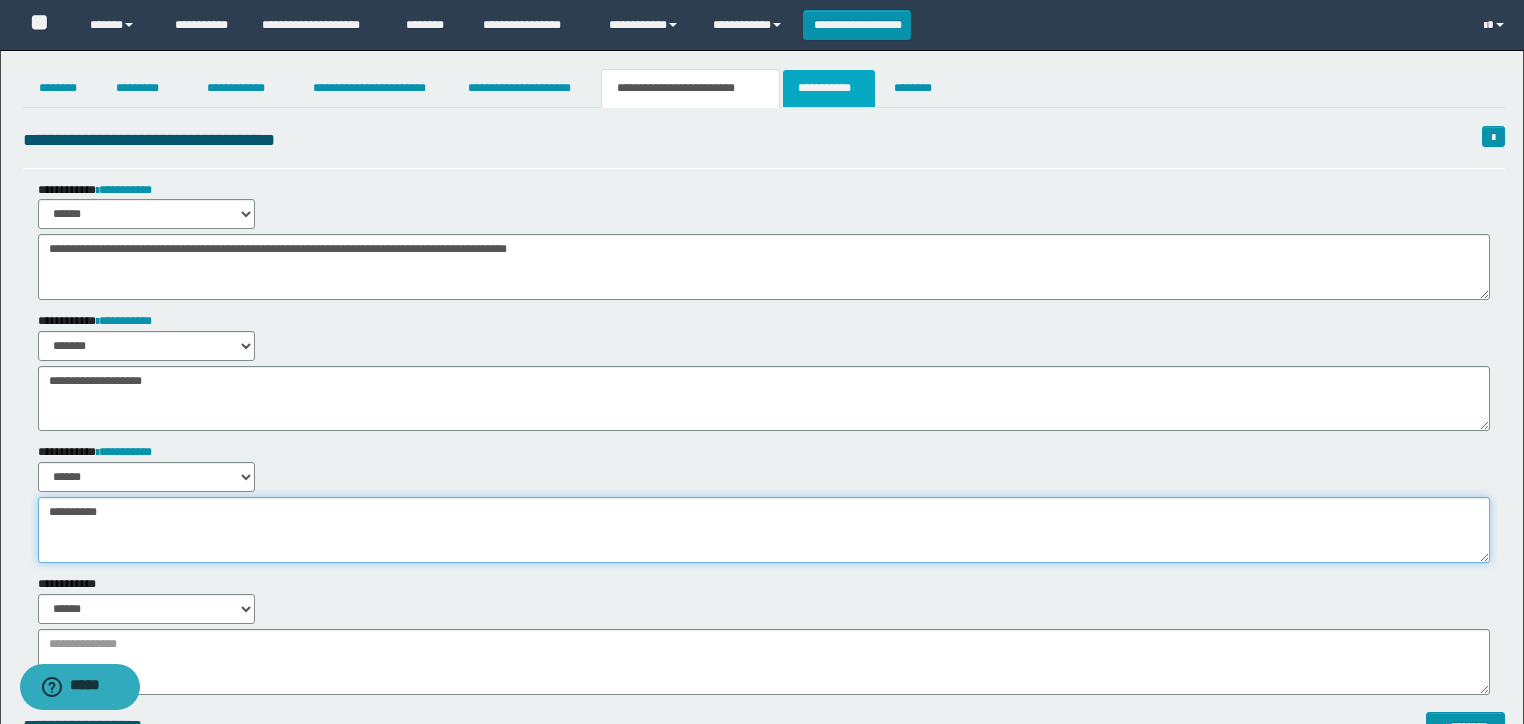 type on "********" 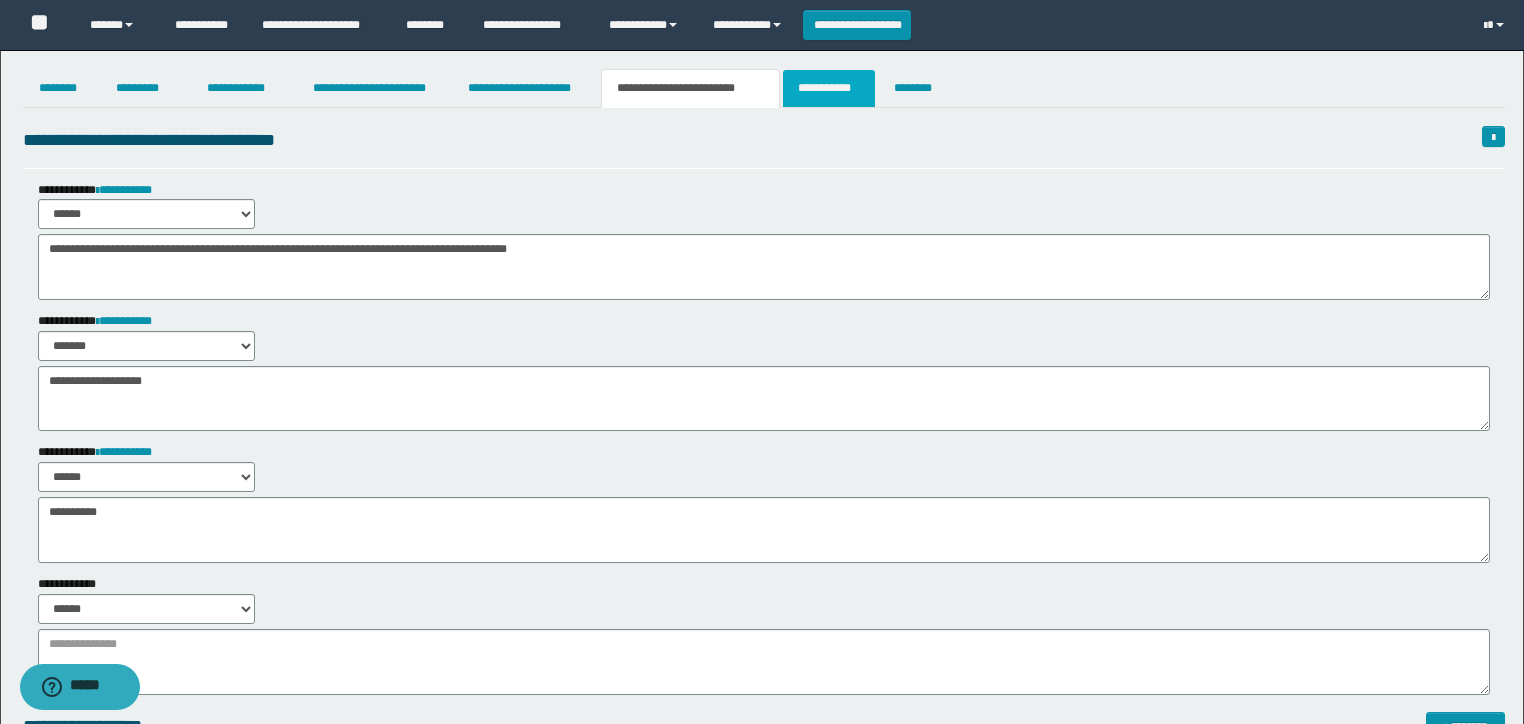 click on "**********" at bounding box center (829, 88) 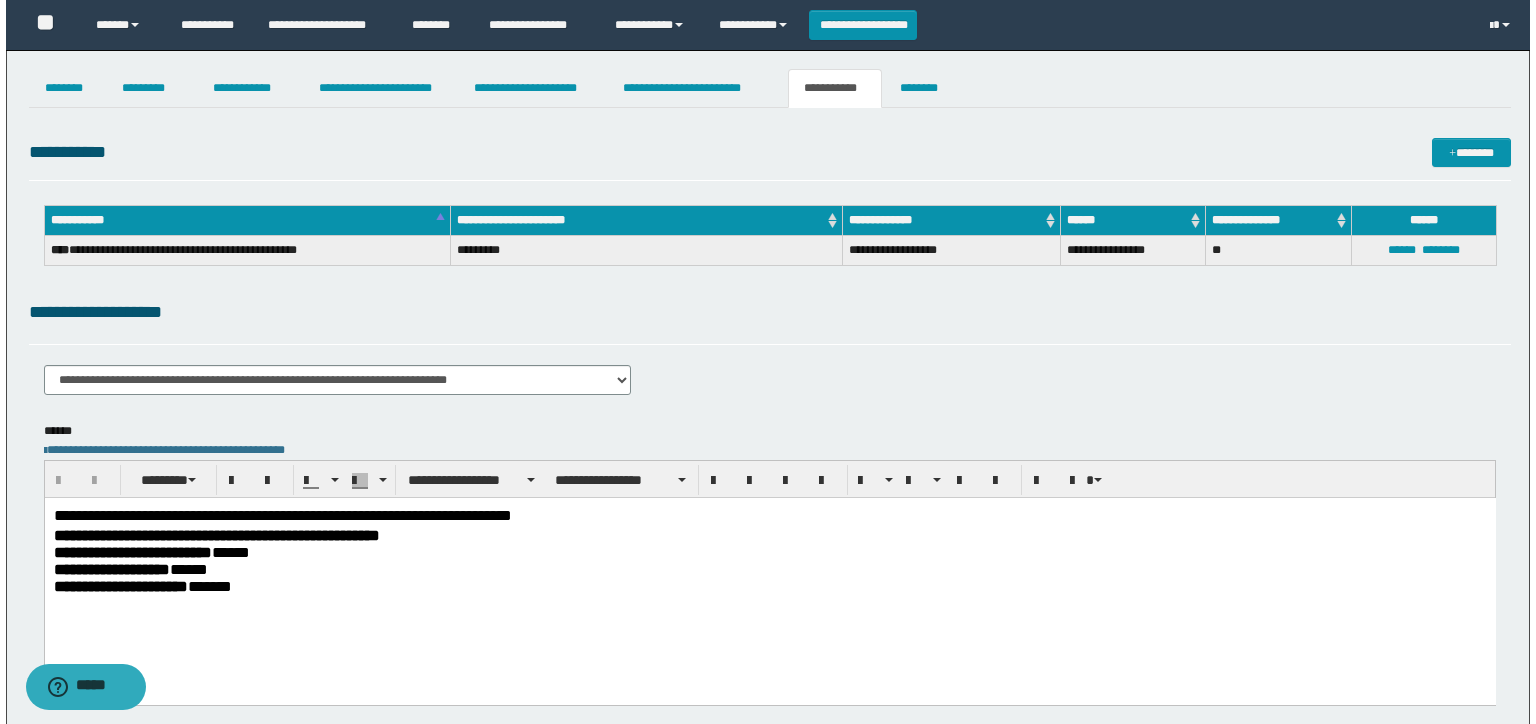scroll, scrollTop: 0, scrollLeft: 0, axis: both 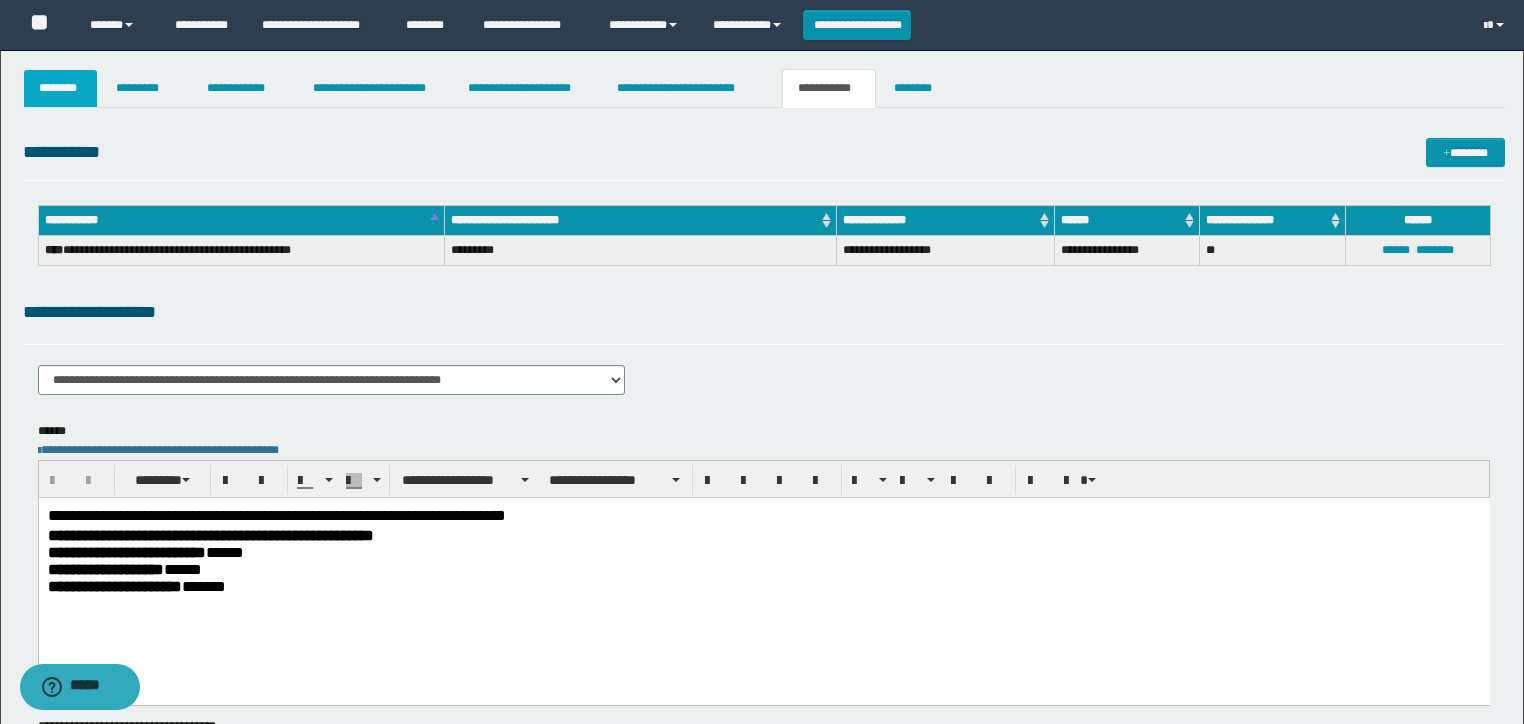 click on "********" at bounding box center (61, 88) 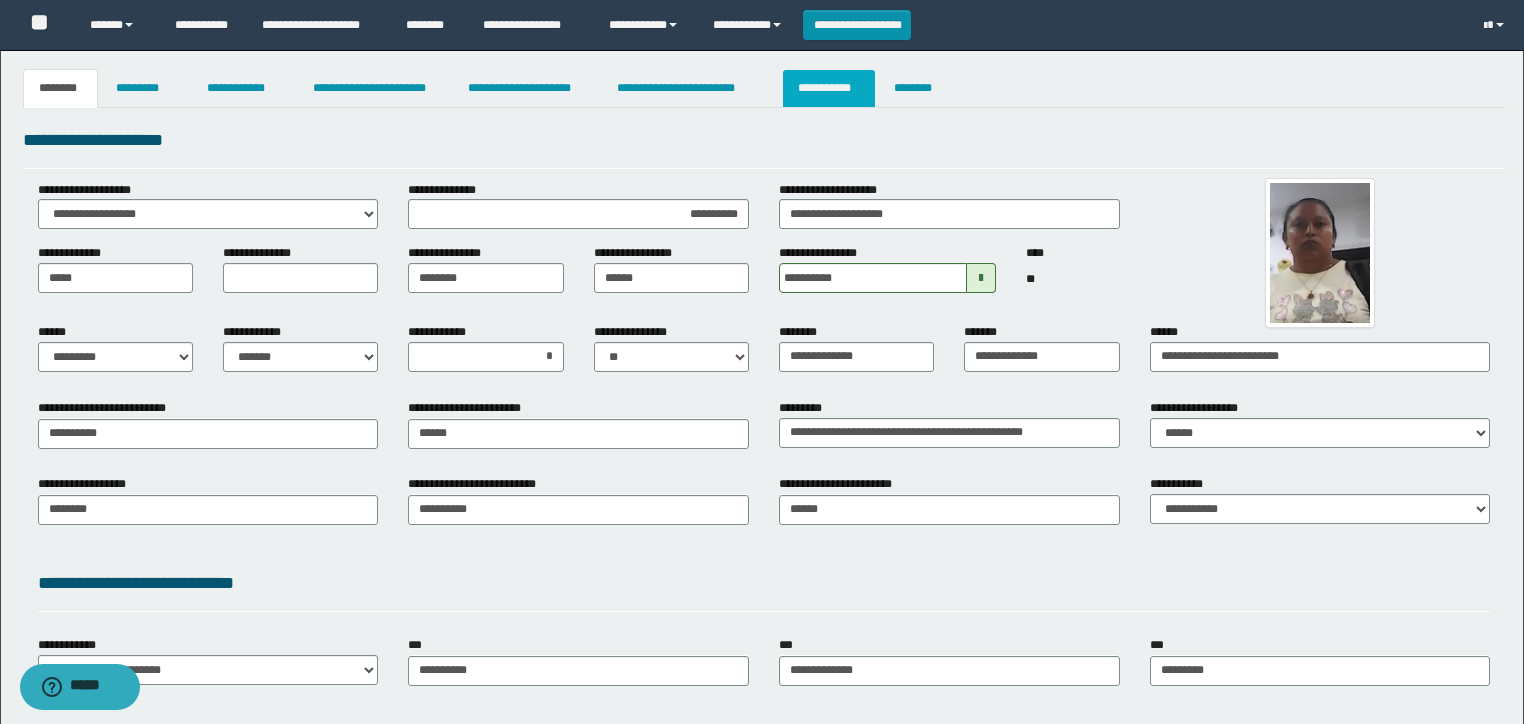 click on "**********" at bounding box center (829, 88) 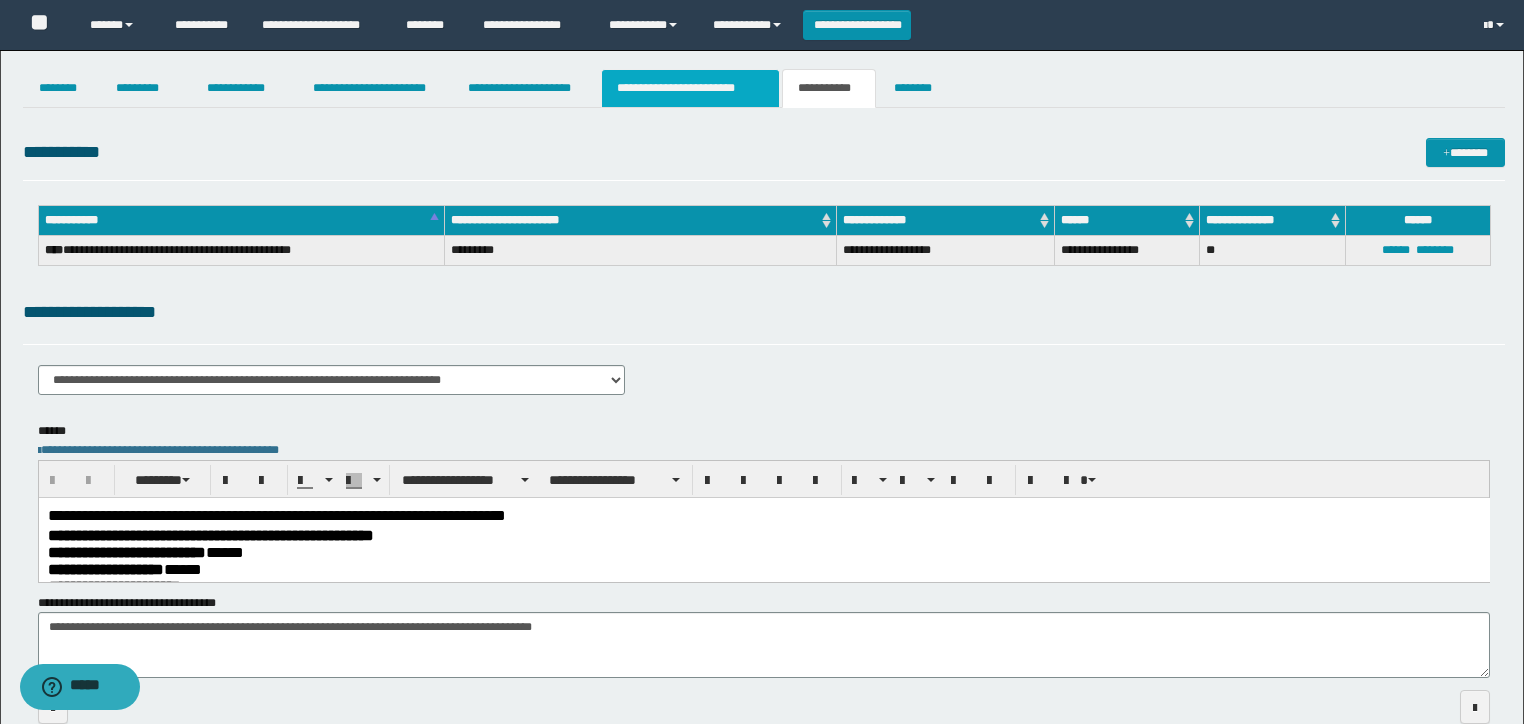 click on "**********" at bounding box center [690, 88] 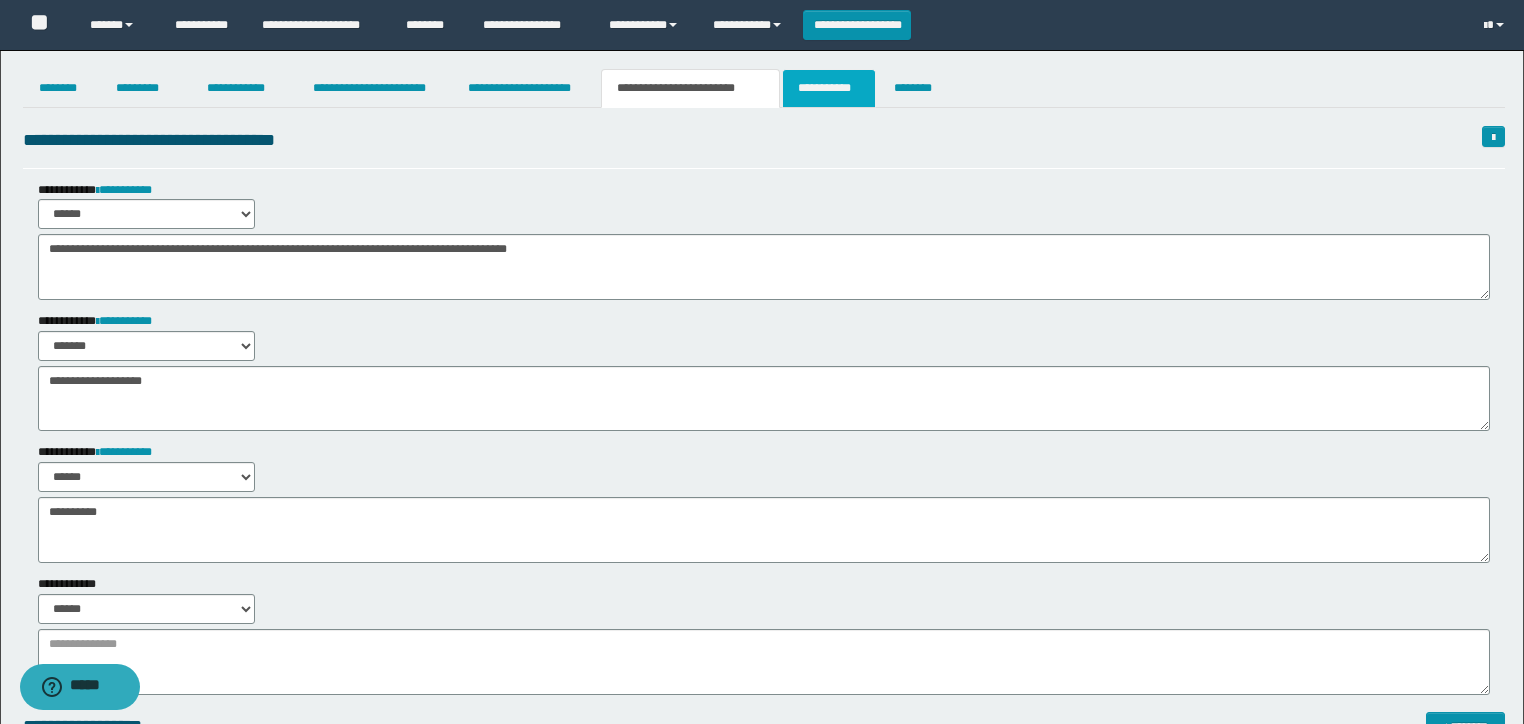 click on "**********" at bounding box center (829, 88) 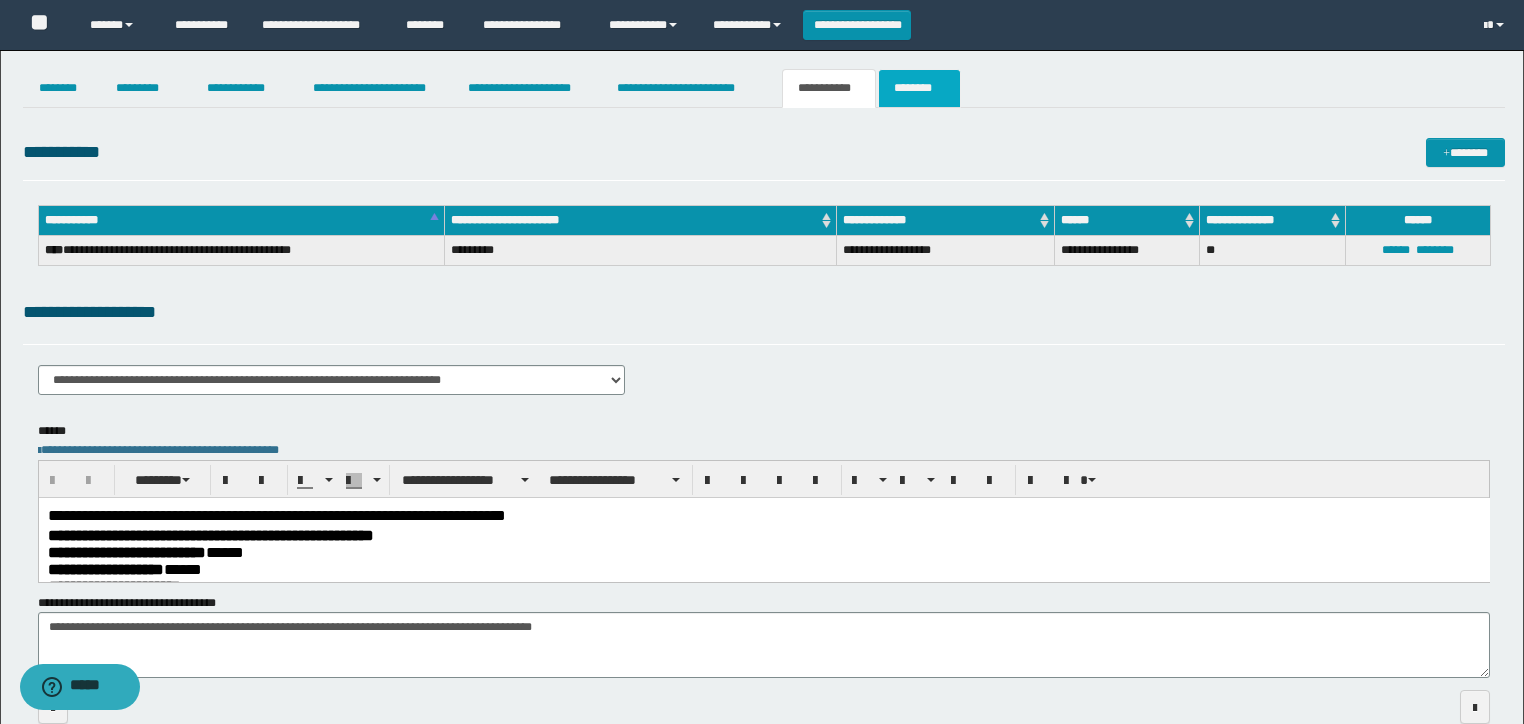 click on "********" at bounding box center [919, 88] 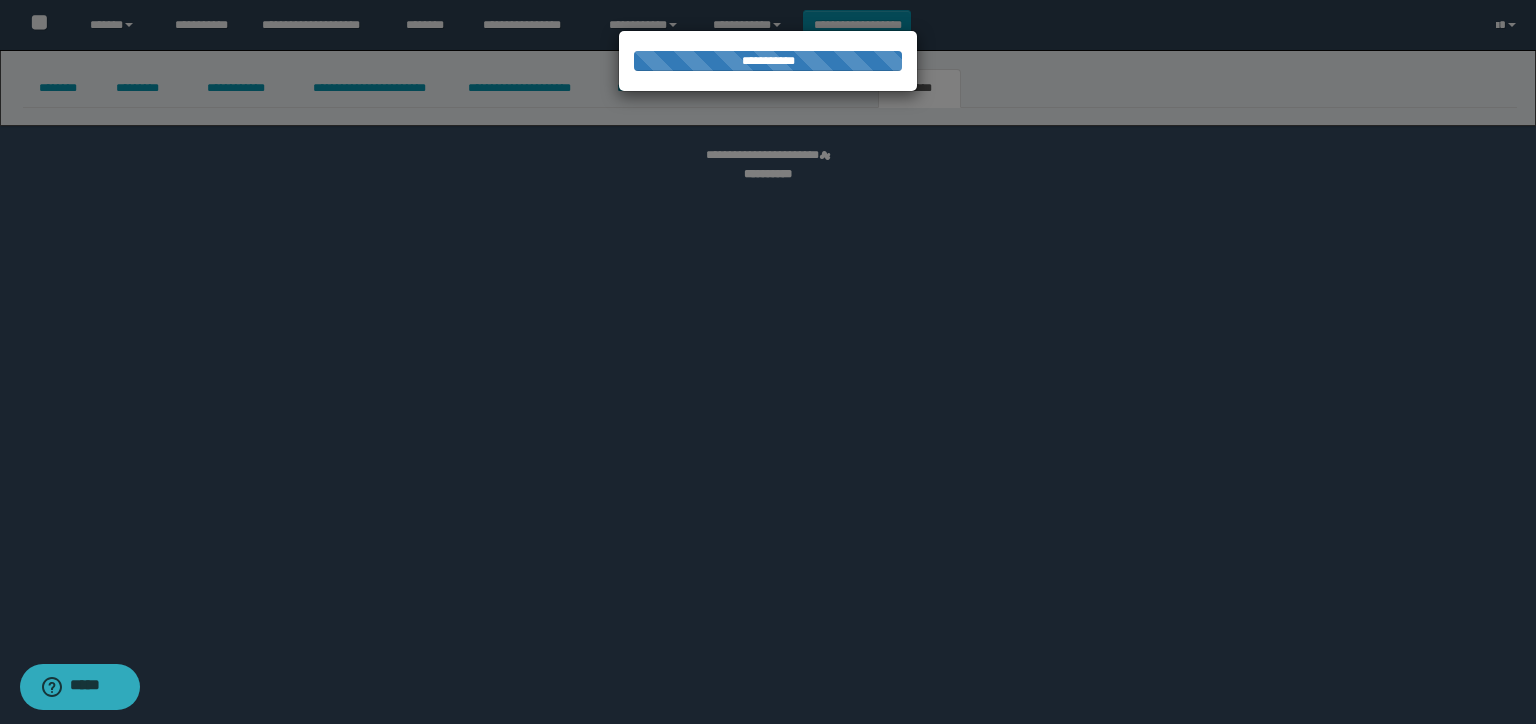 select on "****" 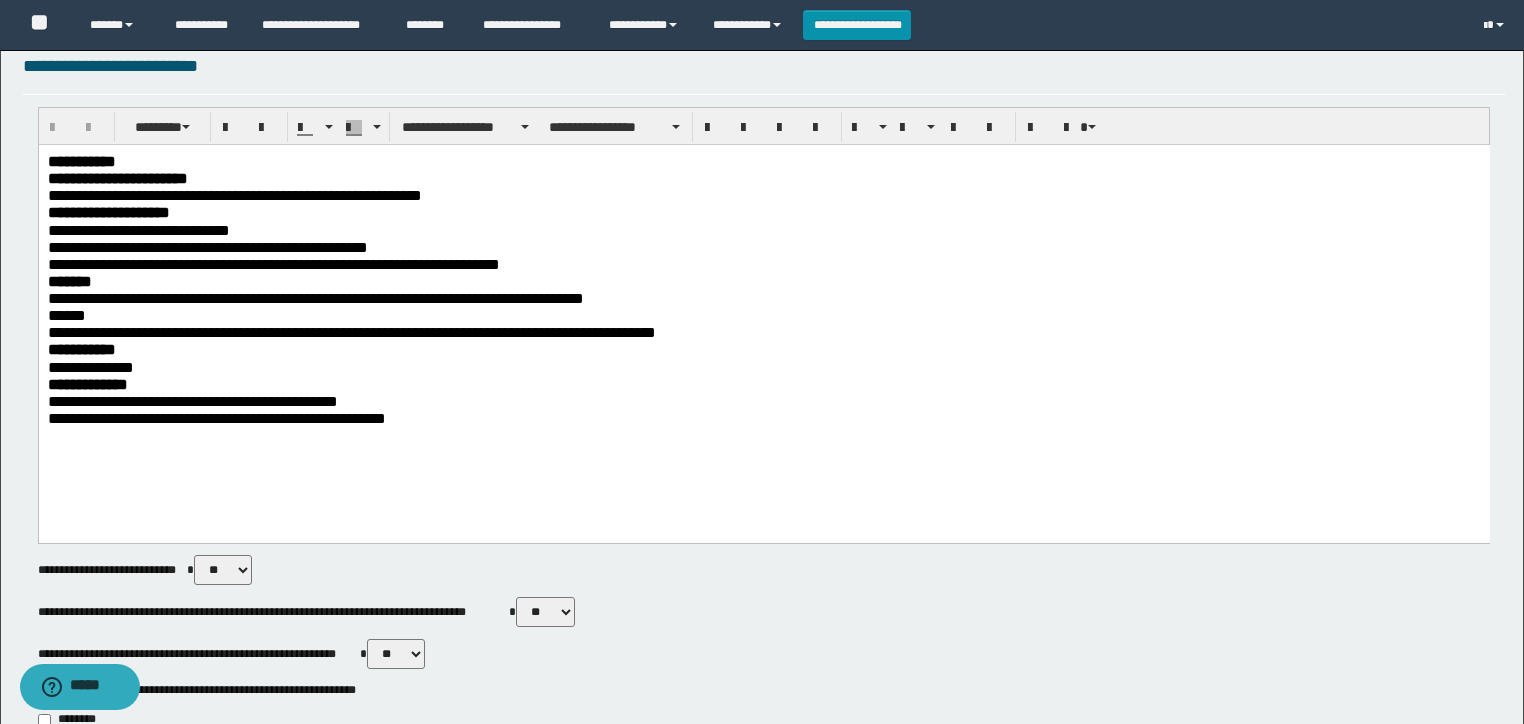 scroll, scrollTop: 320, scrollLeft: 0, axis: vertical 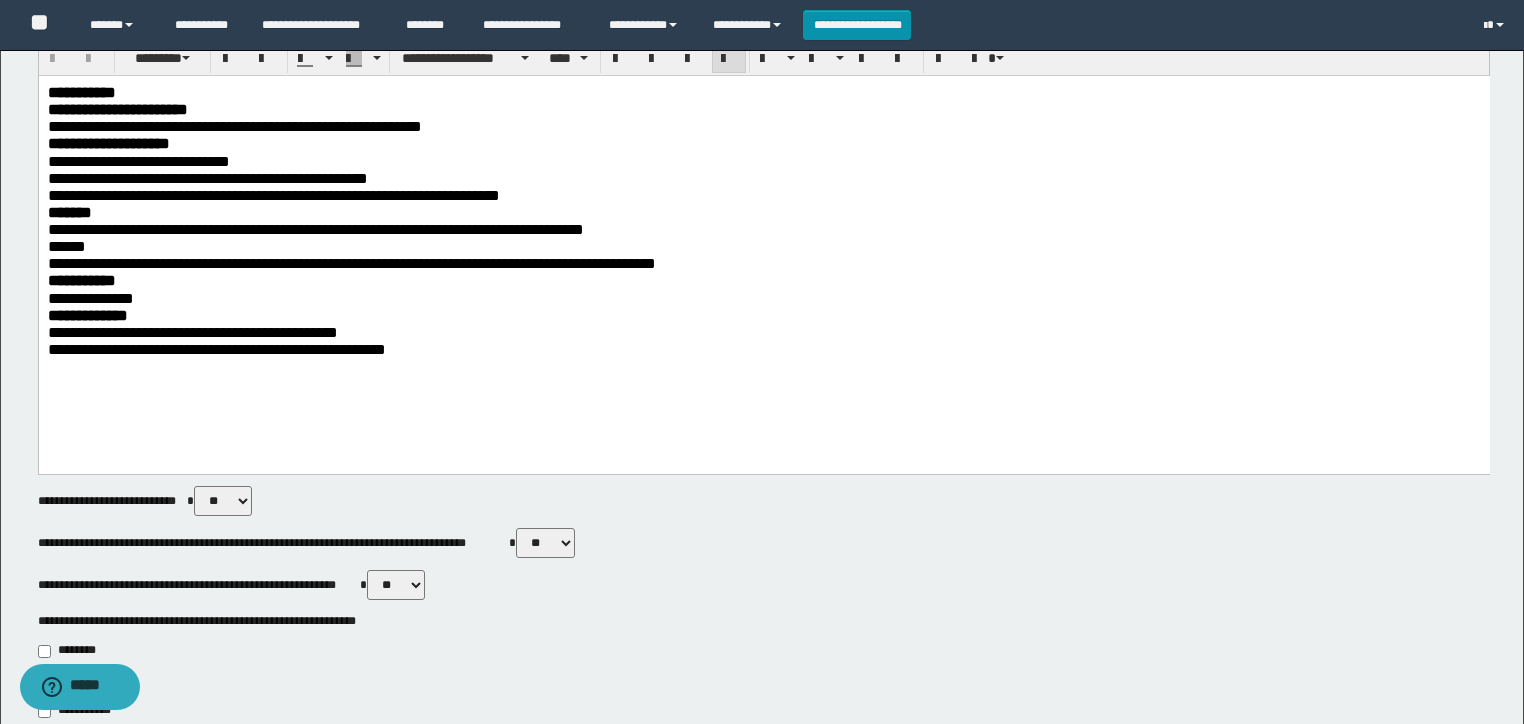 click on "**********" at bounding box center (207, 178) 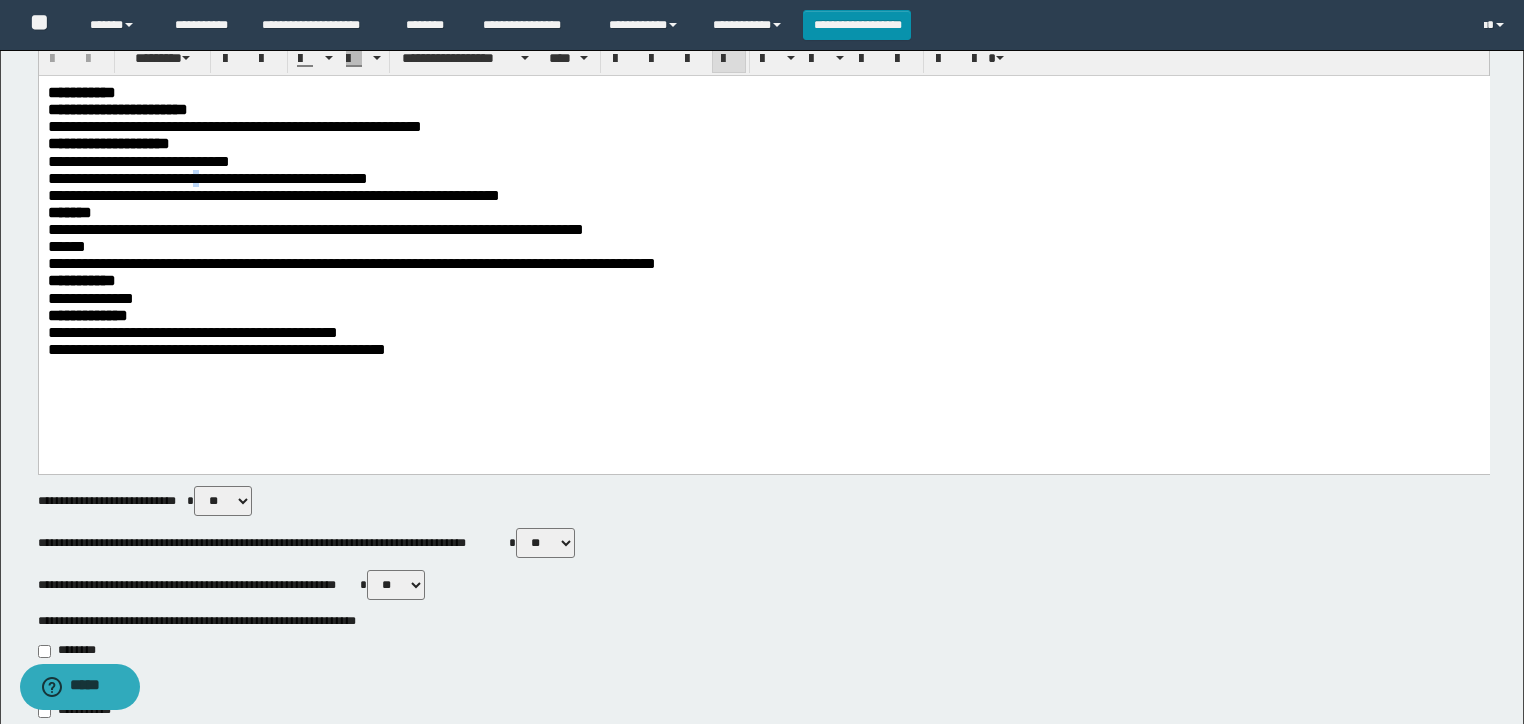 click on "**********" at bounding box center [207, 178] 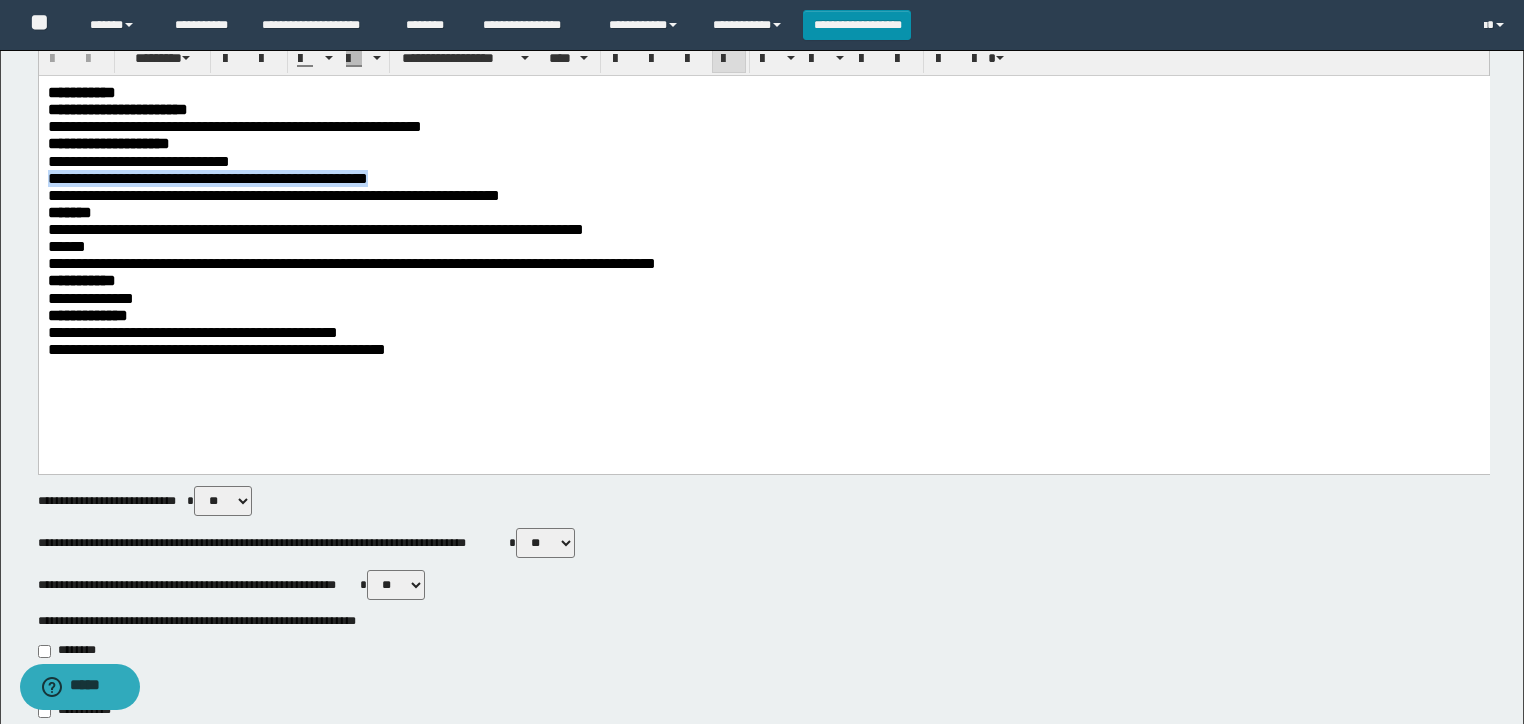 click on "**********" at bounding box center [207, 178] 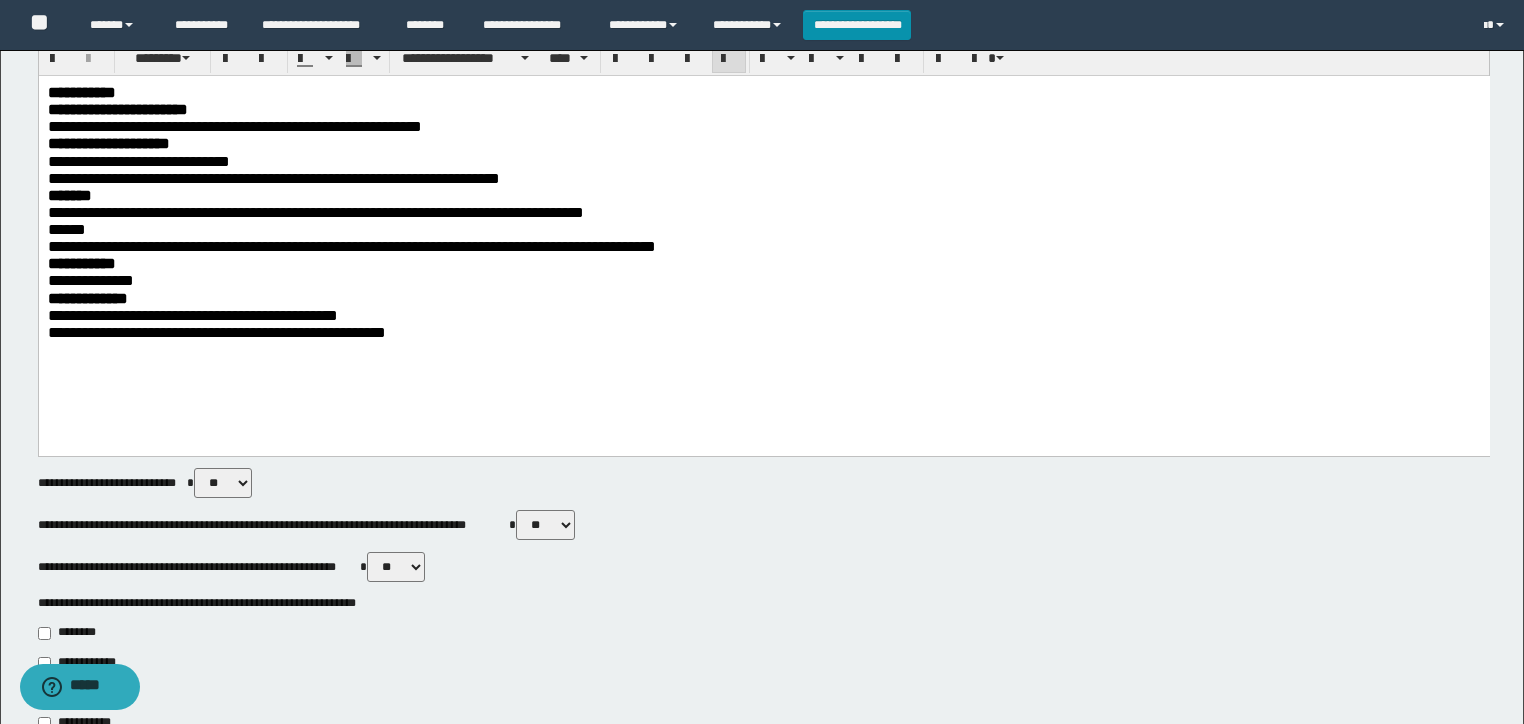 click on "**********" at bounding box center [273, 178] 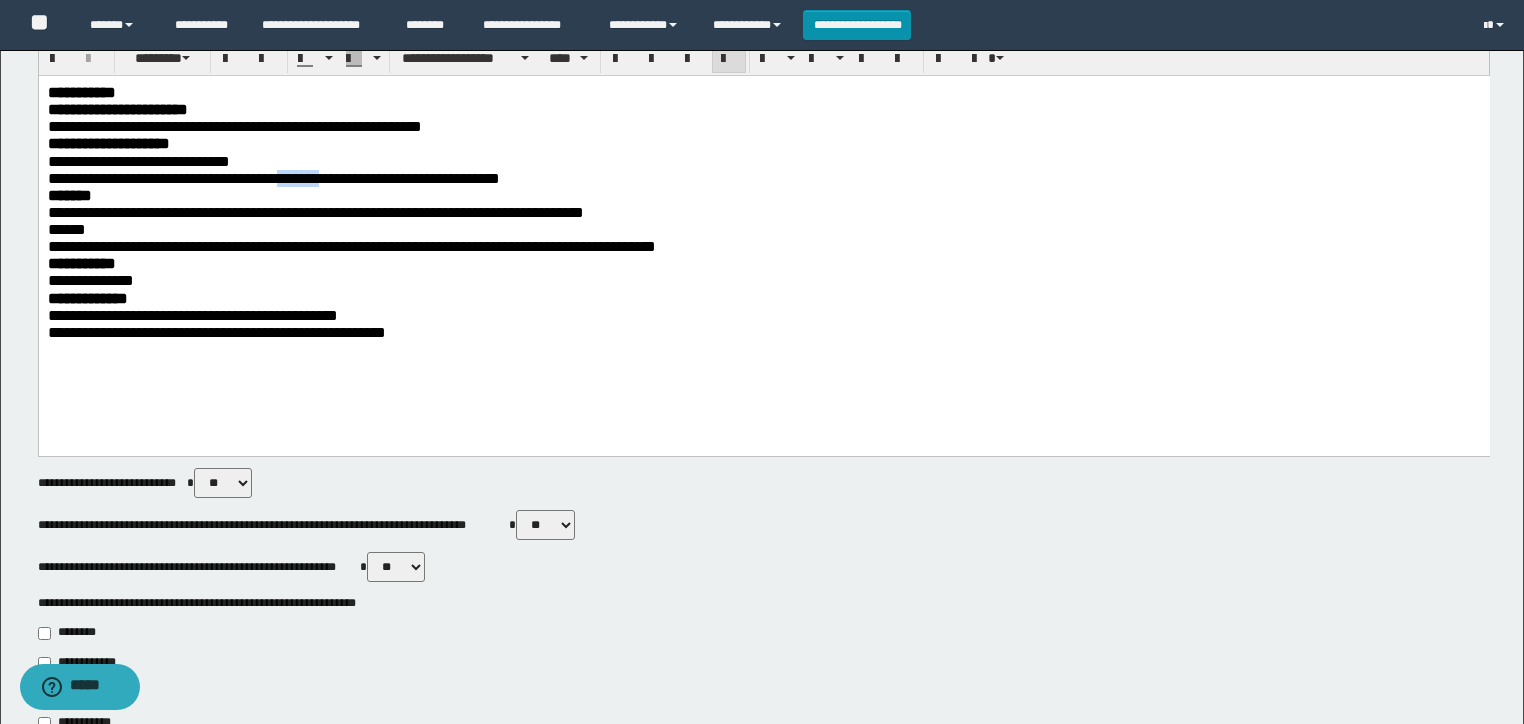 click on "**********" at bounding box center (273, 178) 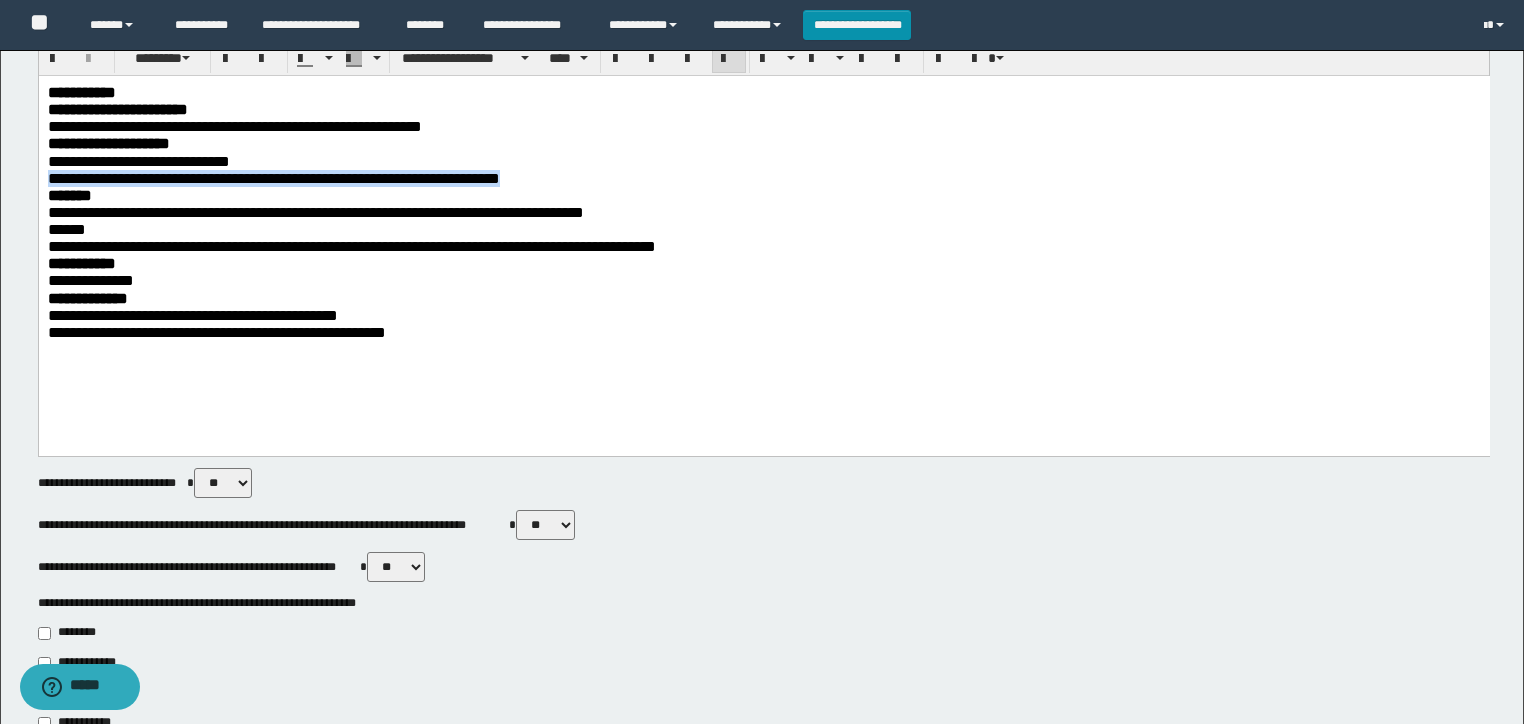 click on "**********" at bounding box center (273, 178) 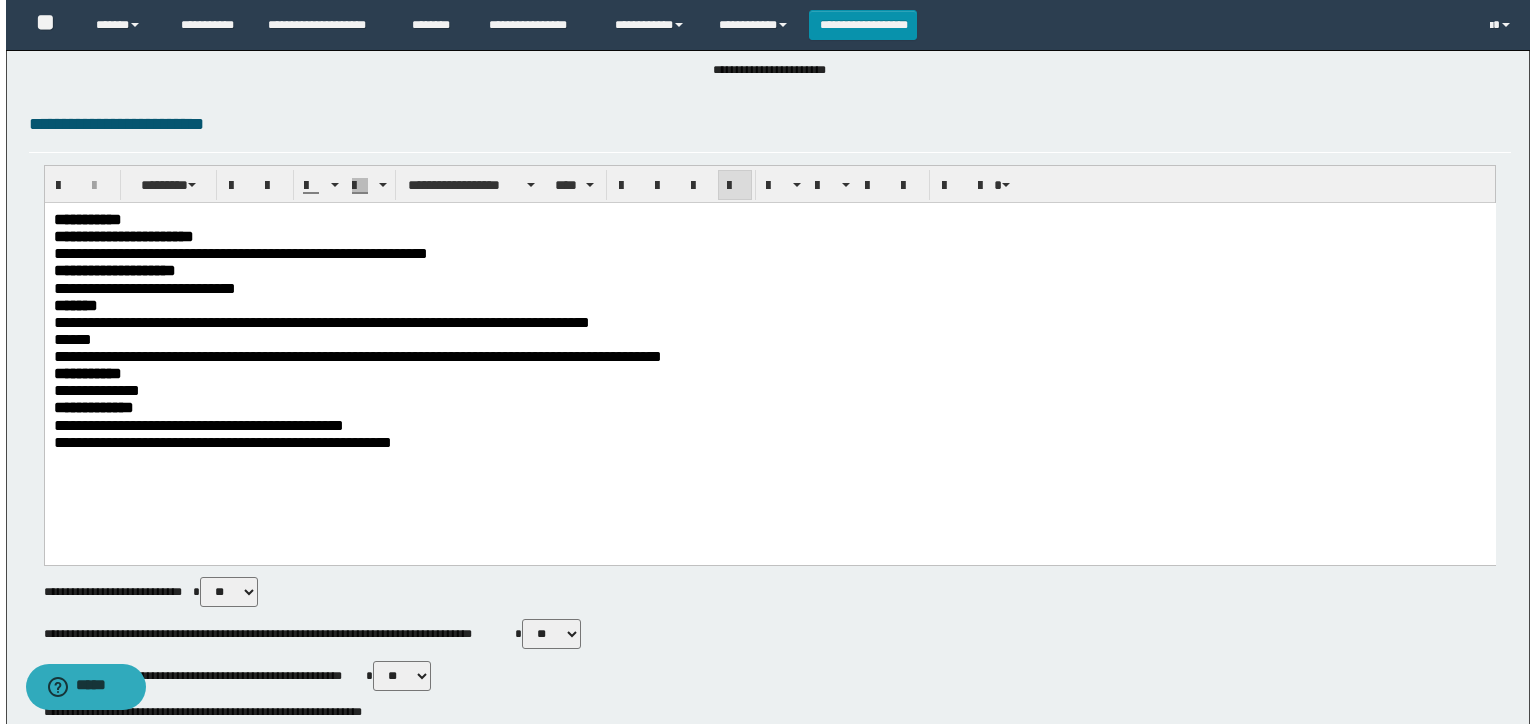 scroll, scrollTop: 0, scrollLeft: 0, axis: both 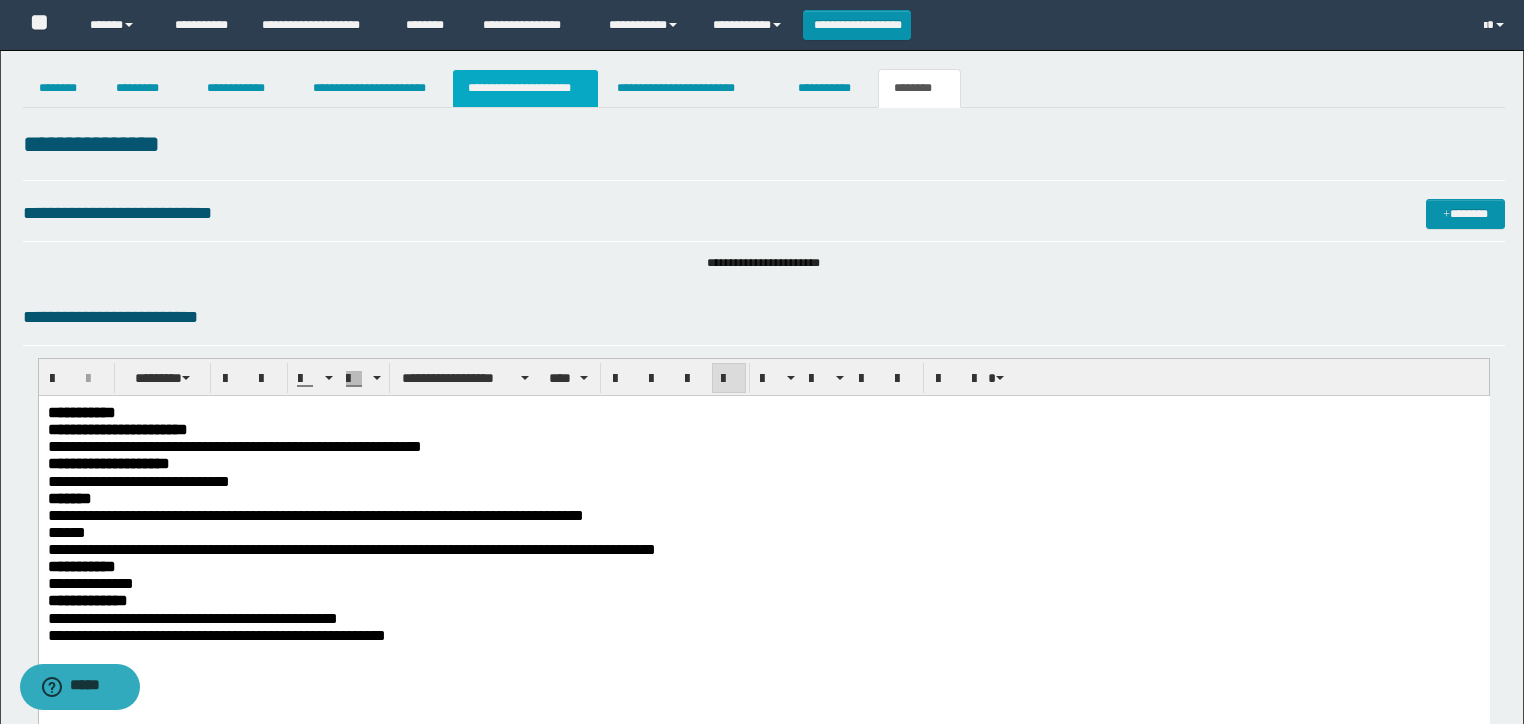 click on "**********" at bounding box center [525, 88] 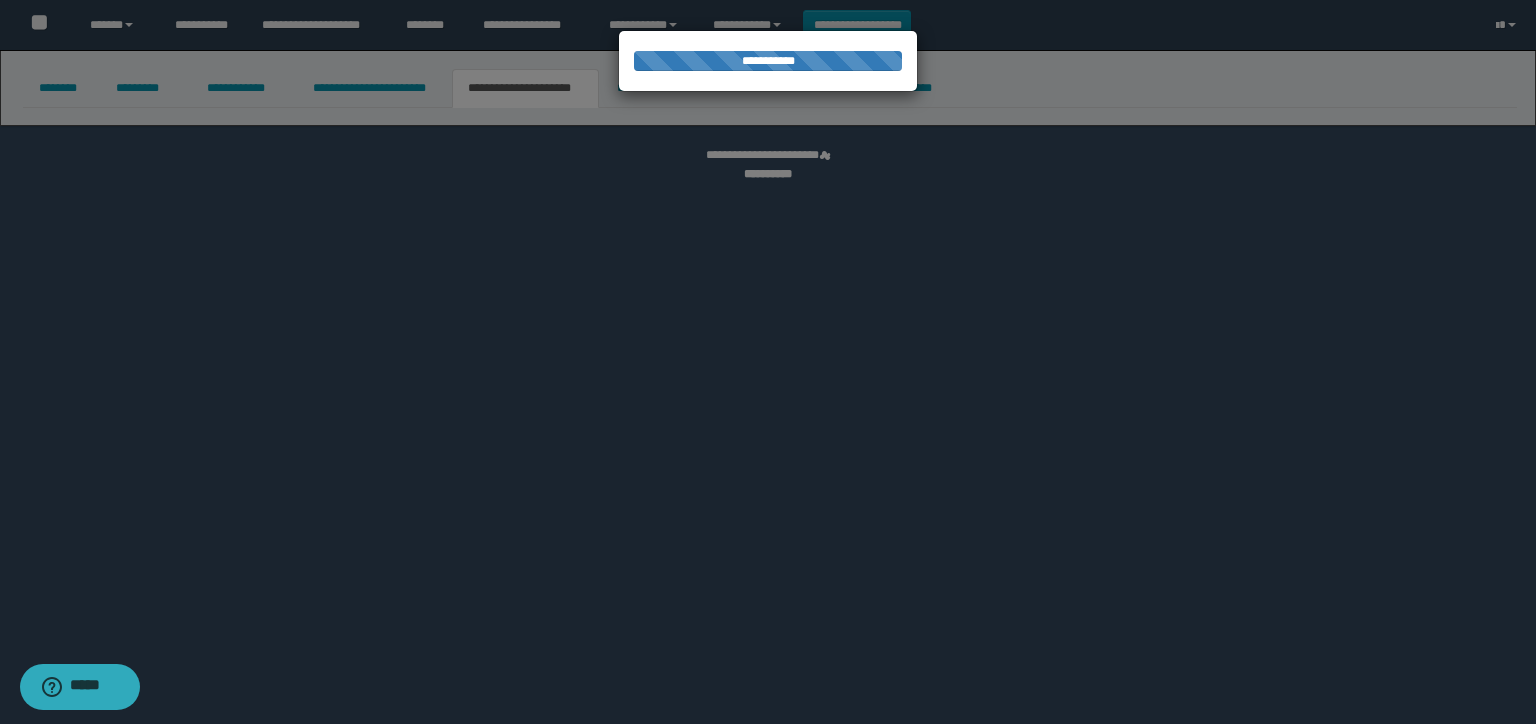 select on "*" 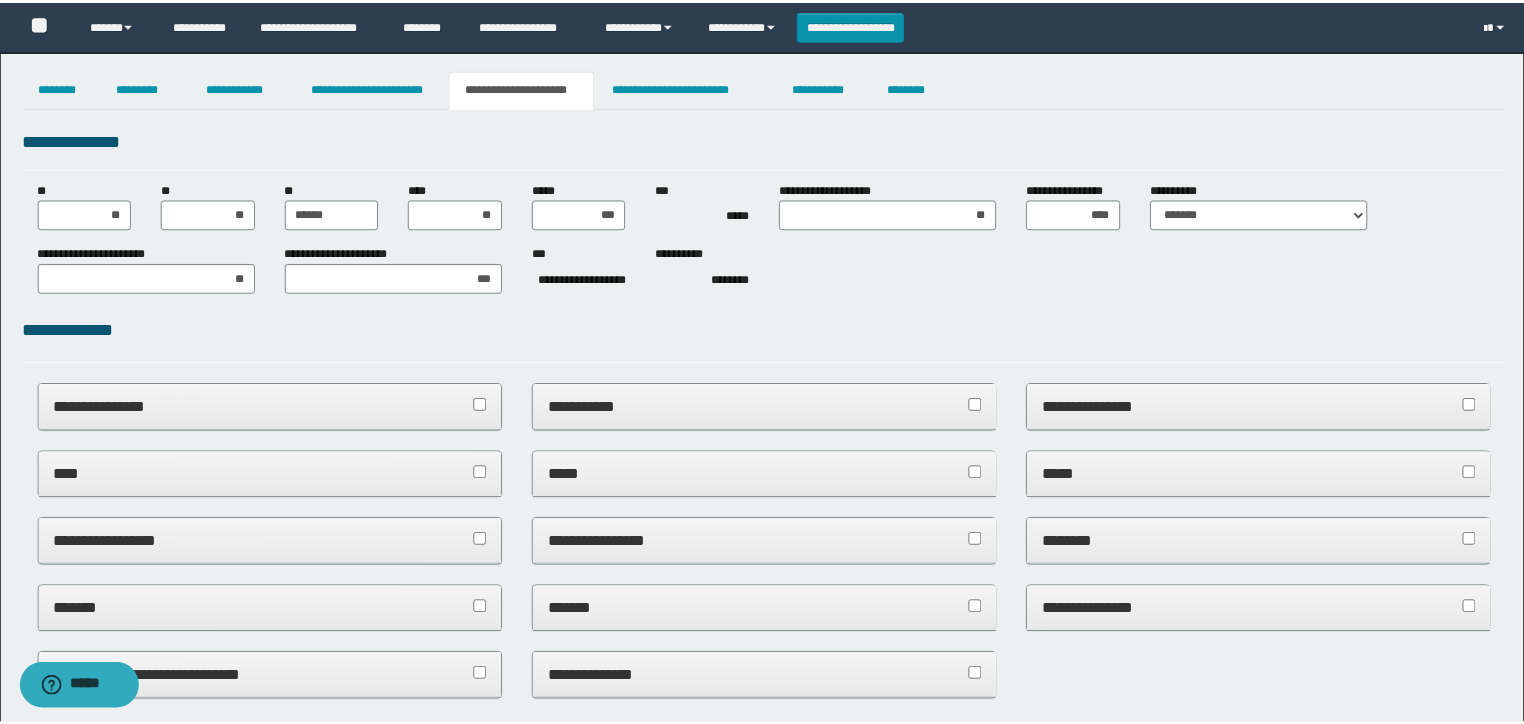 scroll, scrollTop: 0, scrollLeft: 0, axis: both 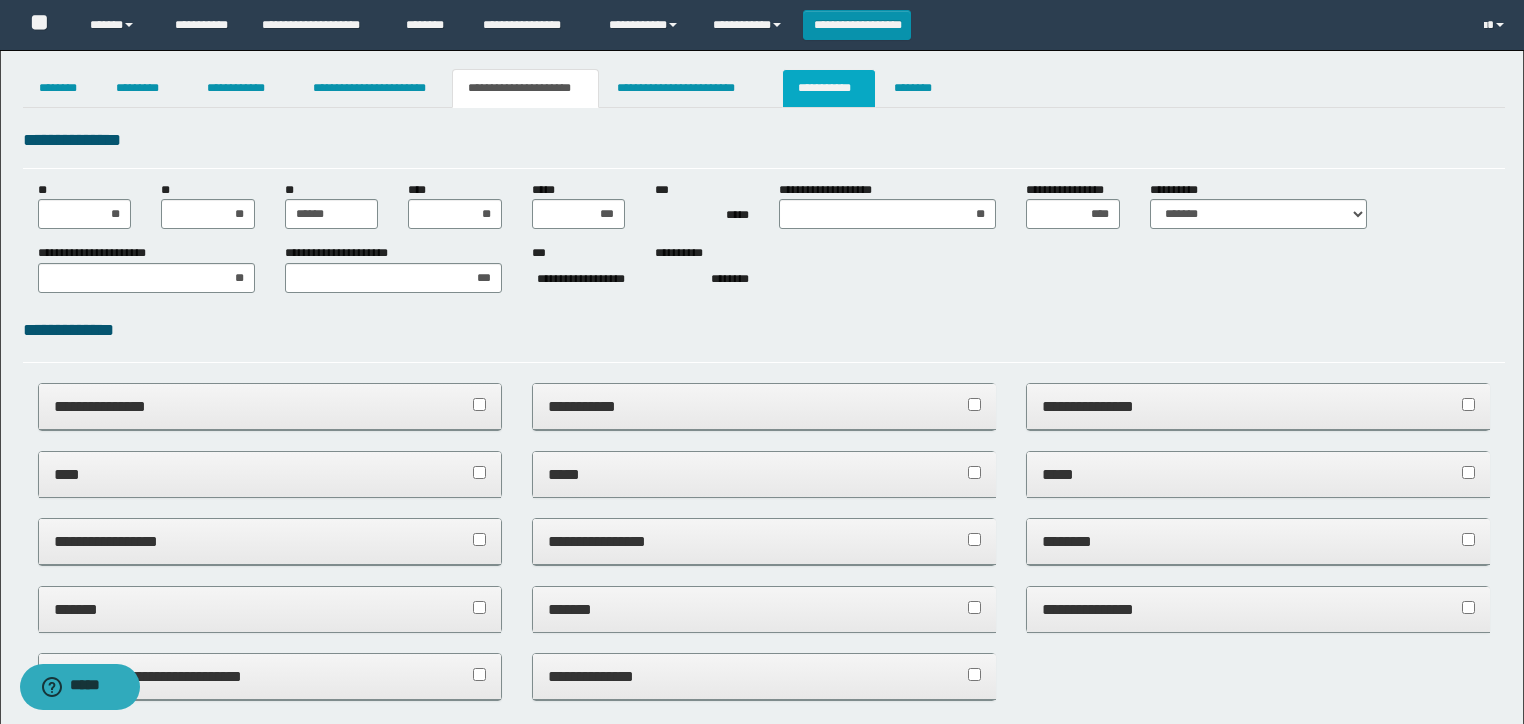 click on "**********" at bounding box center (829, 88) 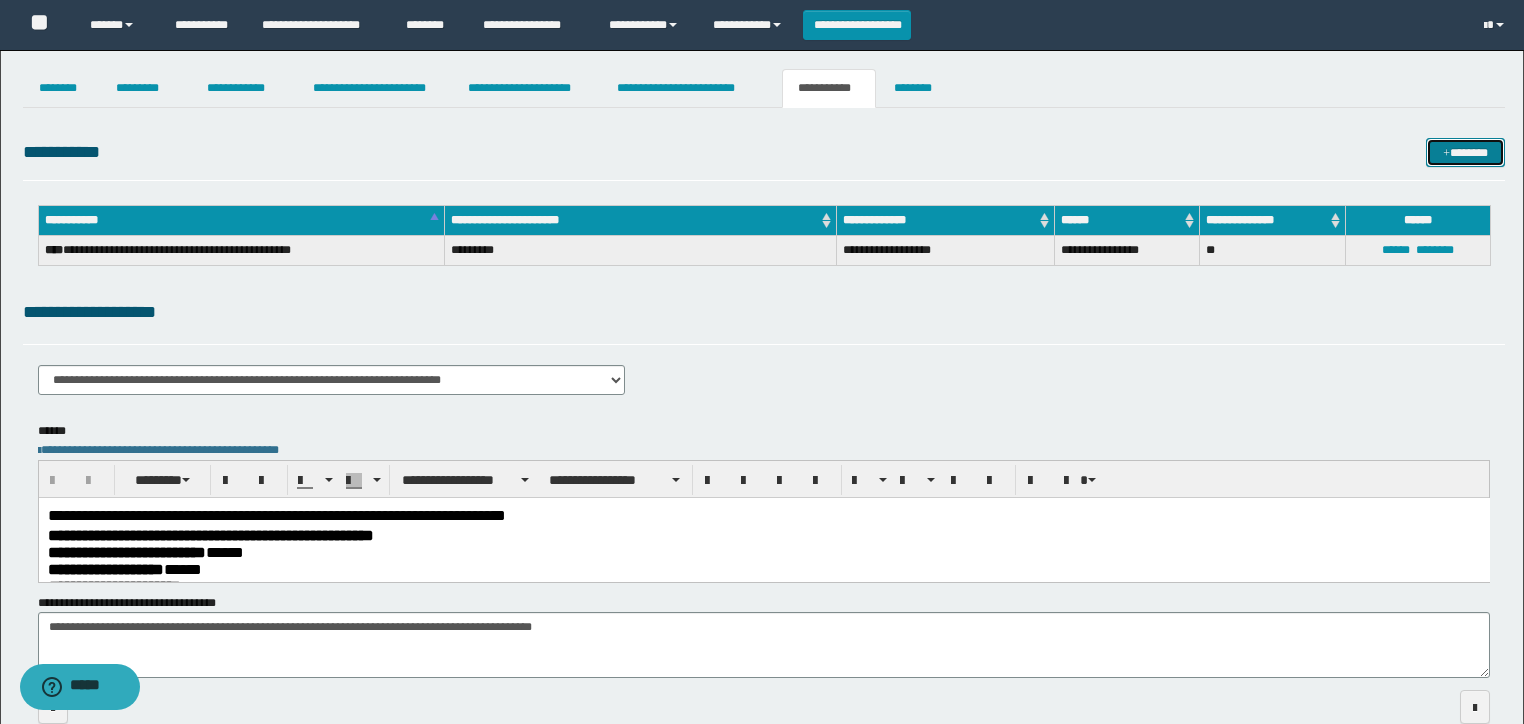 click on "*******" at bounding box center [1465, 153] 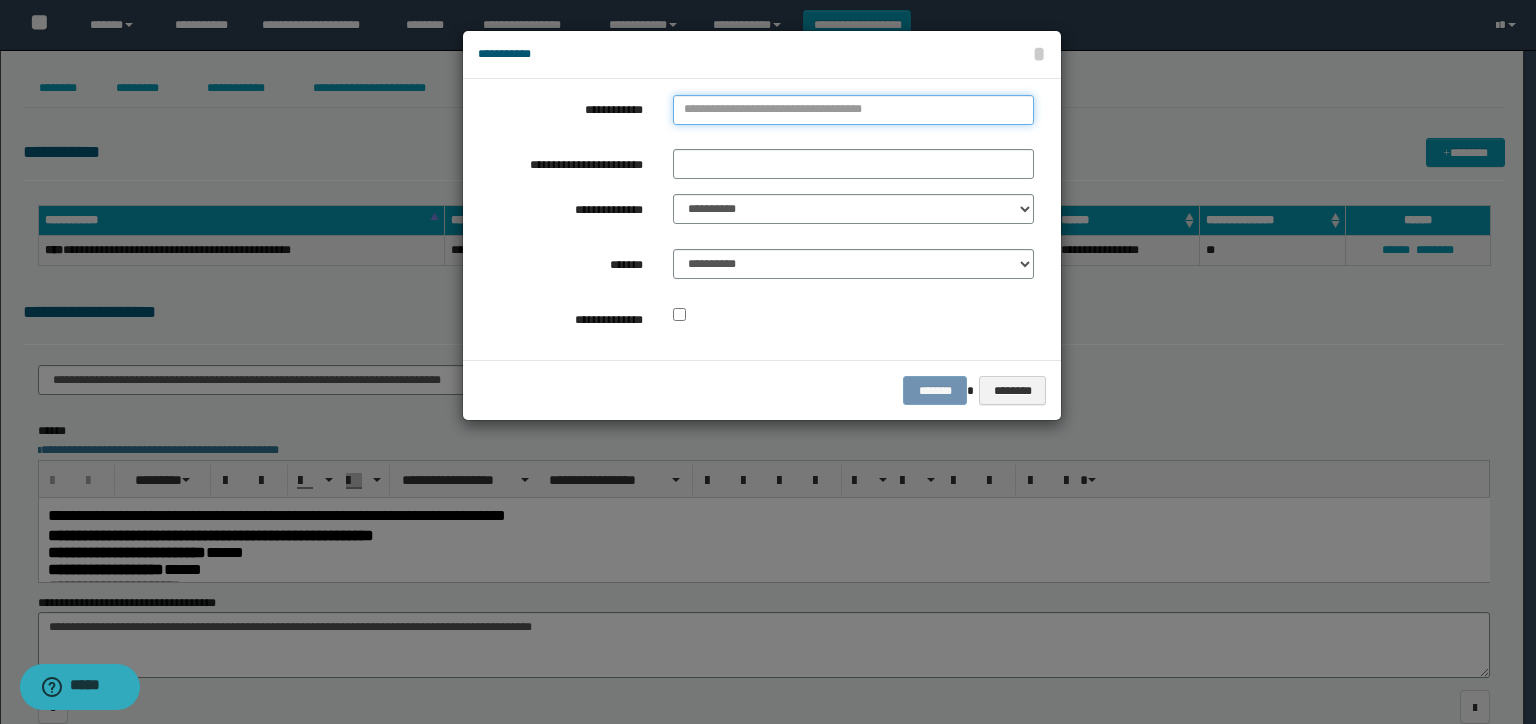 click on "**********" at bounding box center [853, 110] 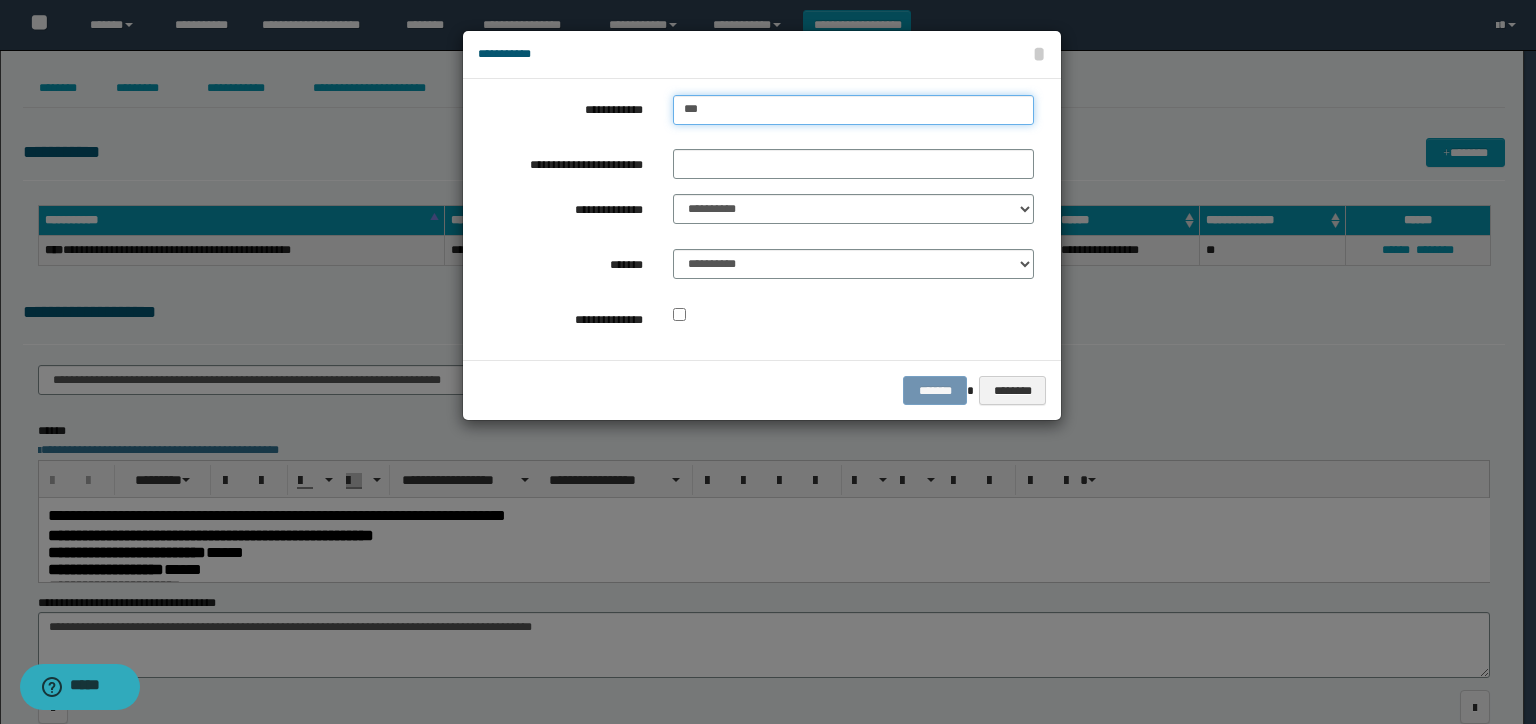 type on "****" 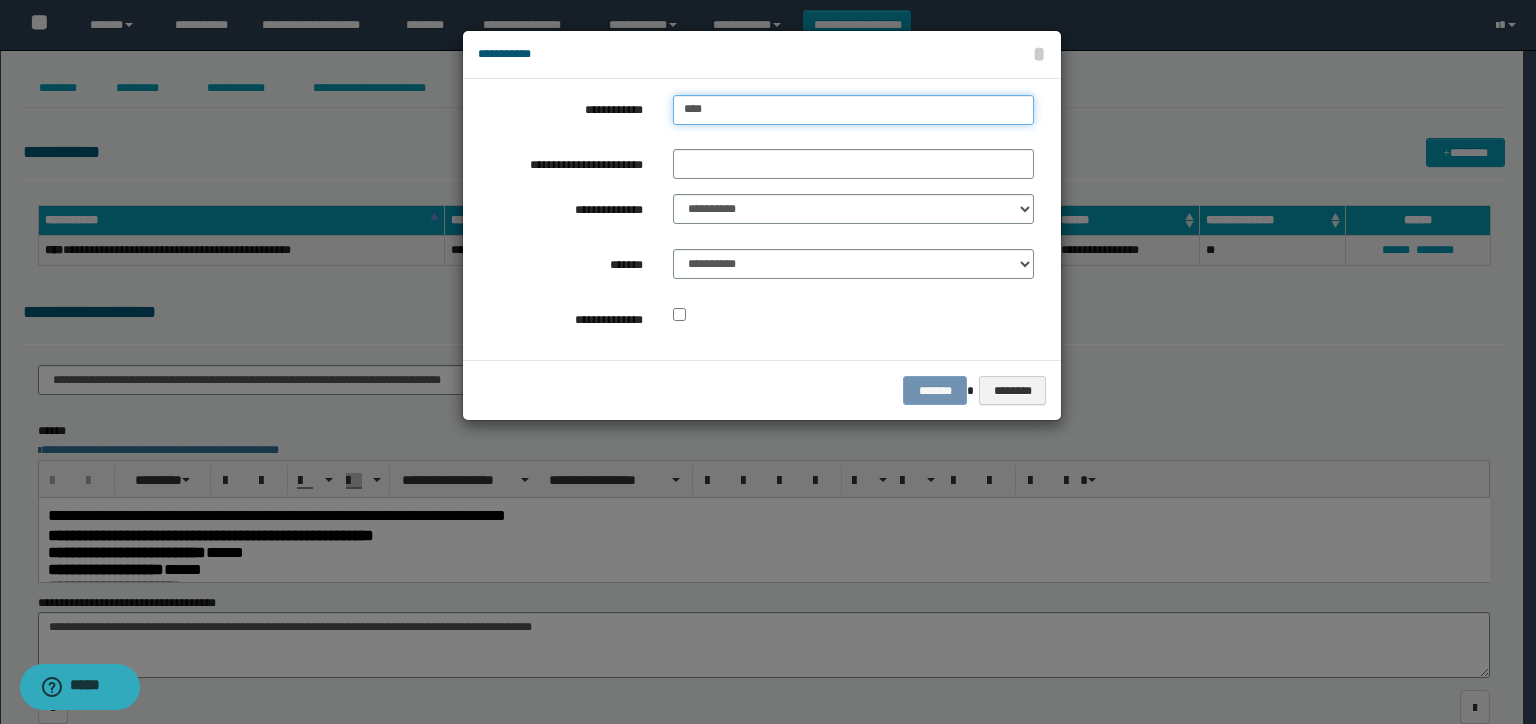 type on "****" 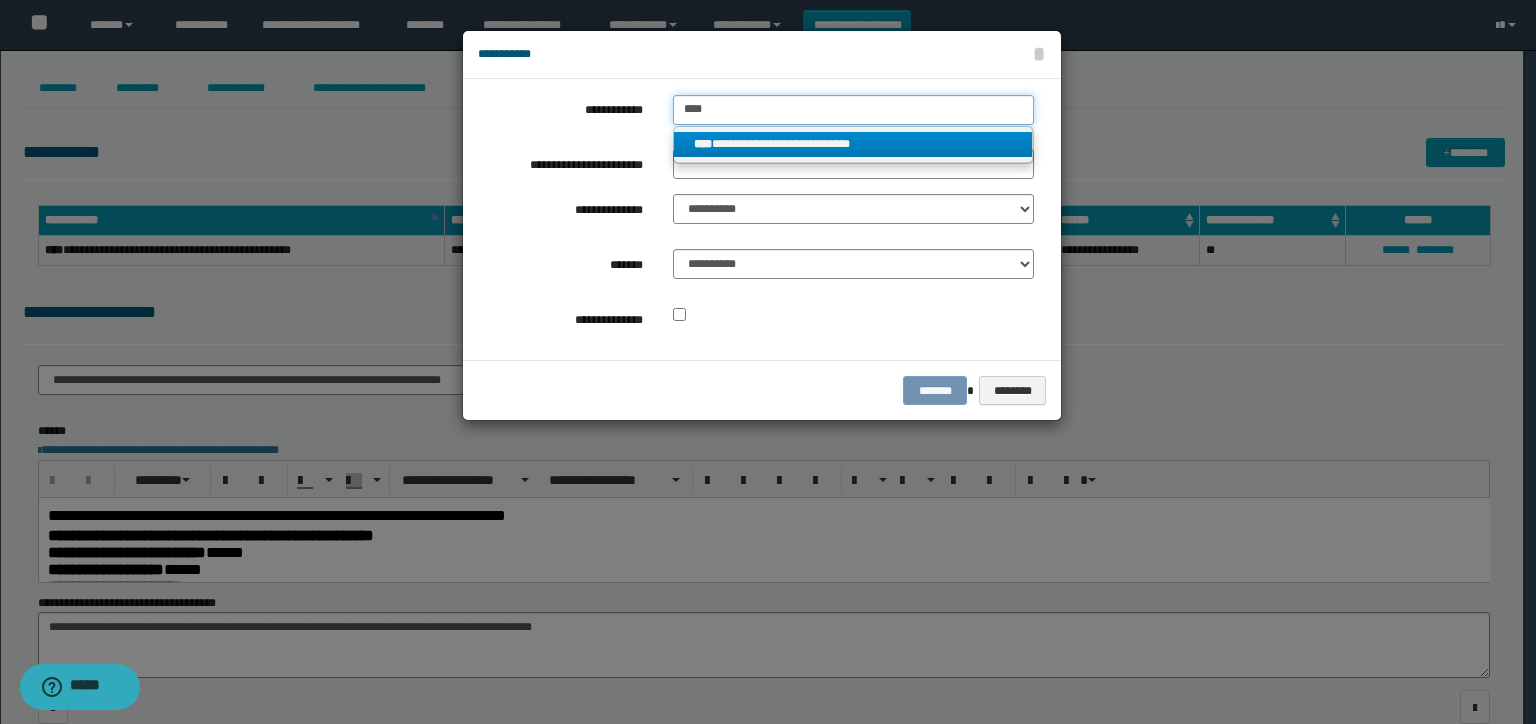 type on "****" 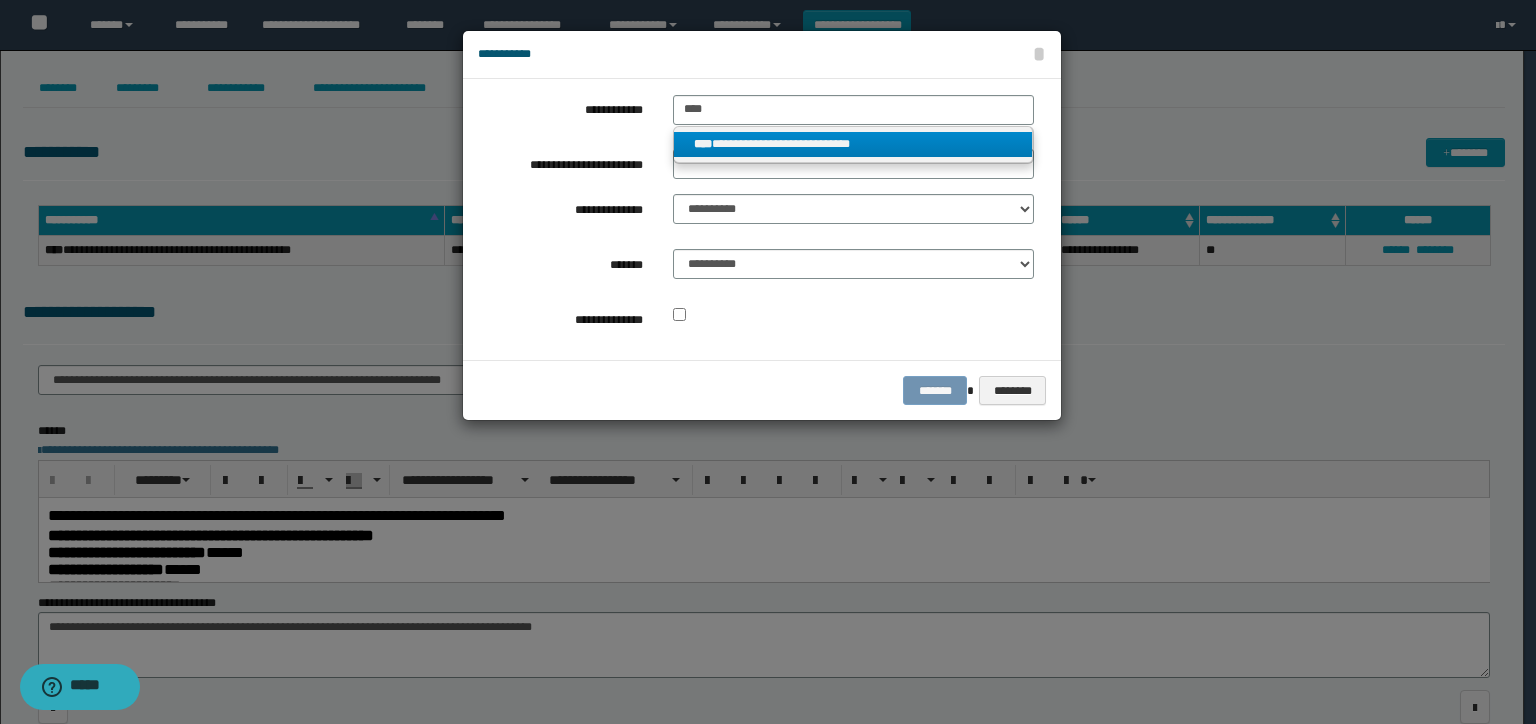 click on "**********" at bounding box center [853, 144] 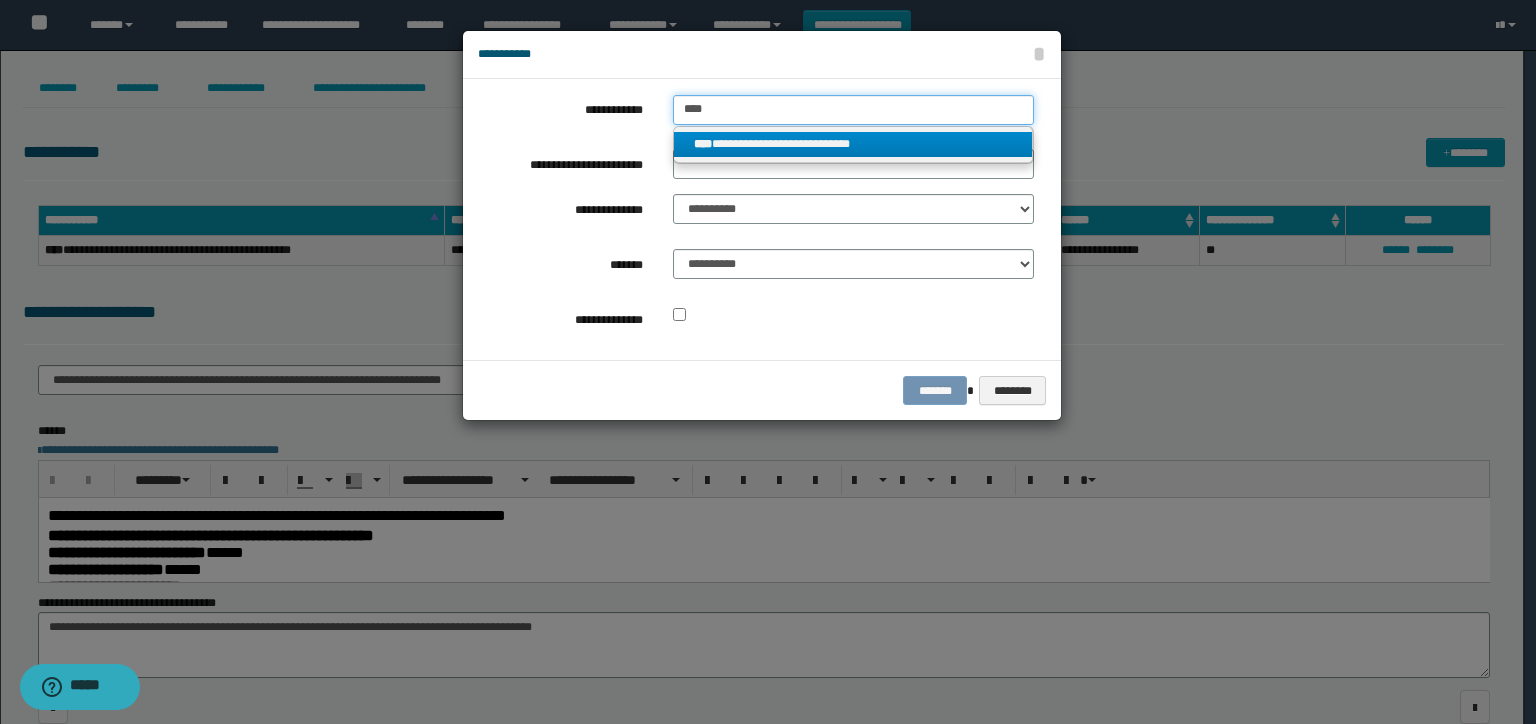 type 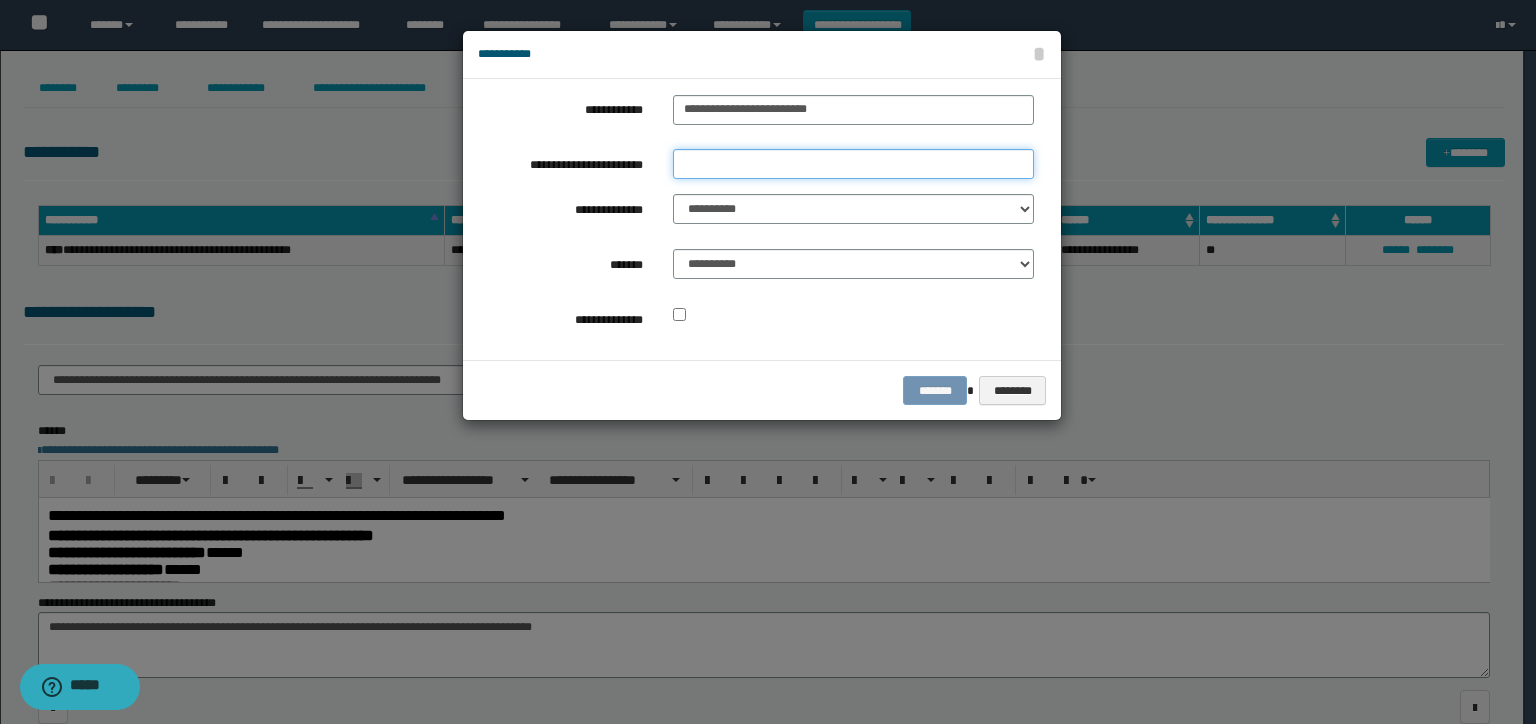 click on "**********" at bounding box center (853, 164) 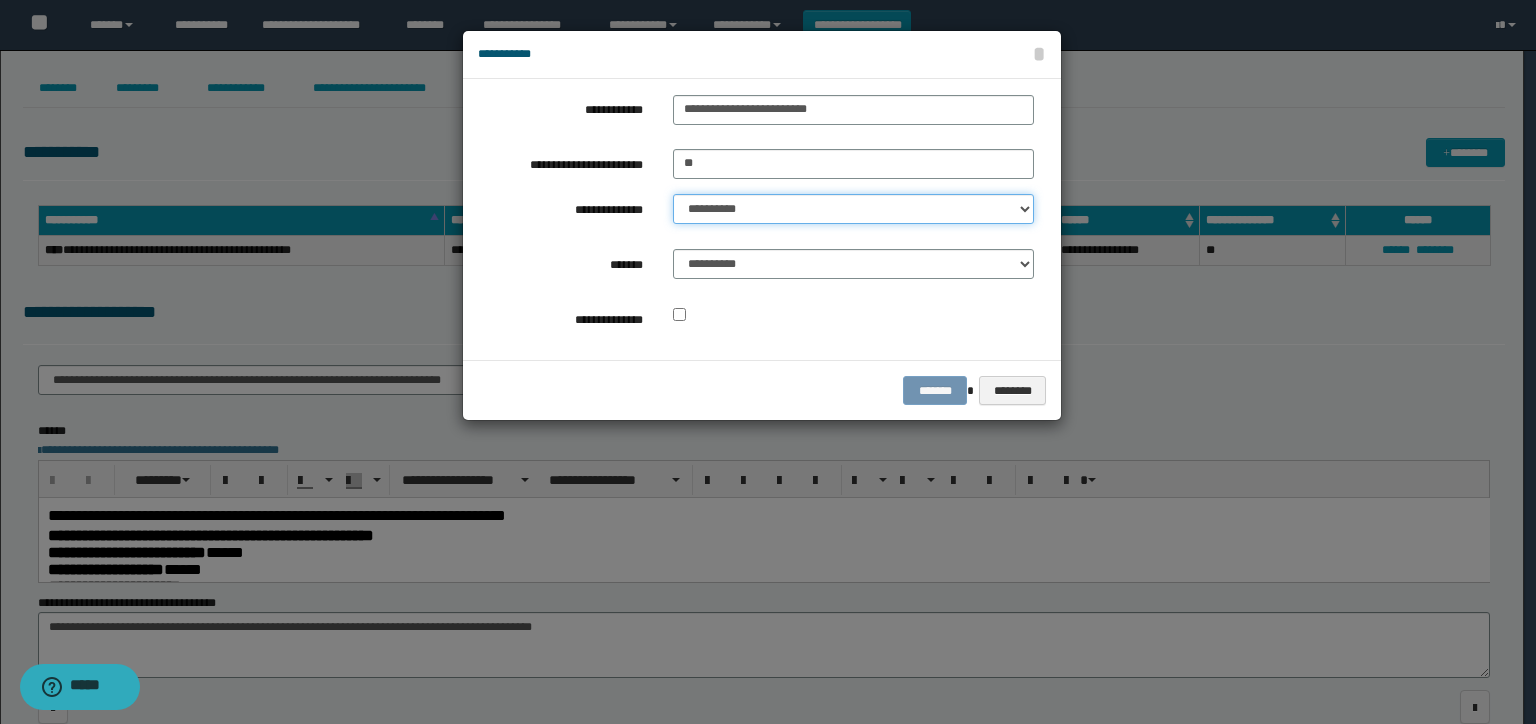 click on "**********" at bounding box center [853, 209] 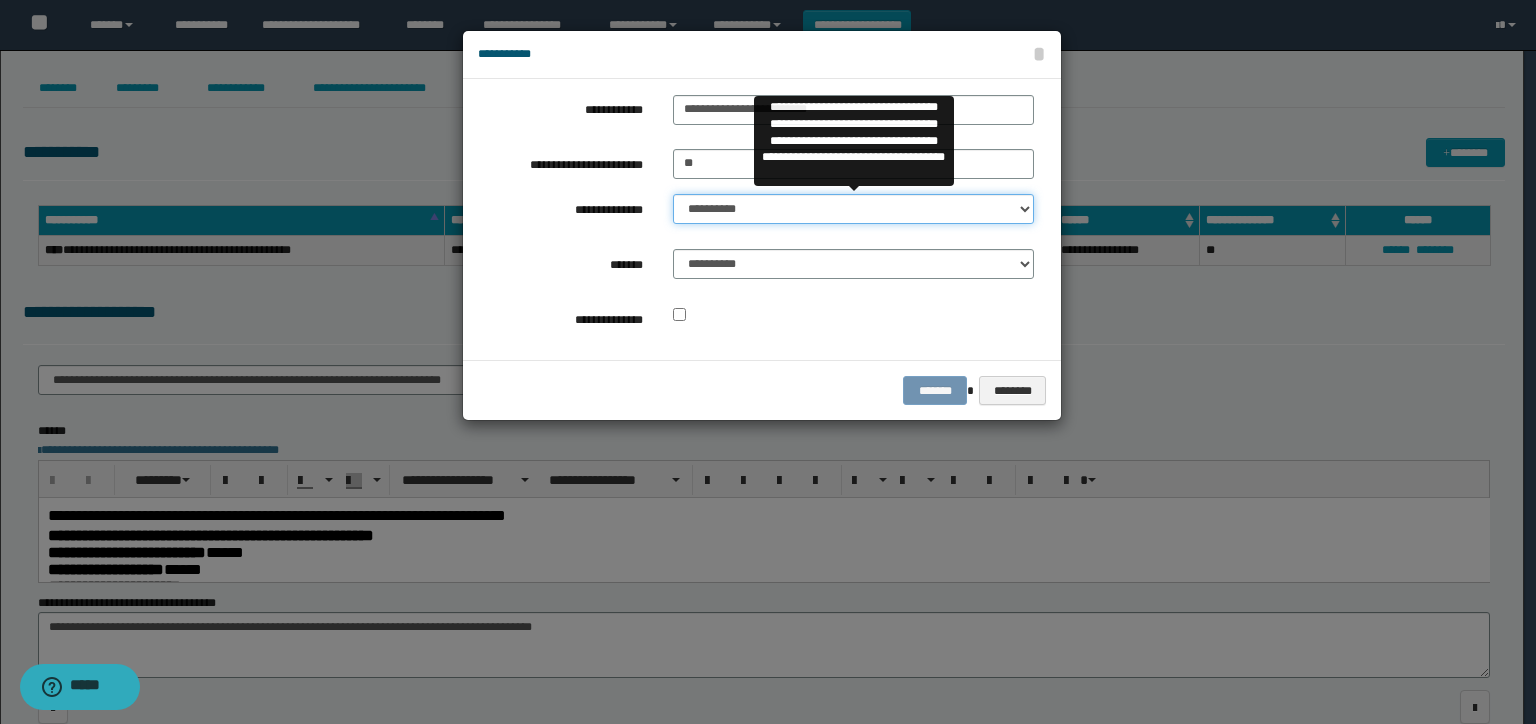 select on "**" 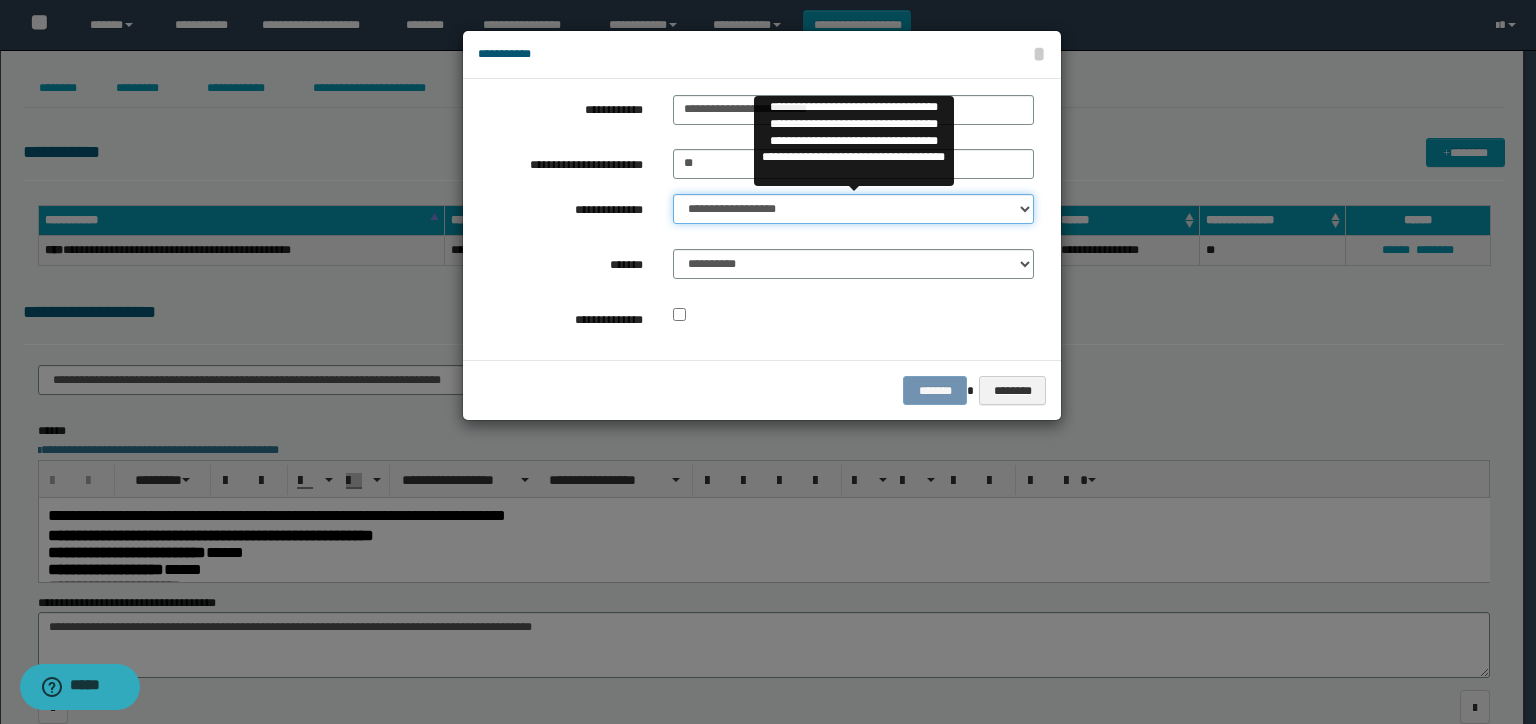 click on "**********" at bounding box center [853, 209] 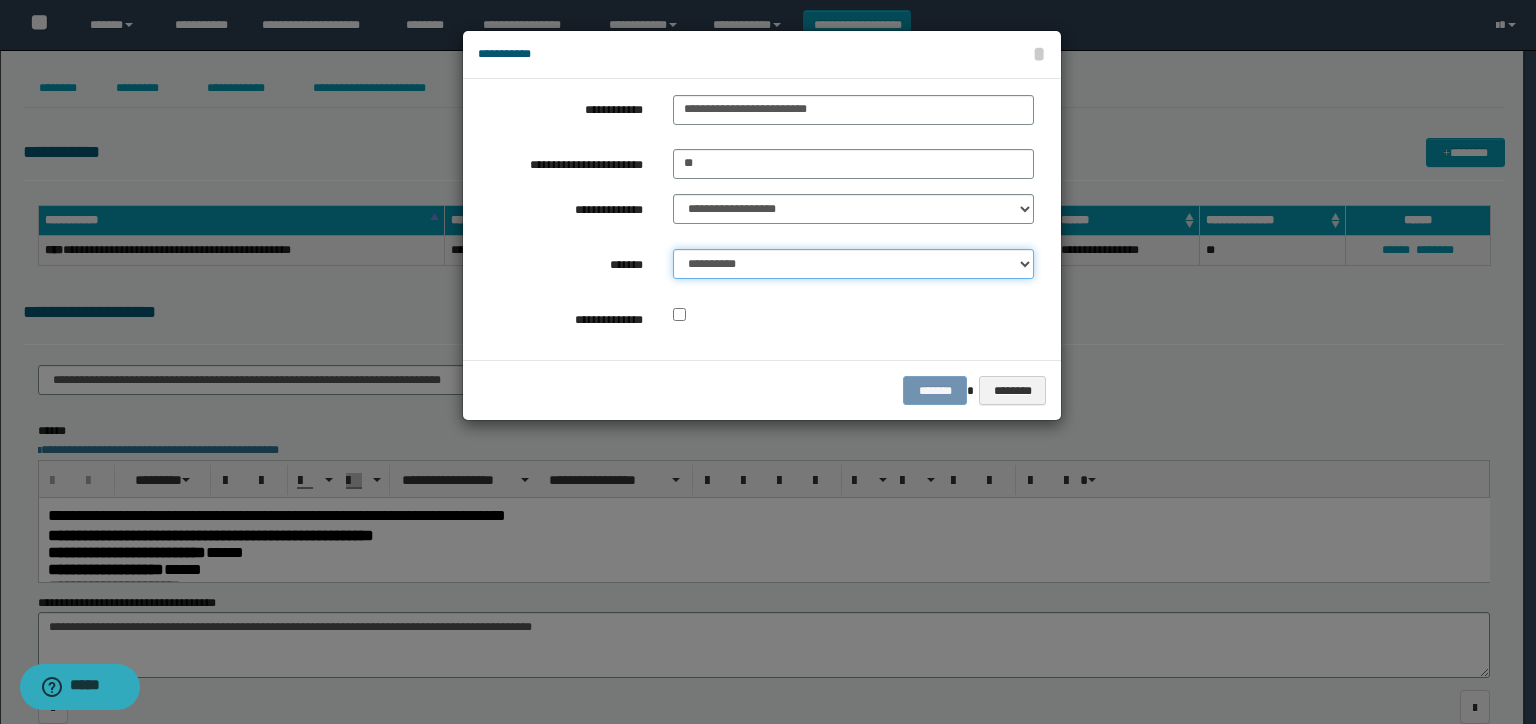 drag, startPoint x: 794, startPoint y: 264, endPoint x: 795, endPoint y: 276, distance: 12.0415945 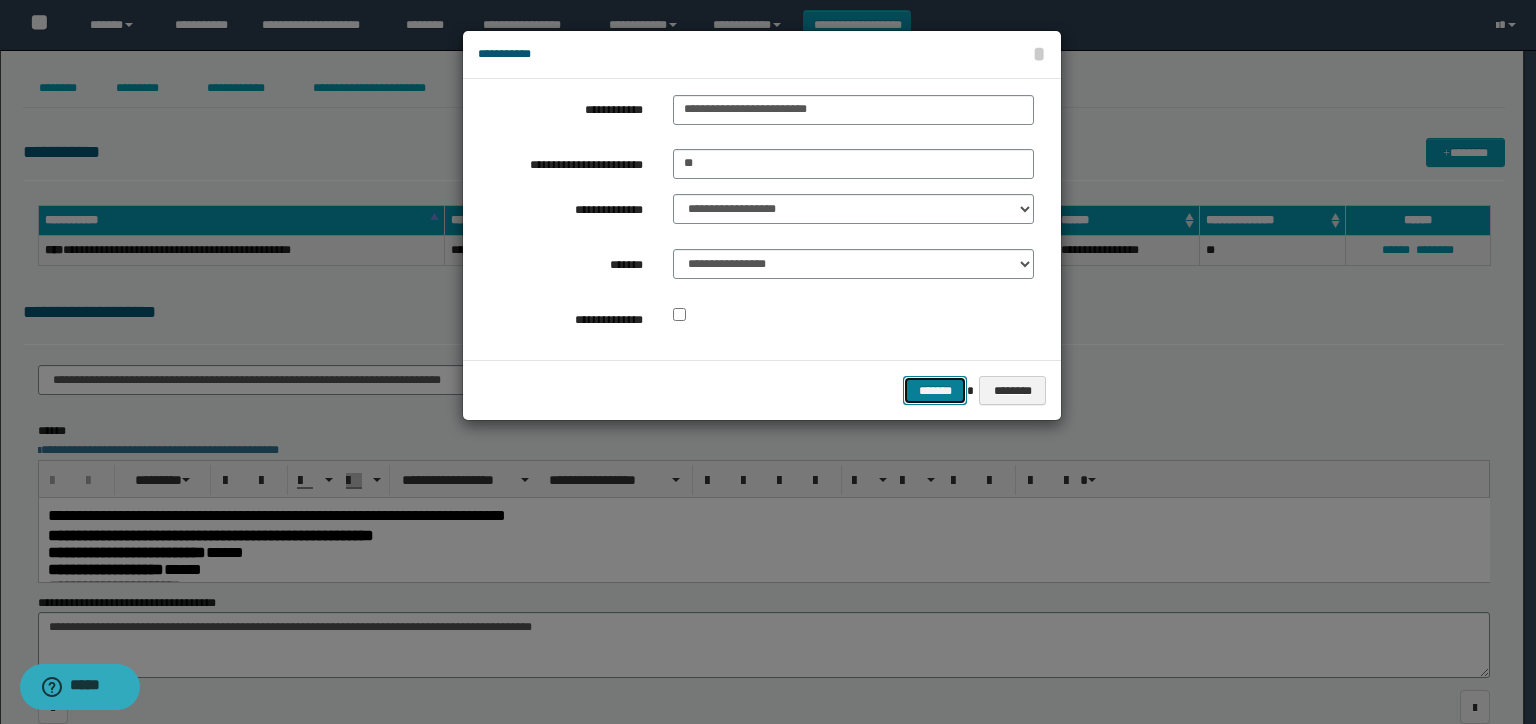 drag, startPoint x: 923, startPoint y: 396, endPoint x: 934, endPoint y: 355, distance: 42.44997 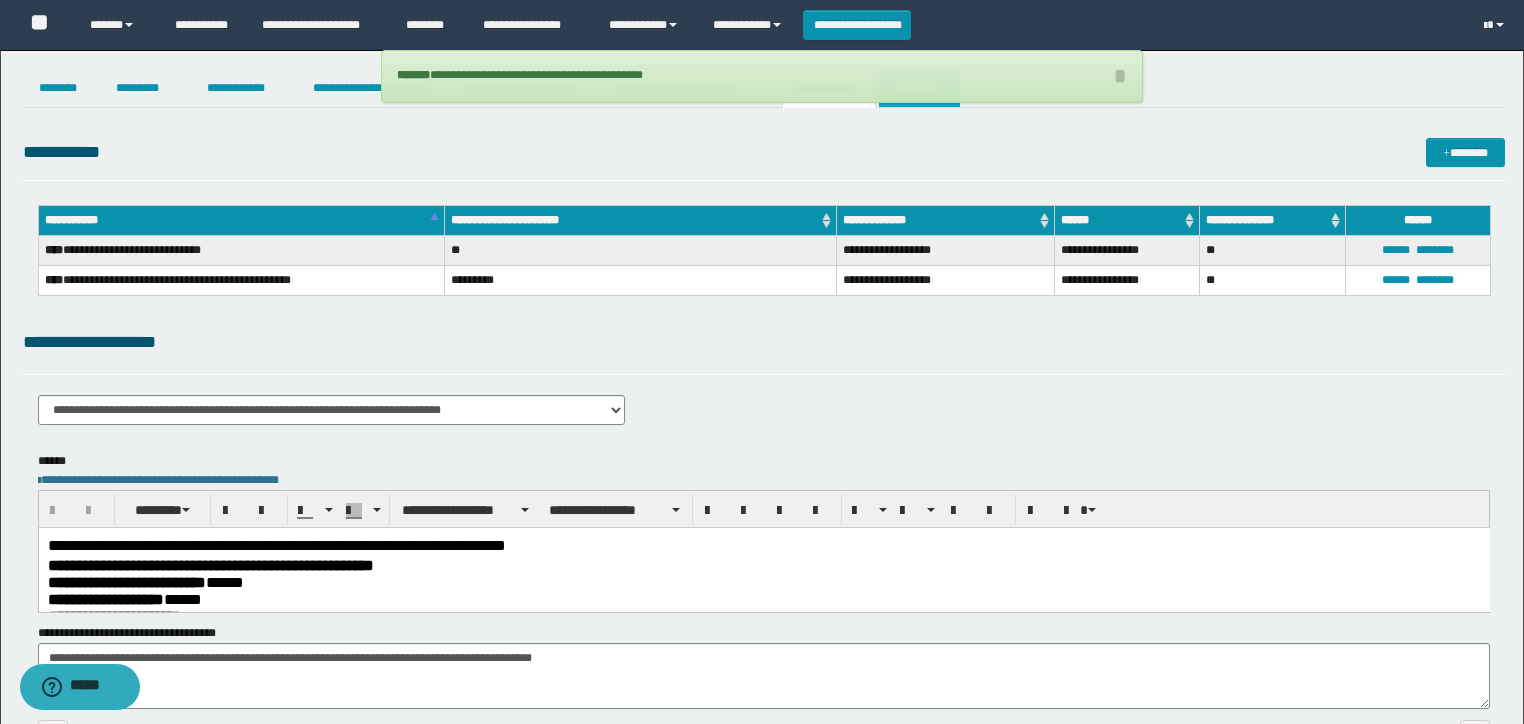 click on "********" at bounding box center [919, 88] 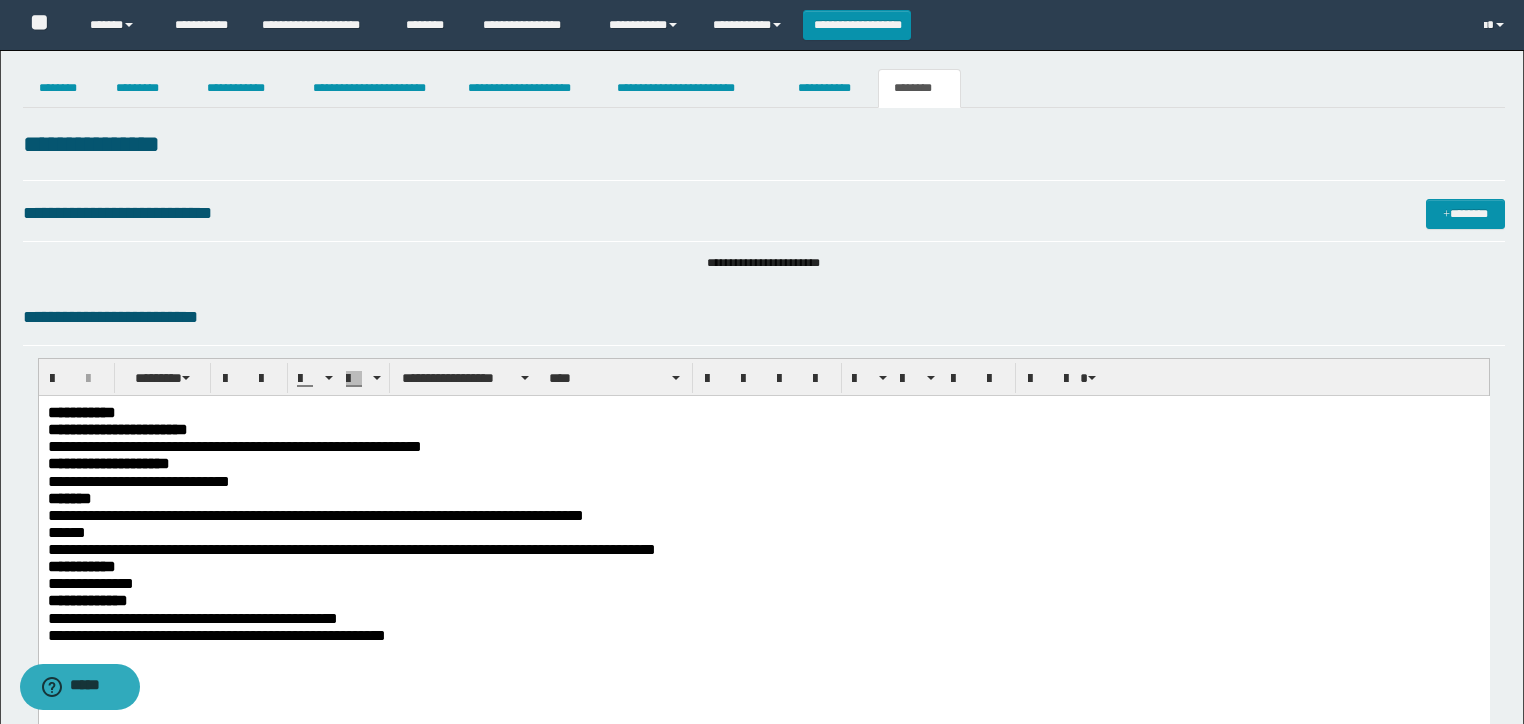 click on "**********" at bounding box center [763, 446] 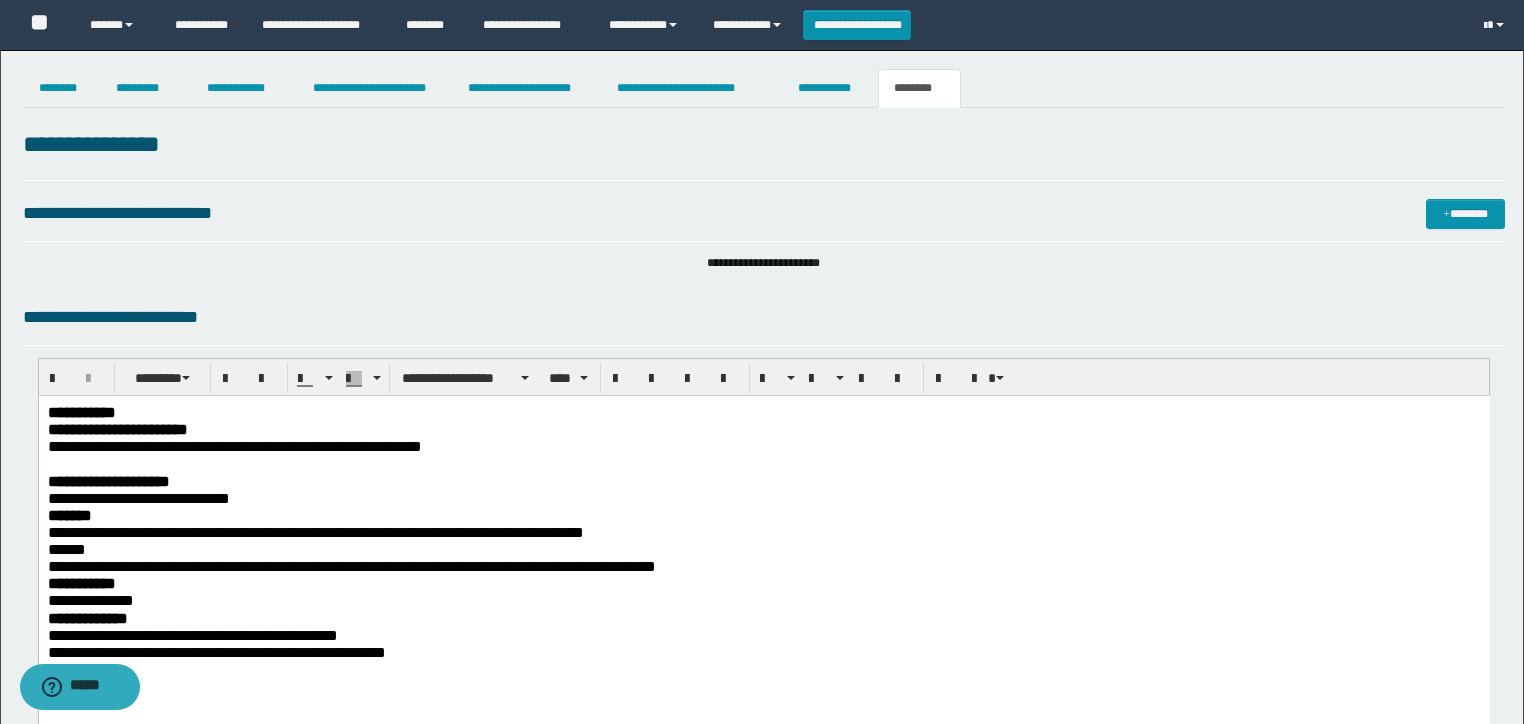 paste 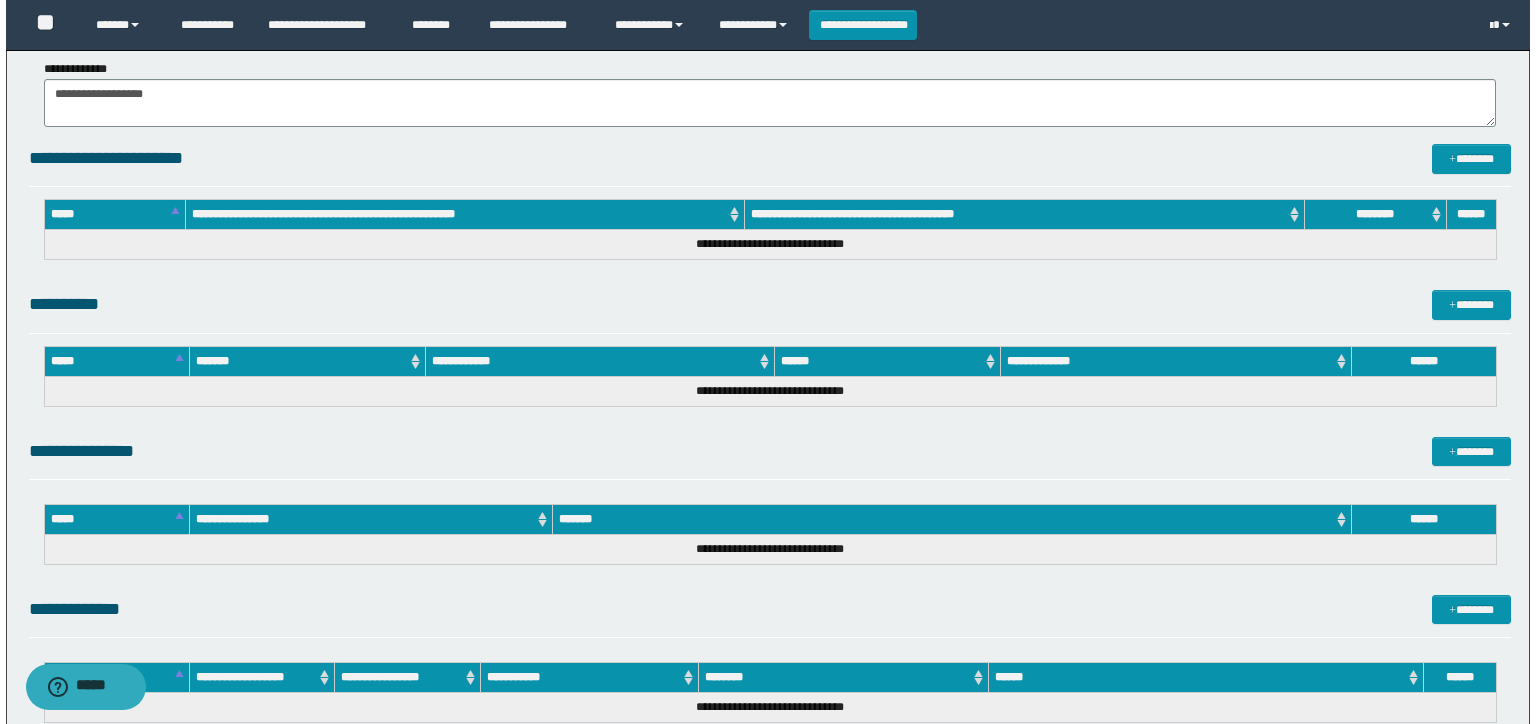 scroll, scrollTop: 1481, scrollLeft: 0, axis: vertical 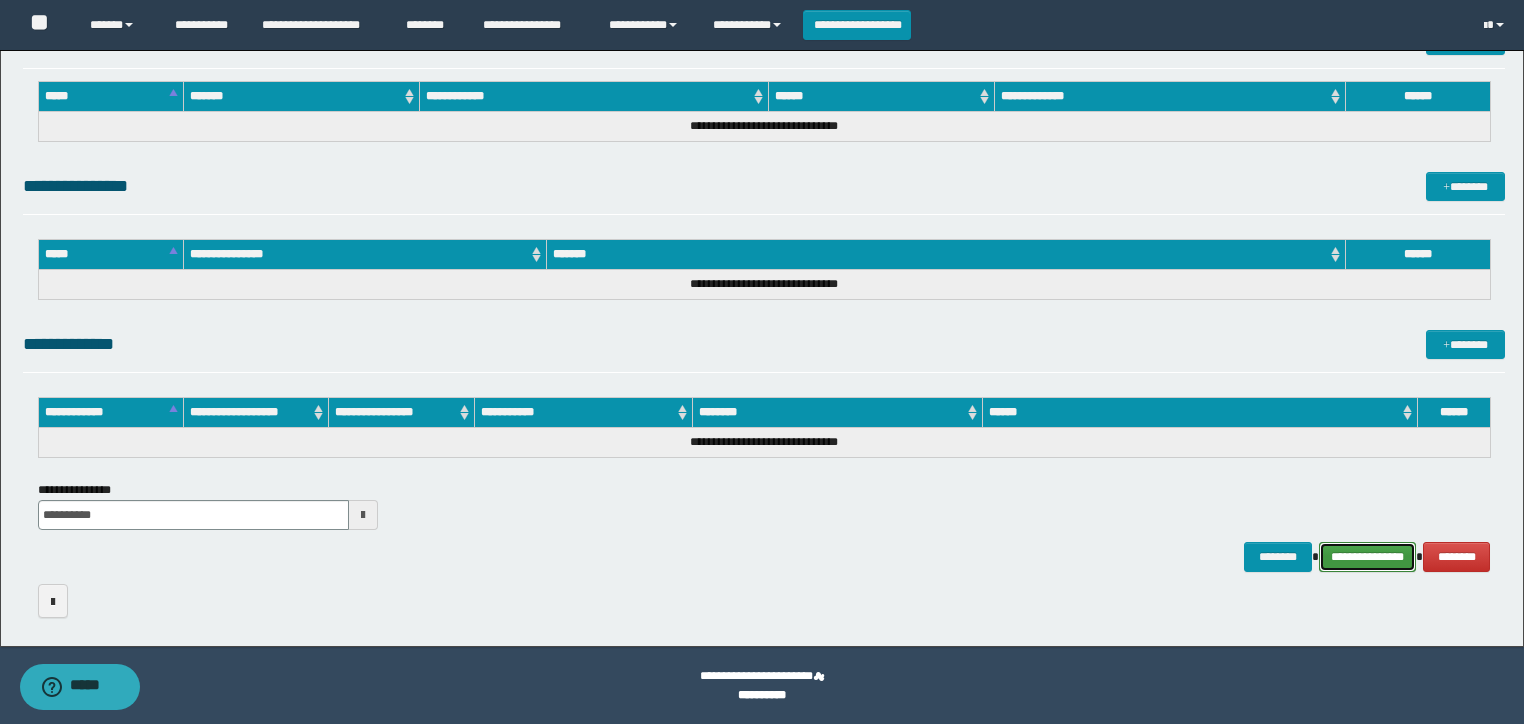 click on "**********" at bounding box center (1368, 557) 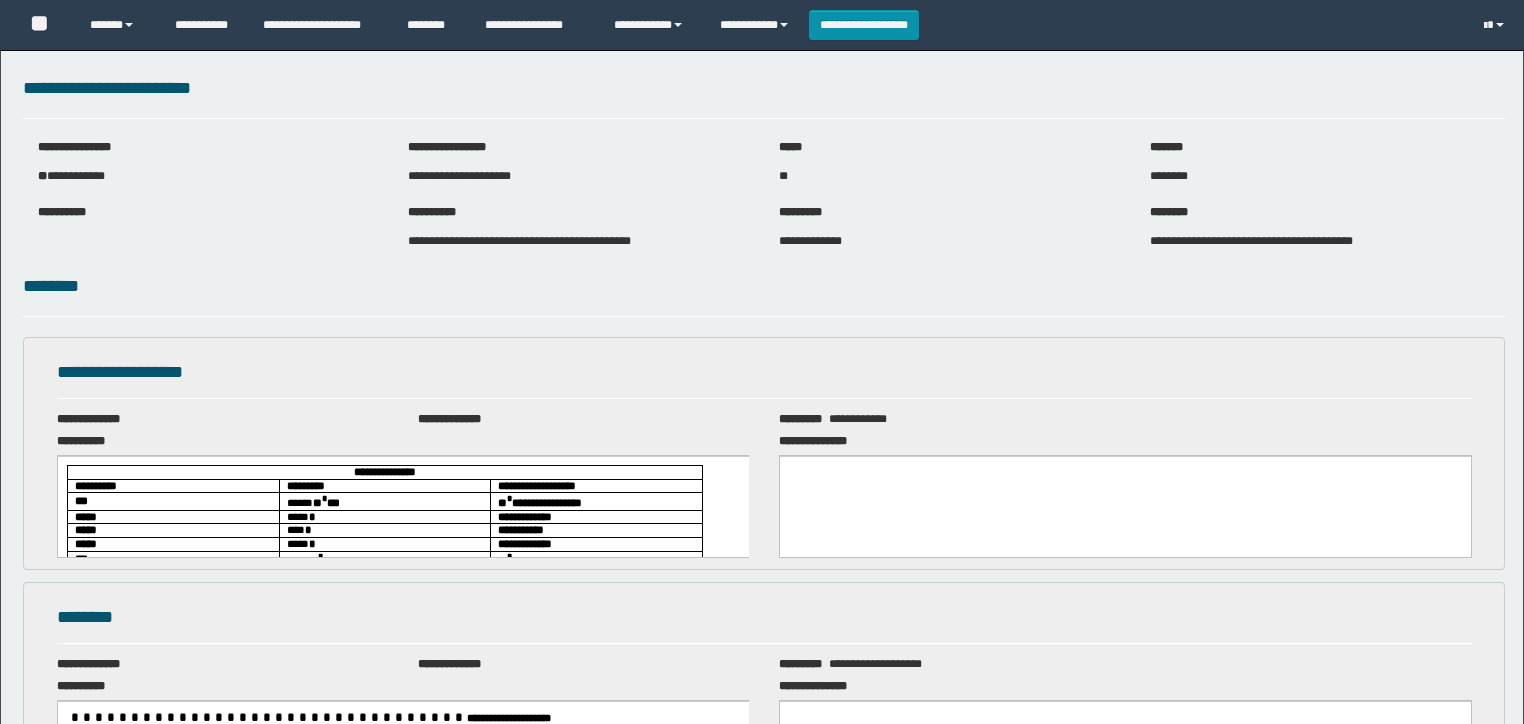 scroll, scrollTop: 0, scrollLeft: 0, axis: both 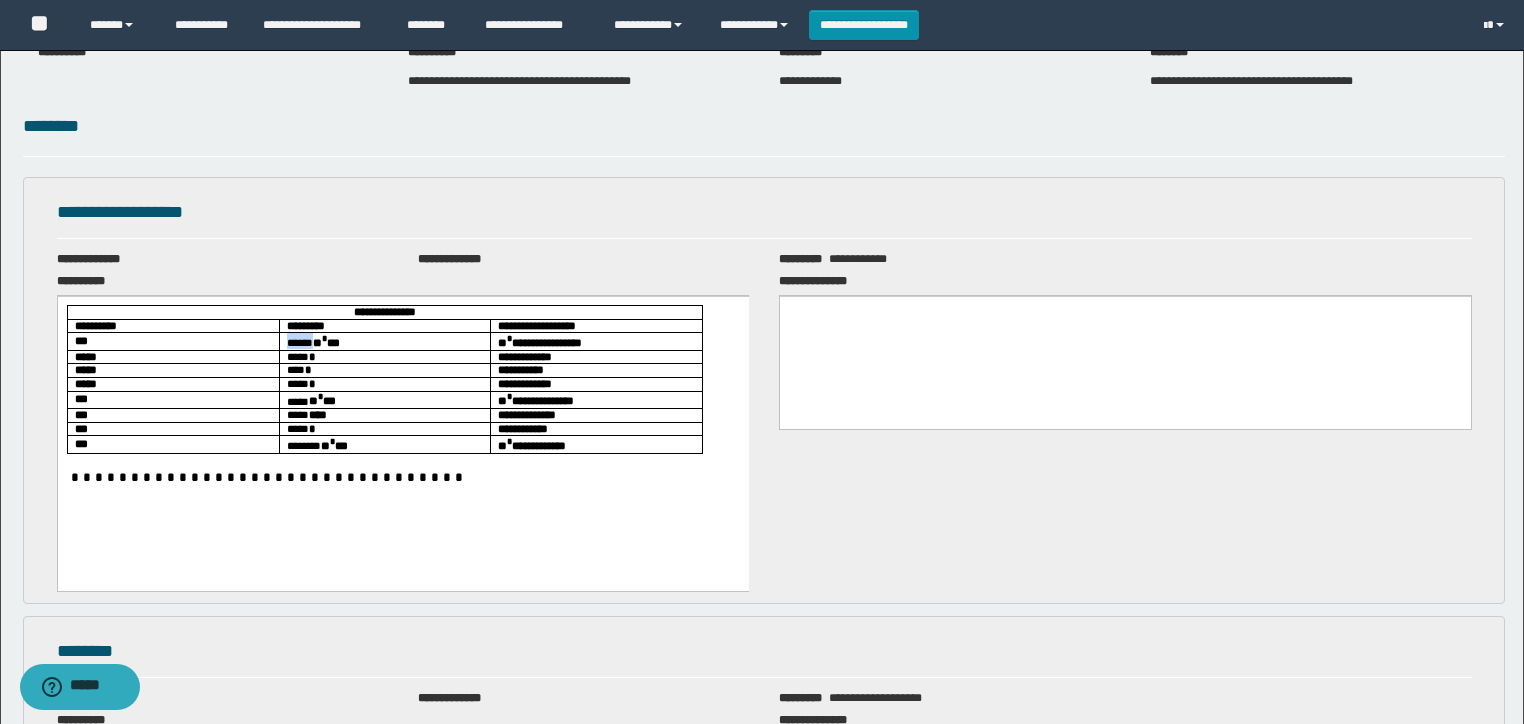 drag, startPoint x: 271, startPoint y: 340, endPoint x: 220, endPoint y: 344, distance: 51.156624 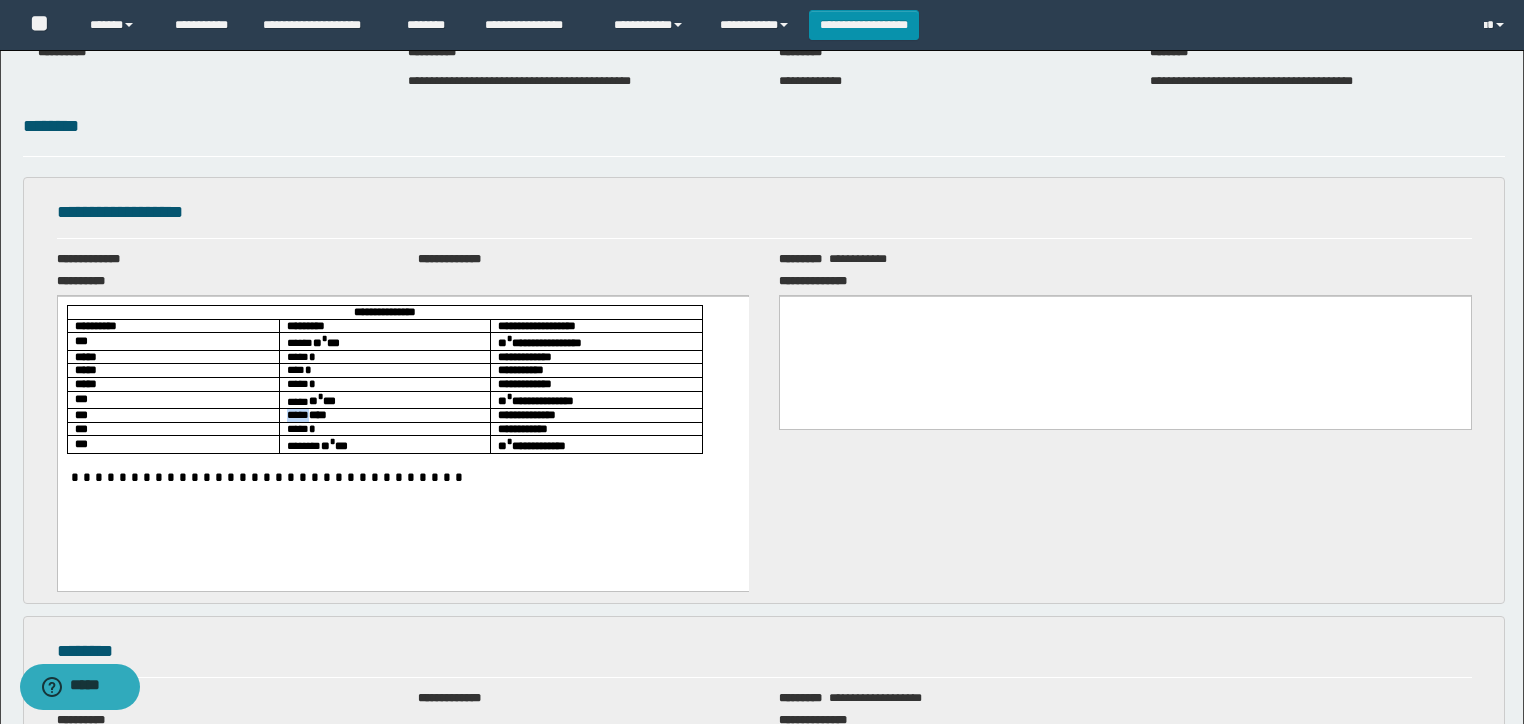drag, startPoint x: 273, startPoint y: 416, endPoint x: 228, endPoint y: 416, distance: 45 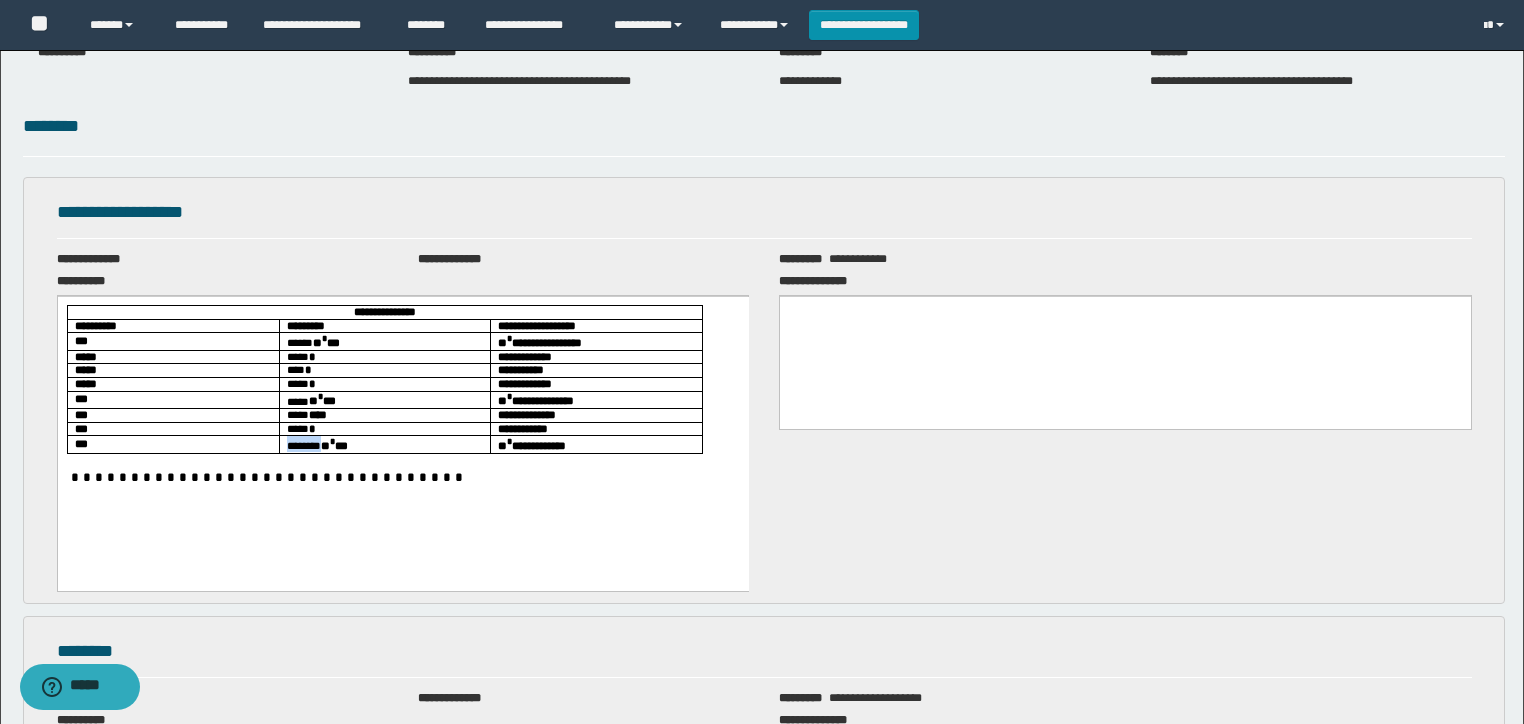 drag, startPoint x: 360, startPoint y: 443, endPoint x: 237, endPoint y: 442, distance: 123.00407 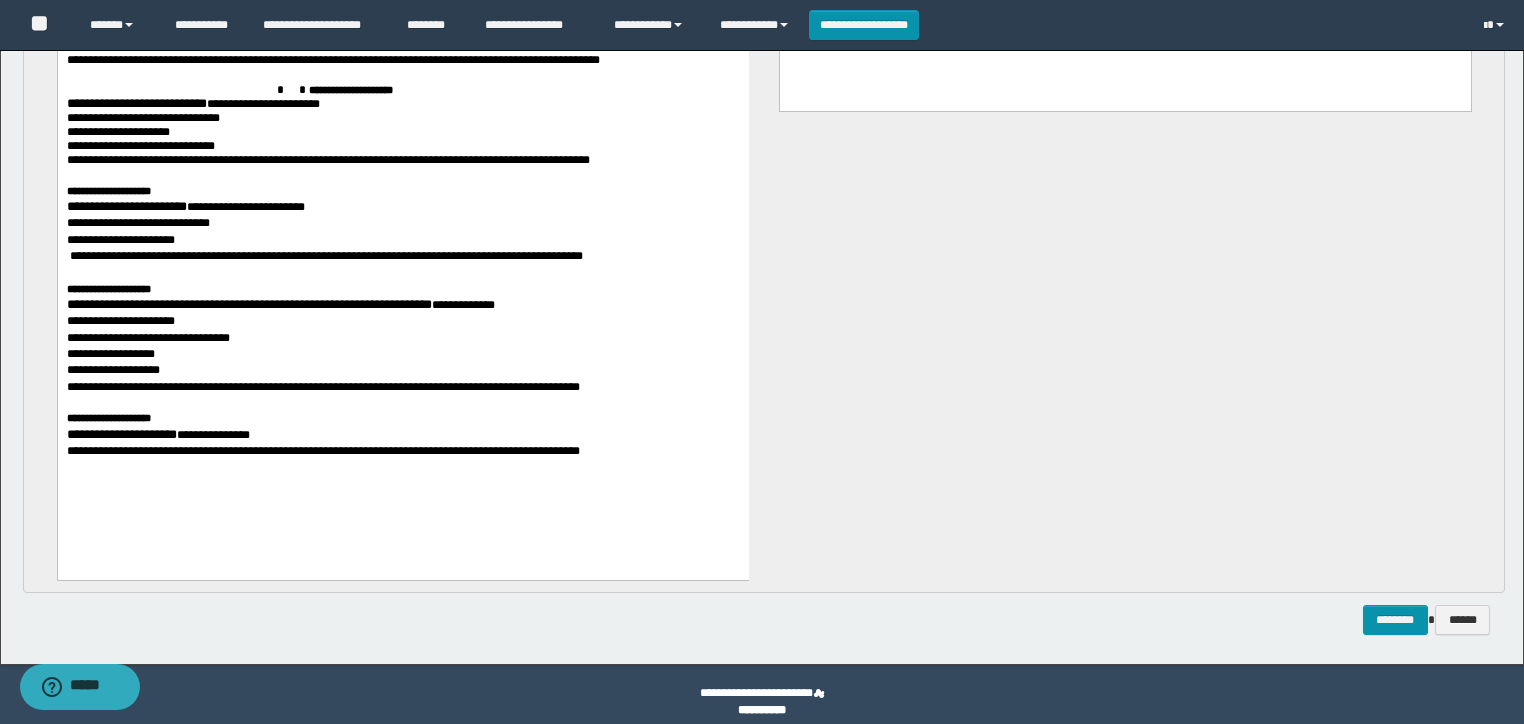 scroll, scrollTop: 1301, scrollLeft: 0, axis: vertical 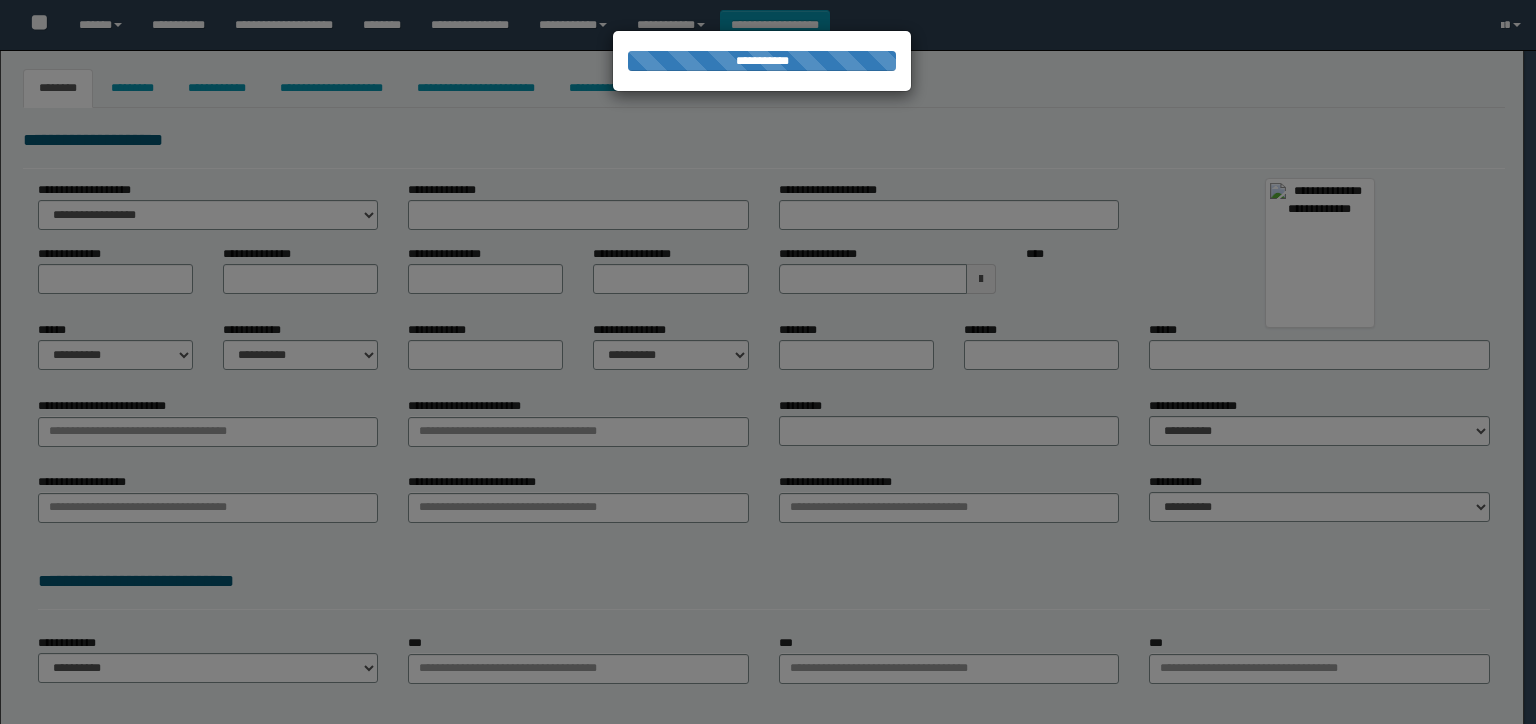 type on "**********" 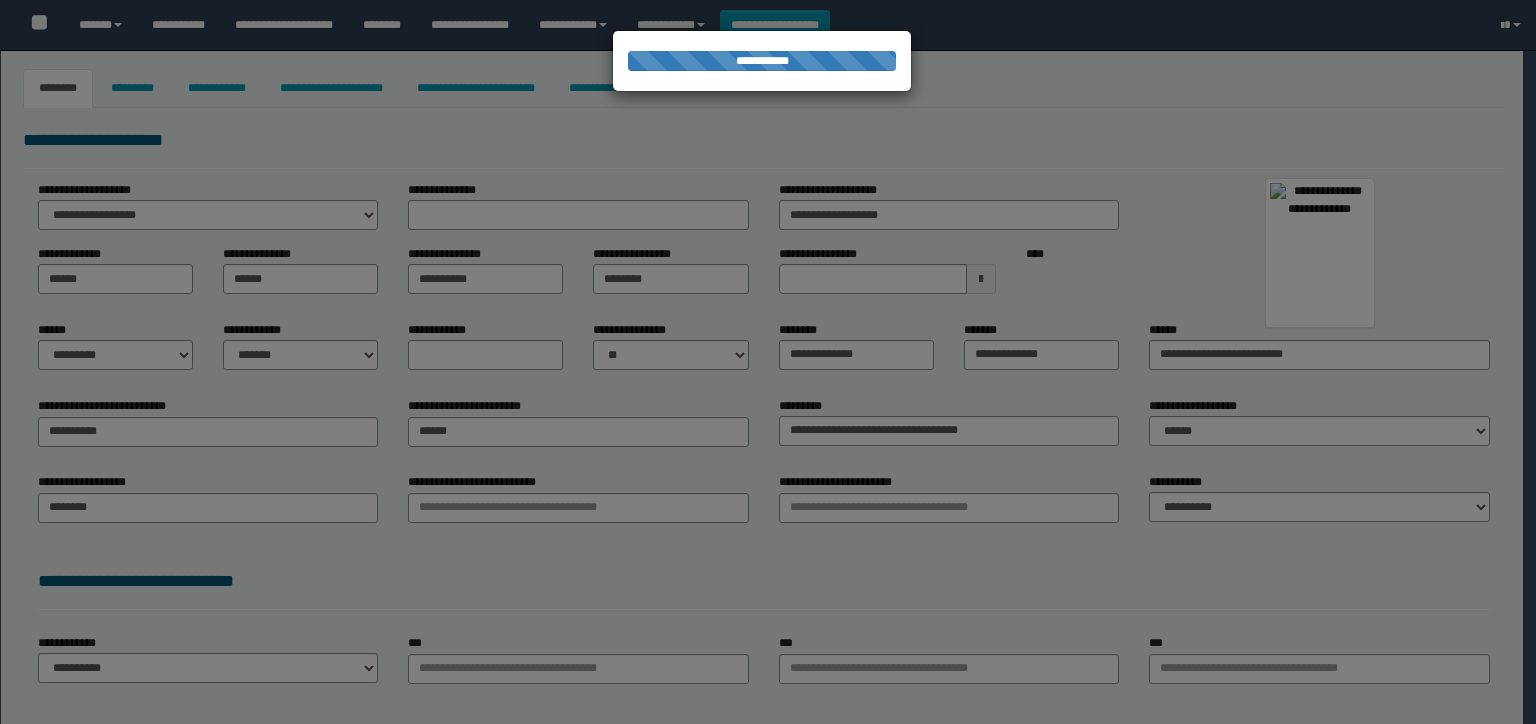 type on "**********" 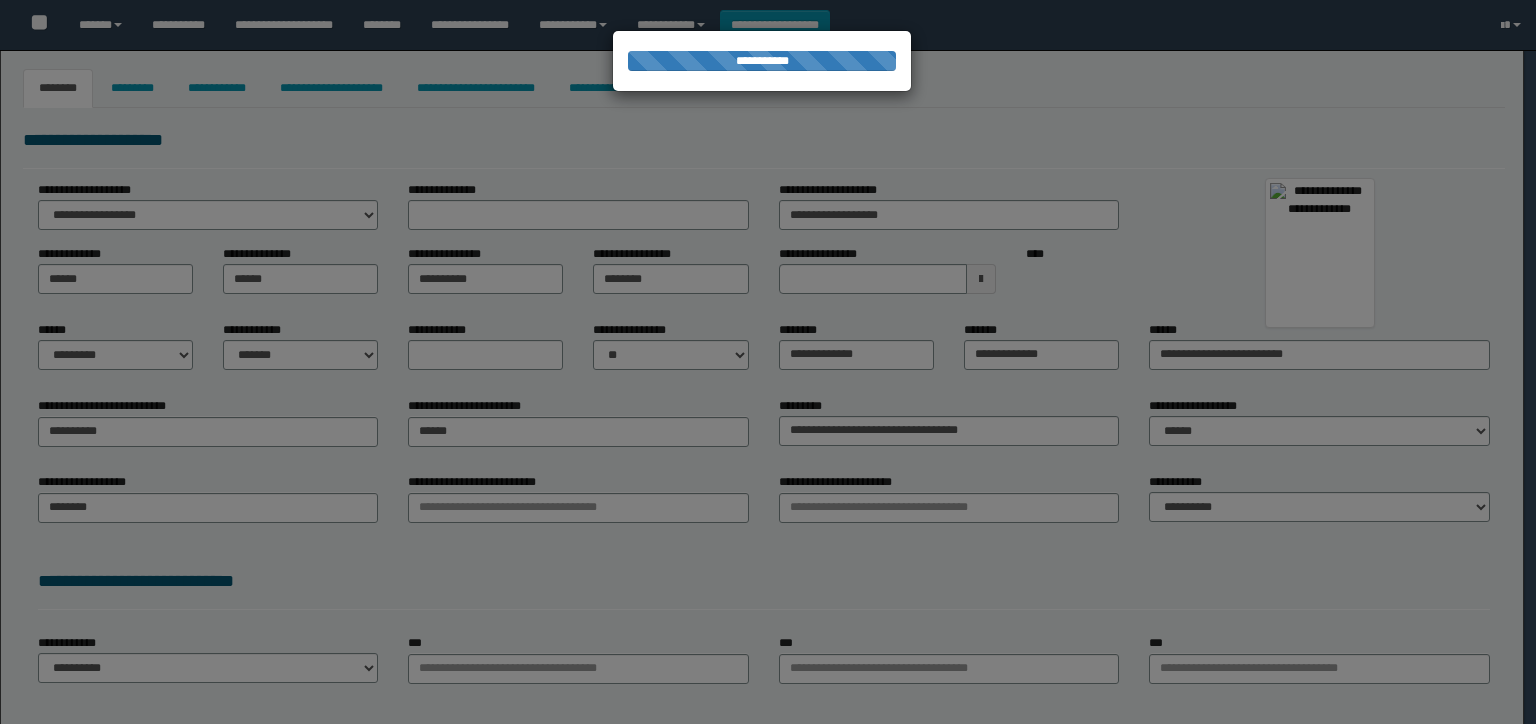type on "******" 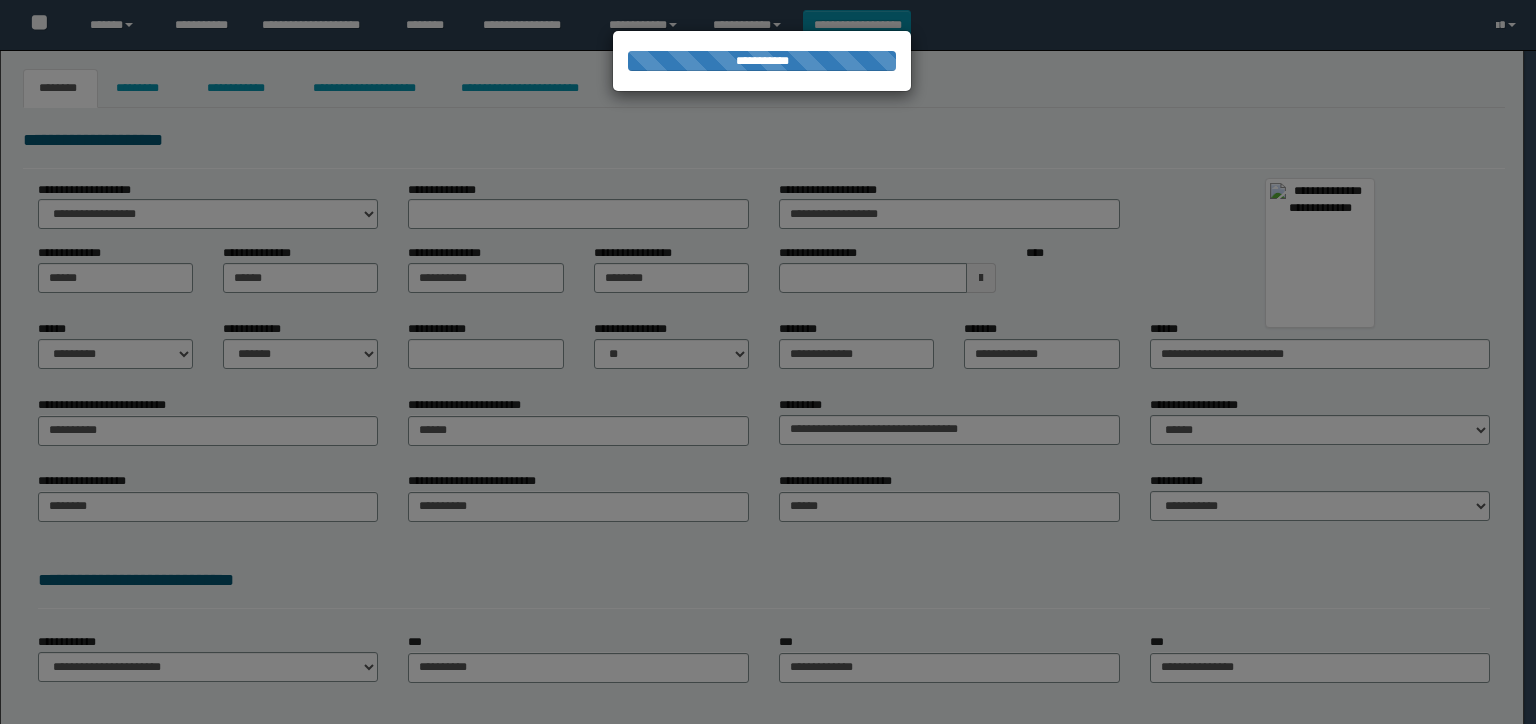 scroll, scrollTop: 0, scrollLeft: 0, axis: both 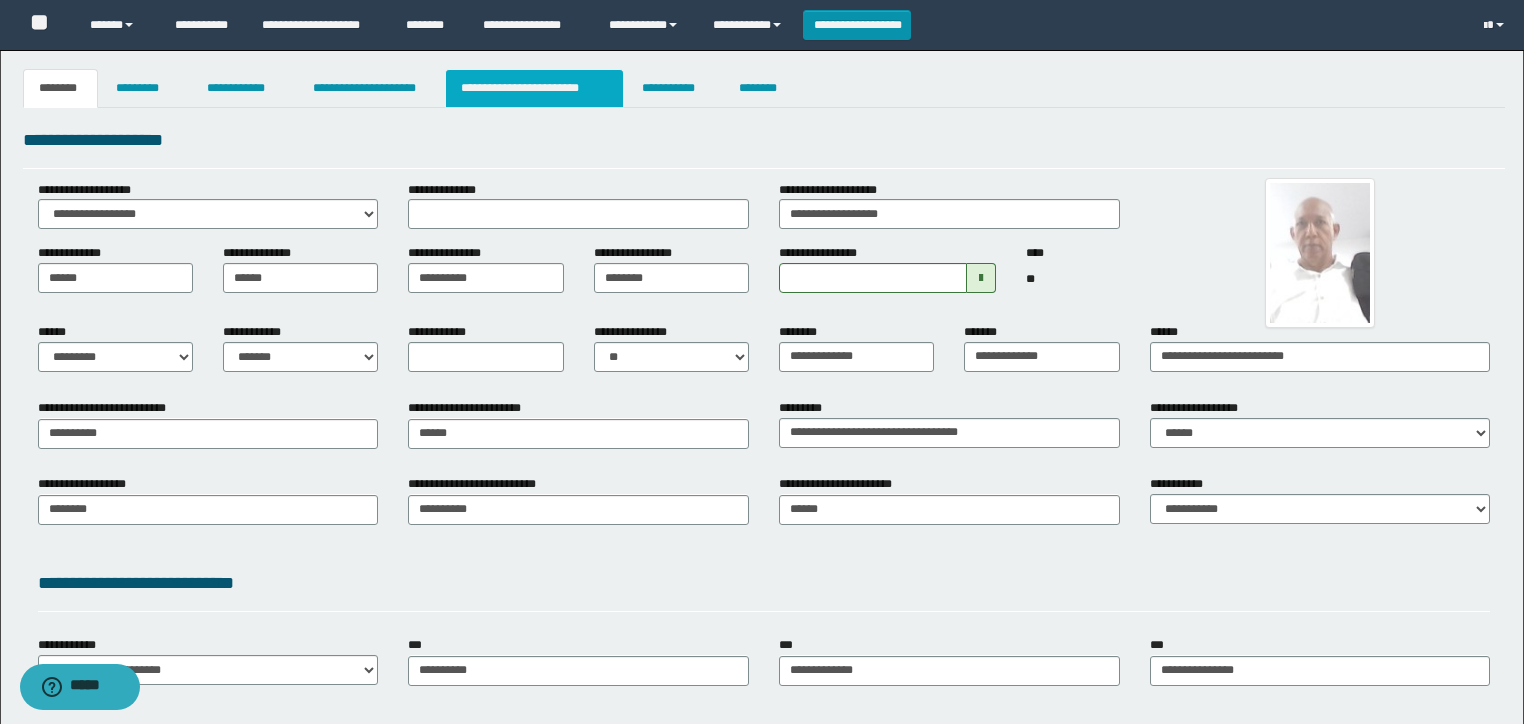 click on "**********" at bounding box center (534, 88) 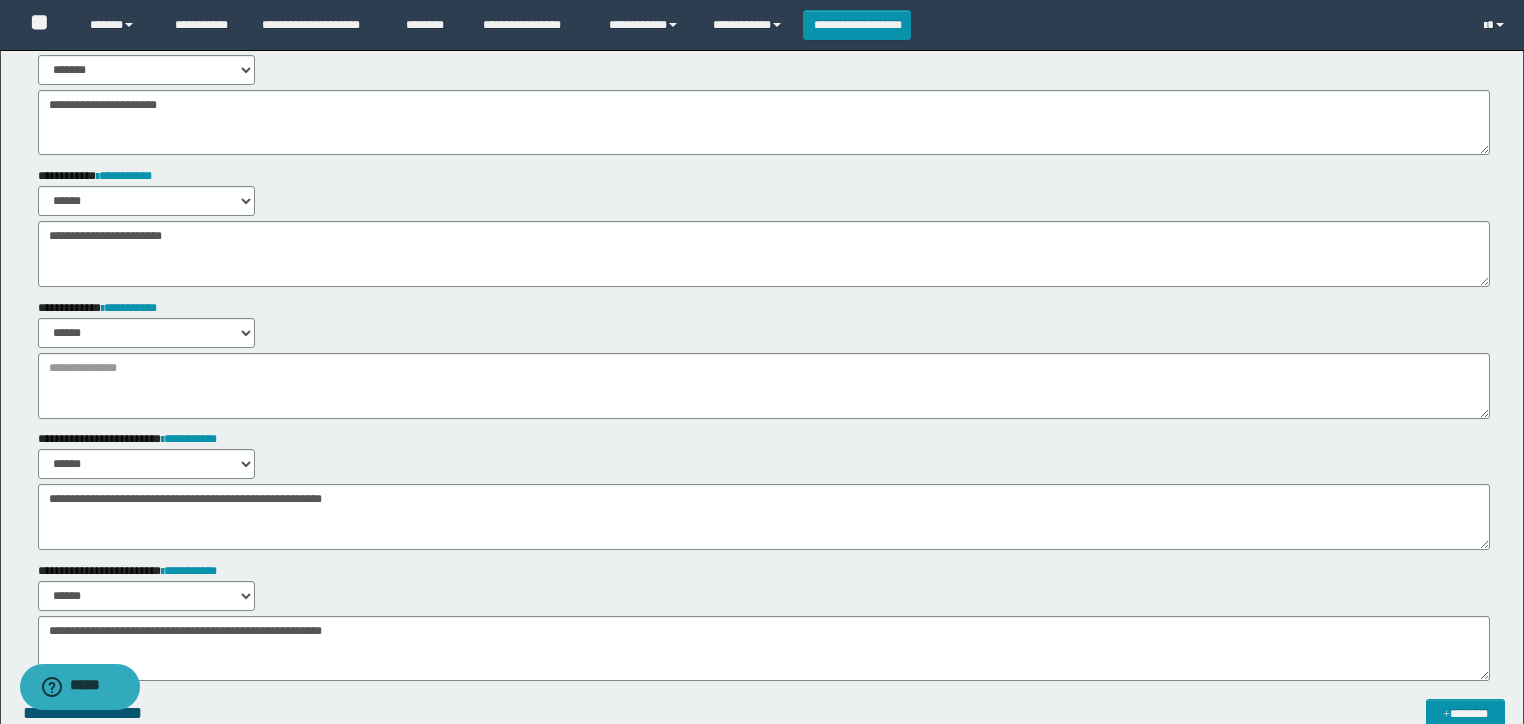scroll, scrollTop: 320, scrollLeft: 0, axis: vertical 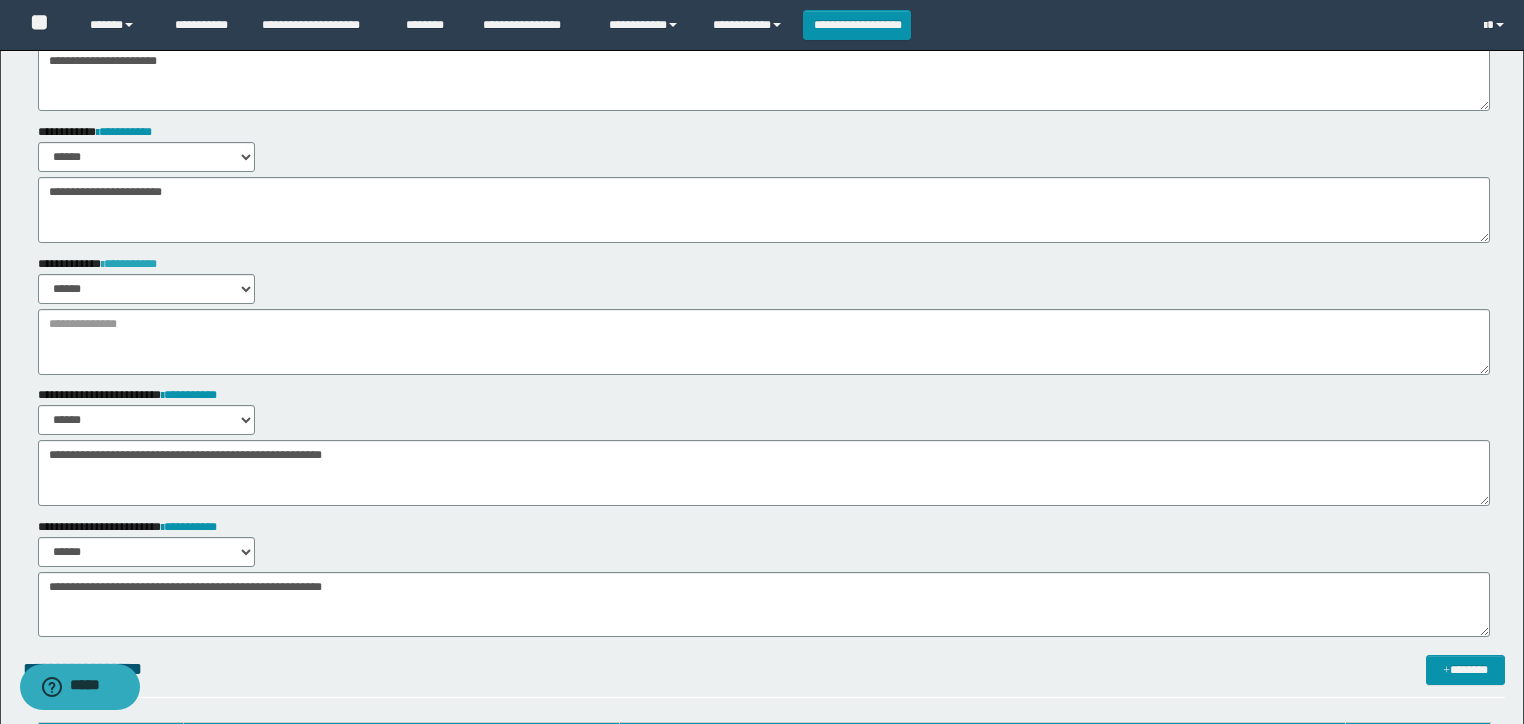 click on "**********" at bounding box center [129, 264] 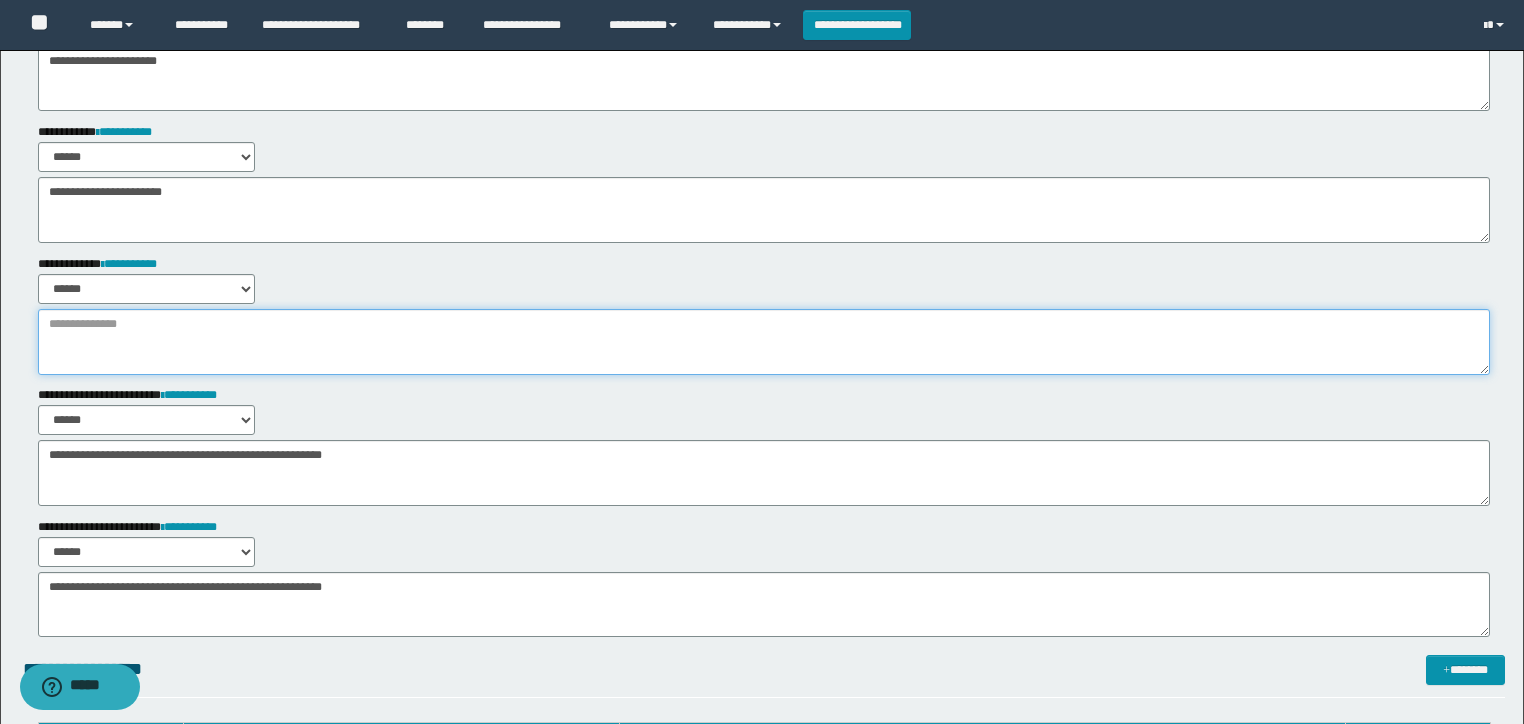 paste on "**********" 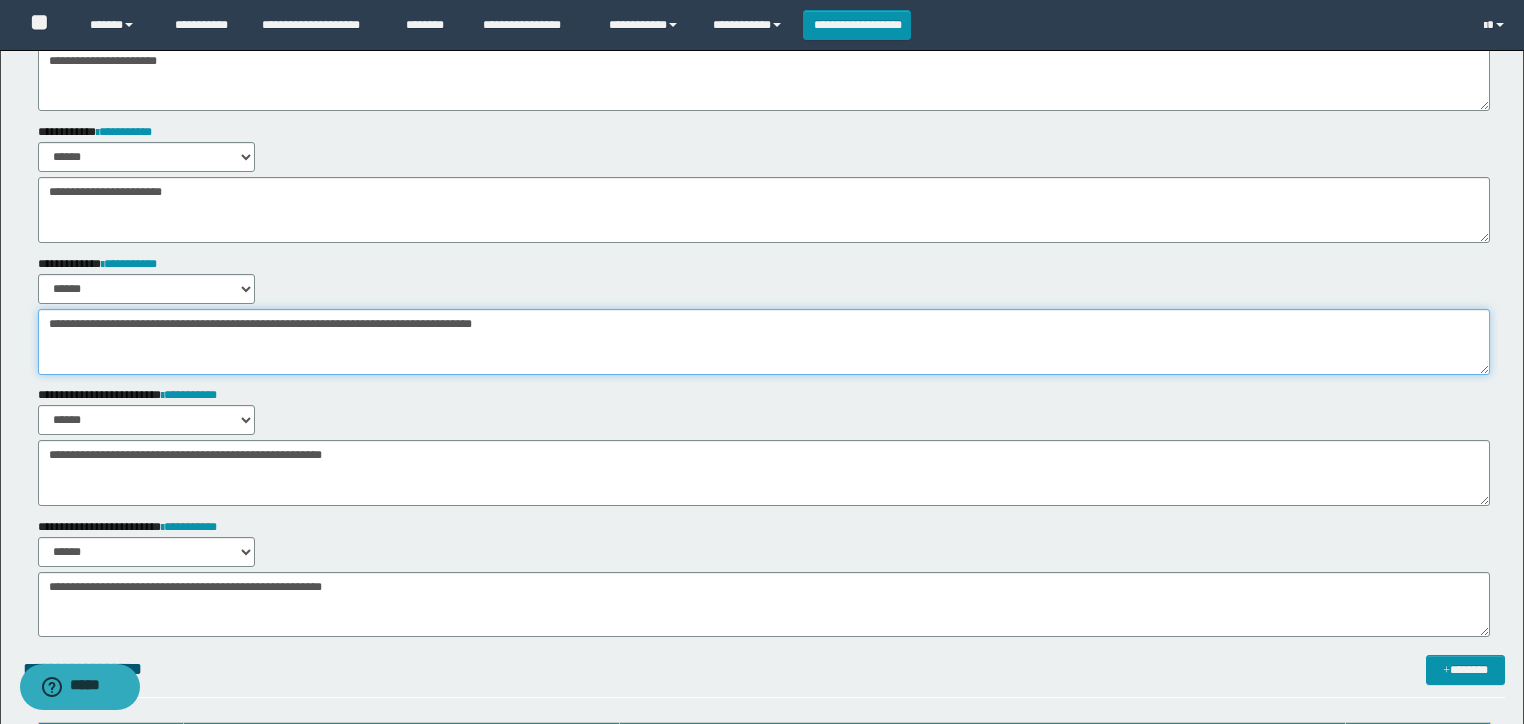 click on "**********" at bounding box center [764, 342] 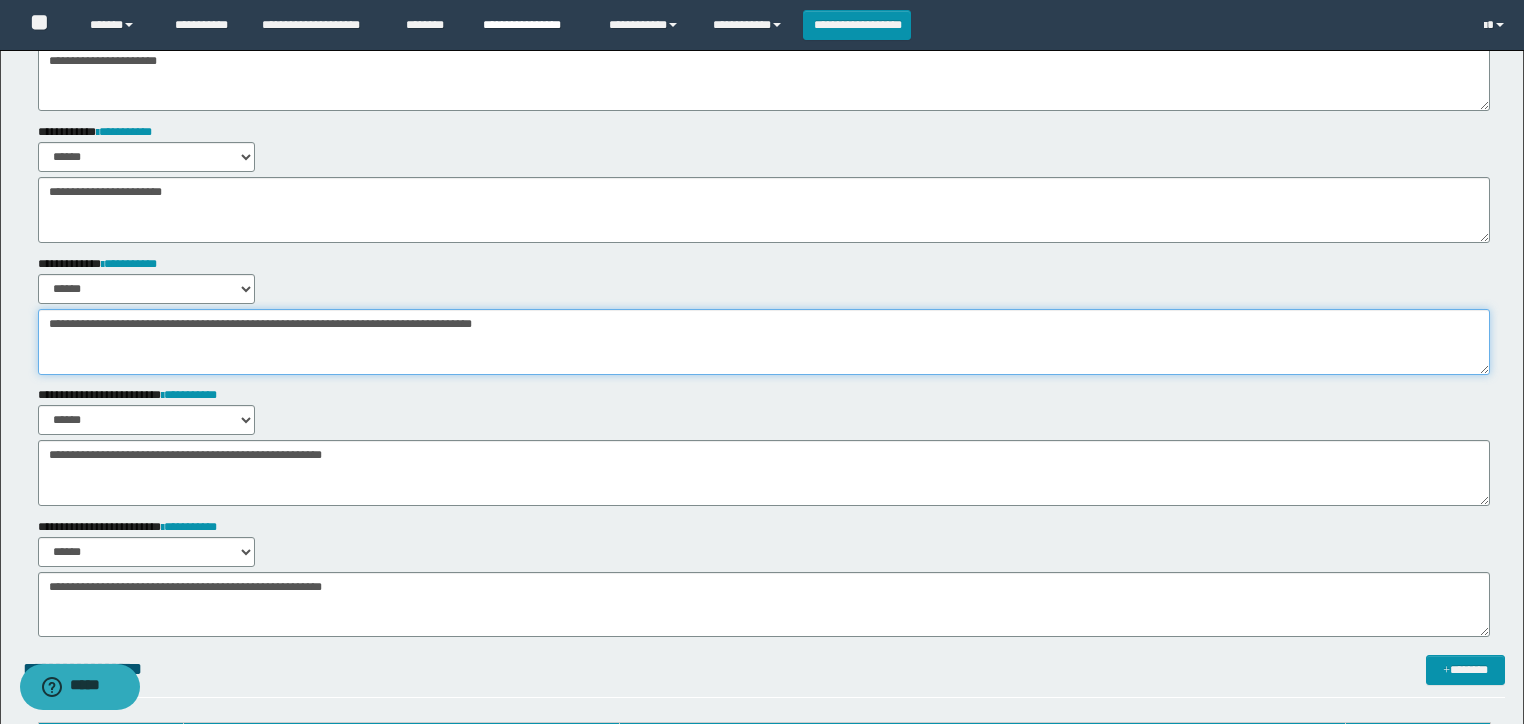 type on "**********" 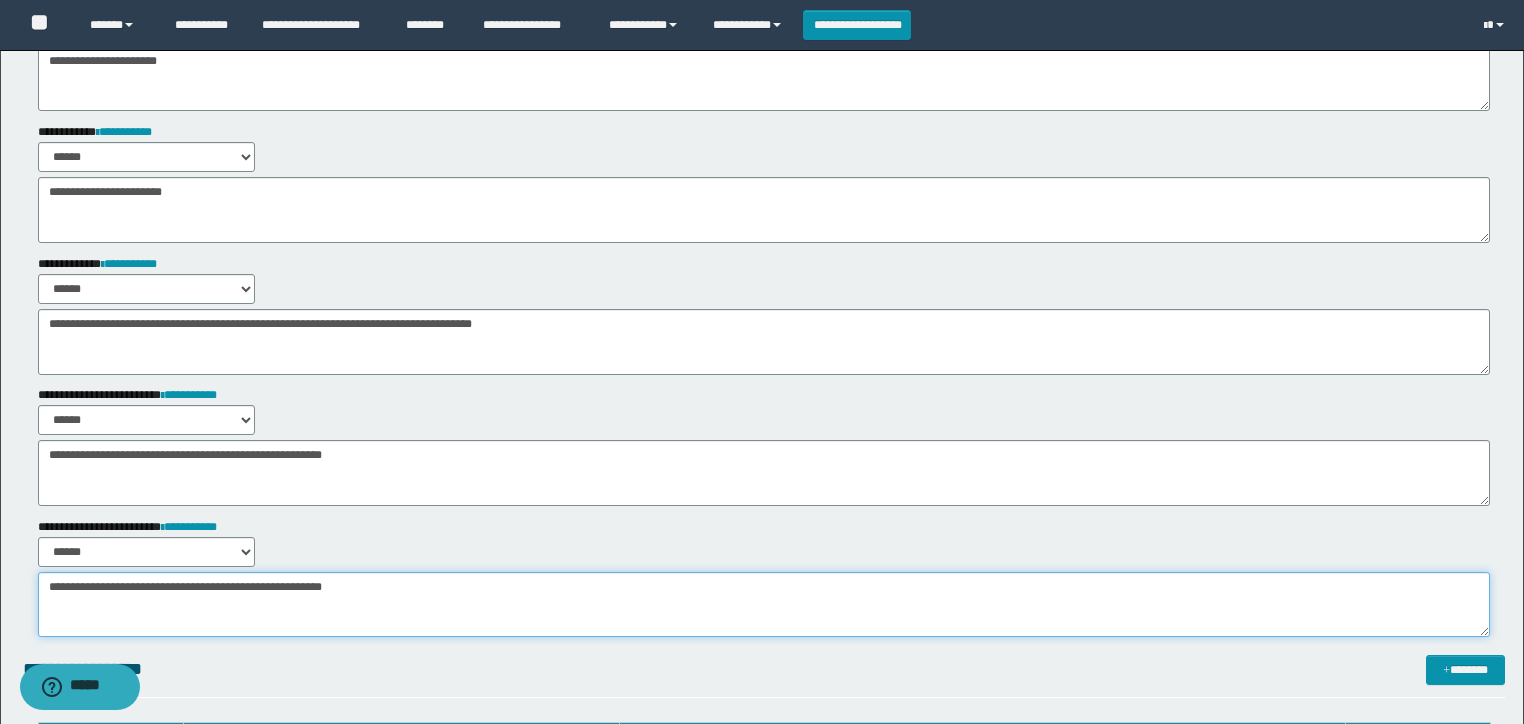 click on "**********" at bounding box center (764, 605) 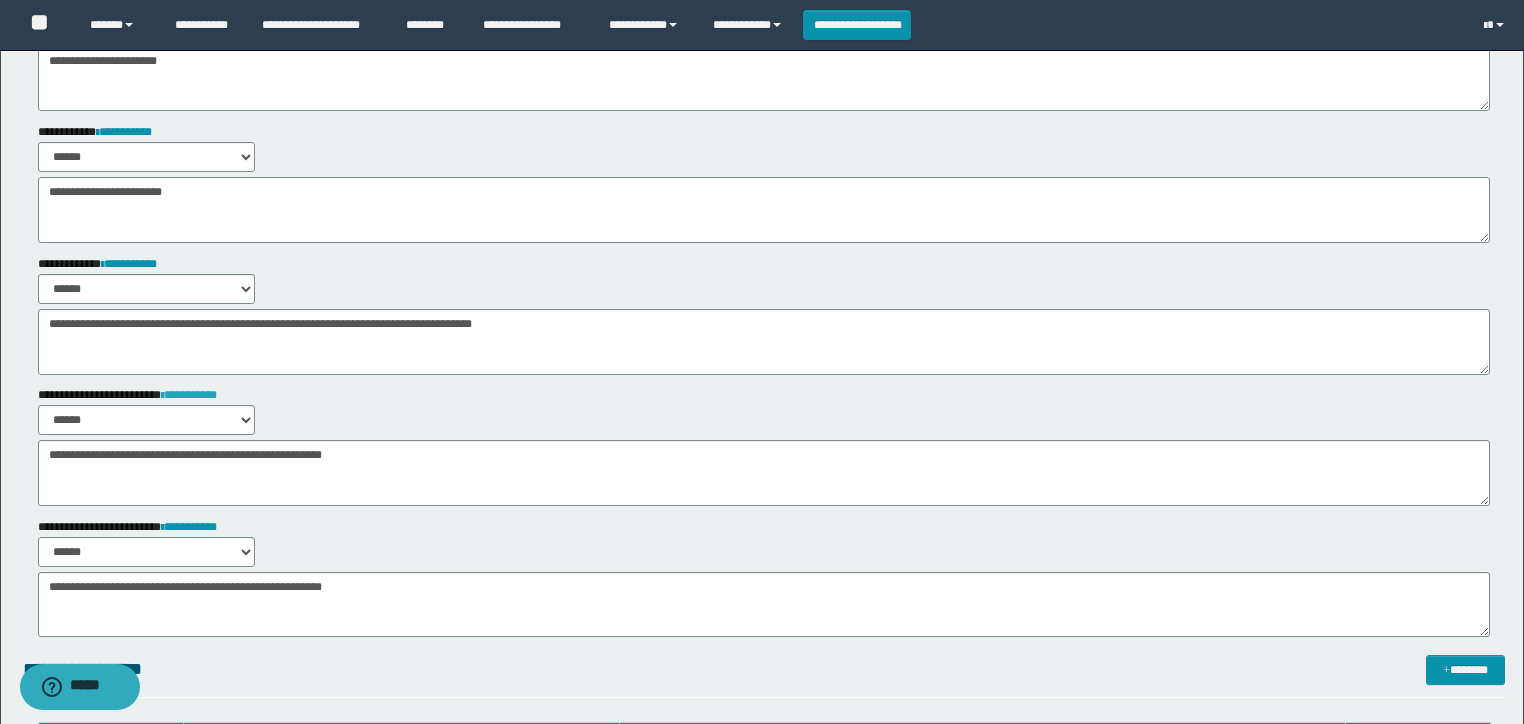 click on "**********" at bounding box center [189, 395] 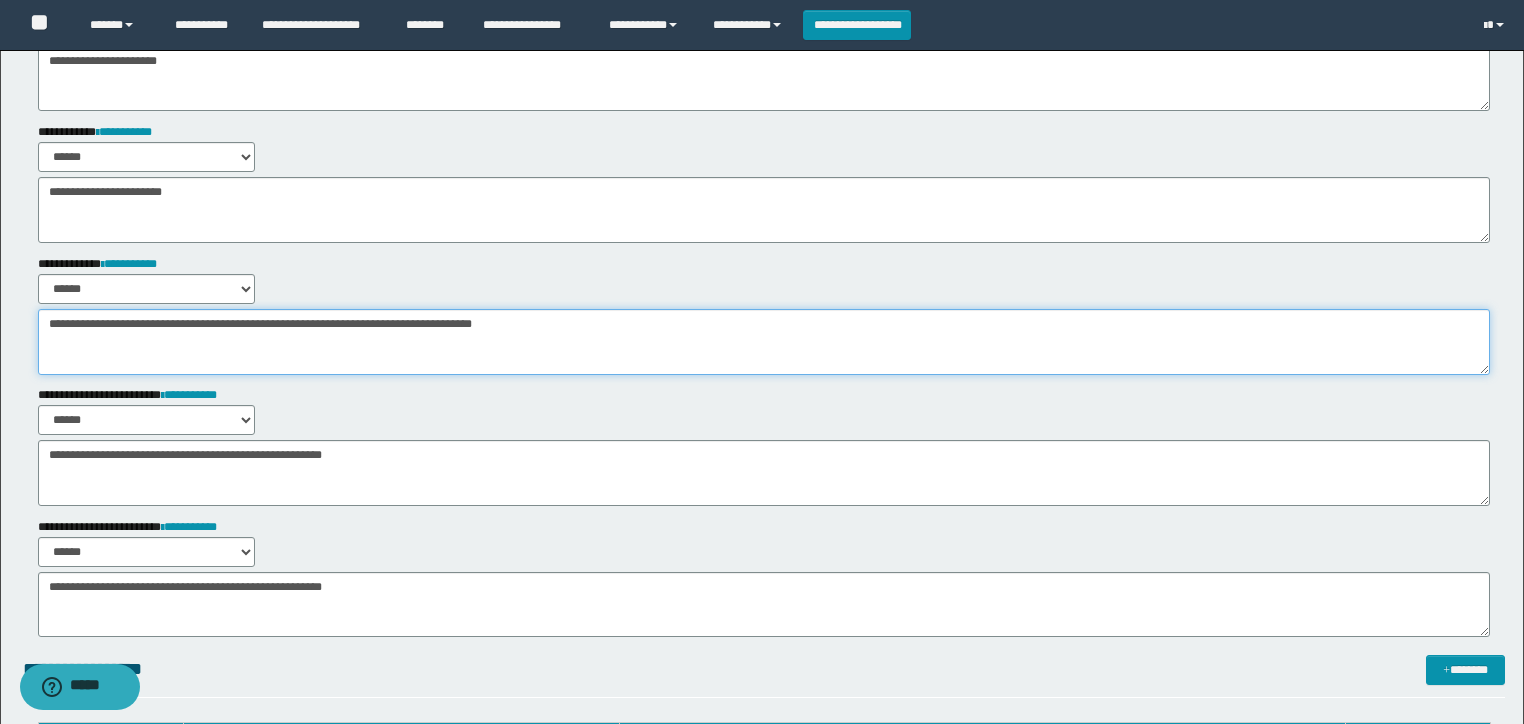 click on "**********" at bounding box center (764, 342) 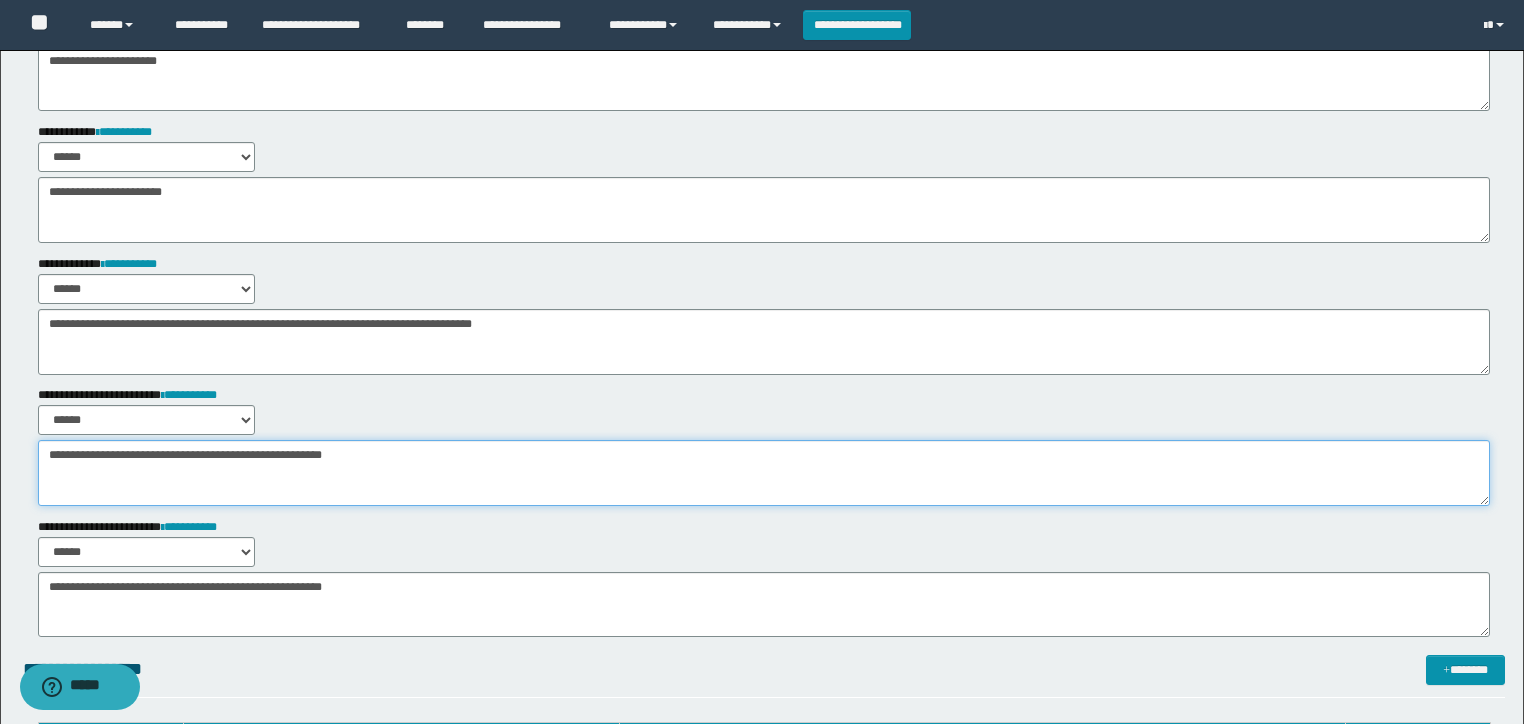 click on "**********" at bounding box center [764, 473] 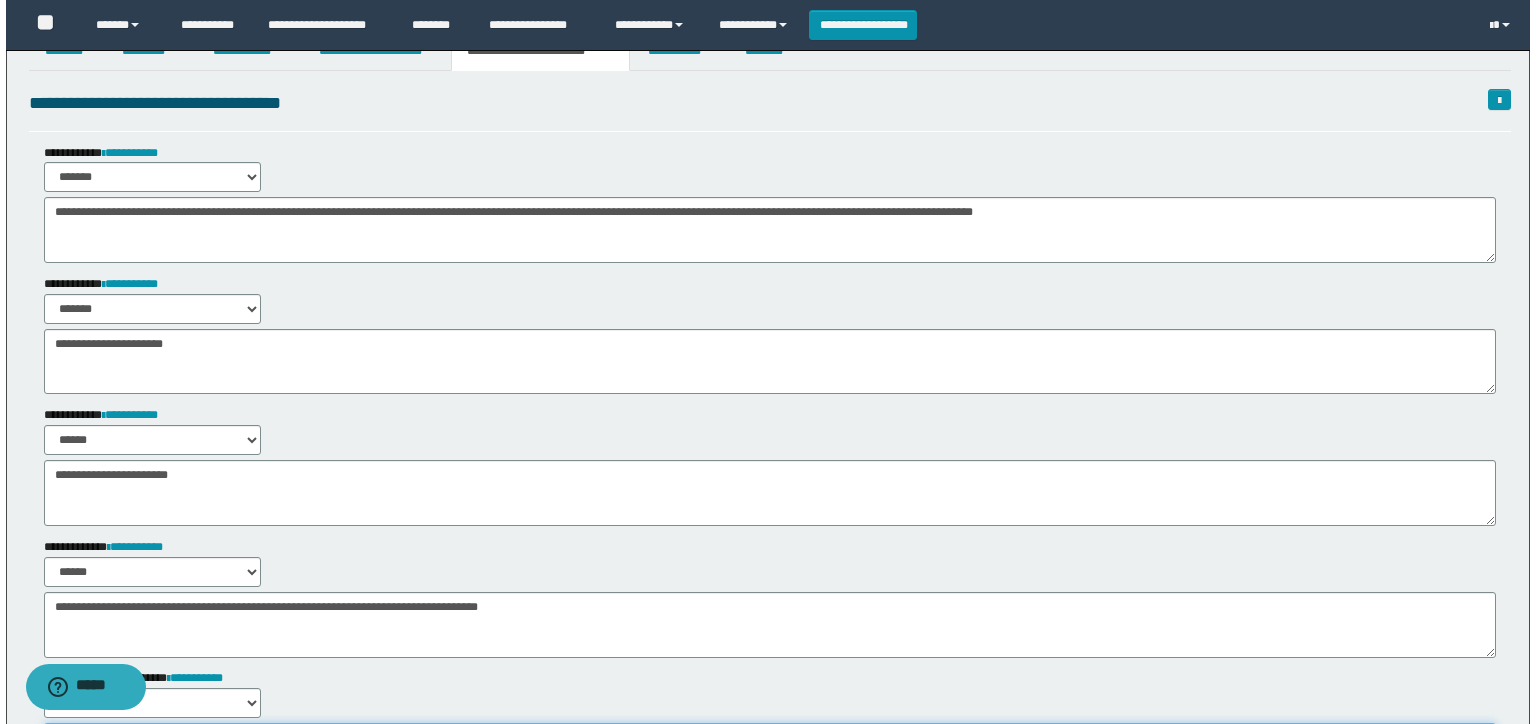 scroll, scrollTop: 0, scrollLeft: 0, axis: both 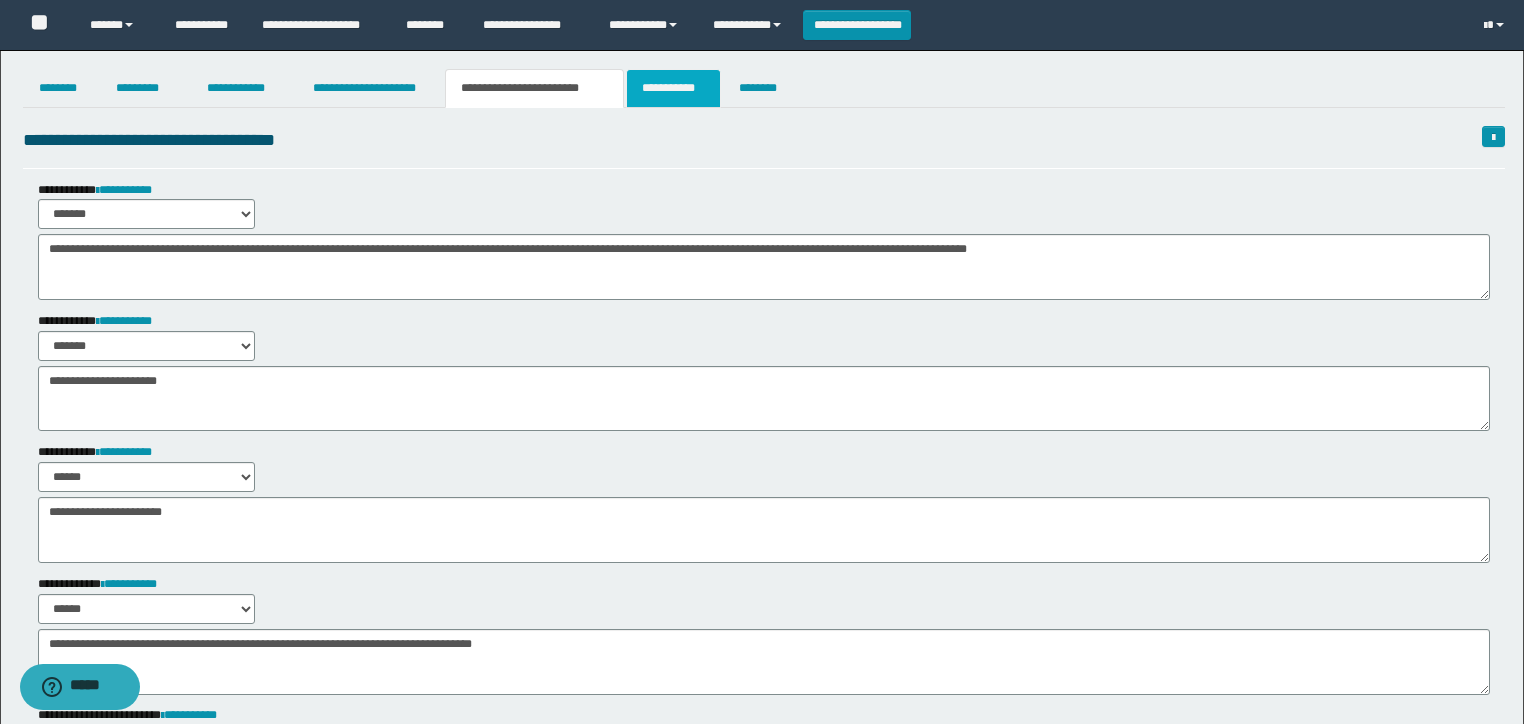 type on "**********" 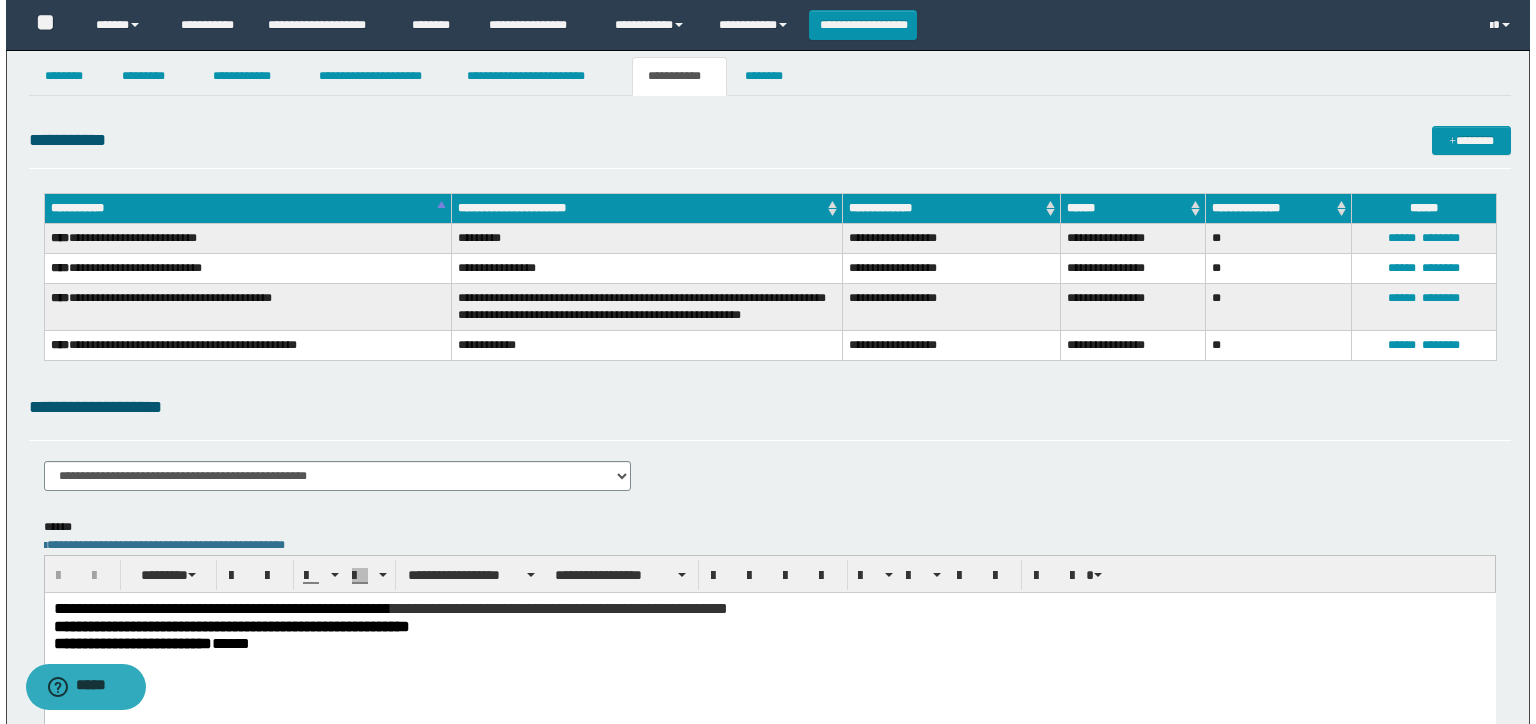 scroll, scrollTop: 0, scrollLeft: 0, axis: both 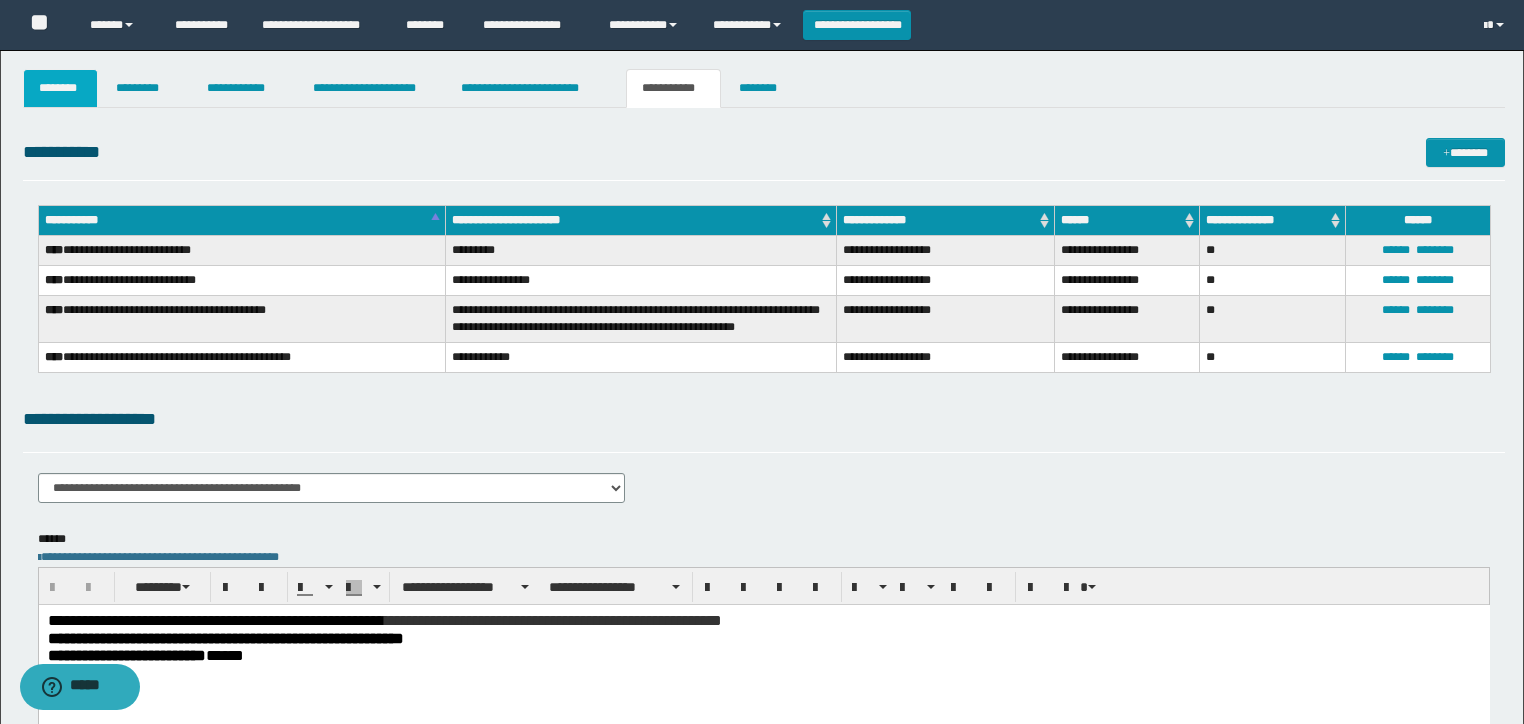 click on "********" at bounding box center (61, 88) 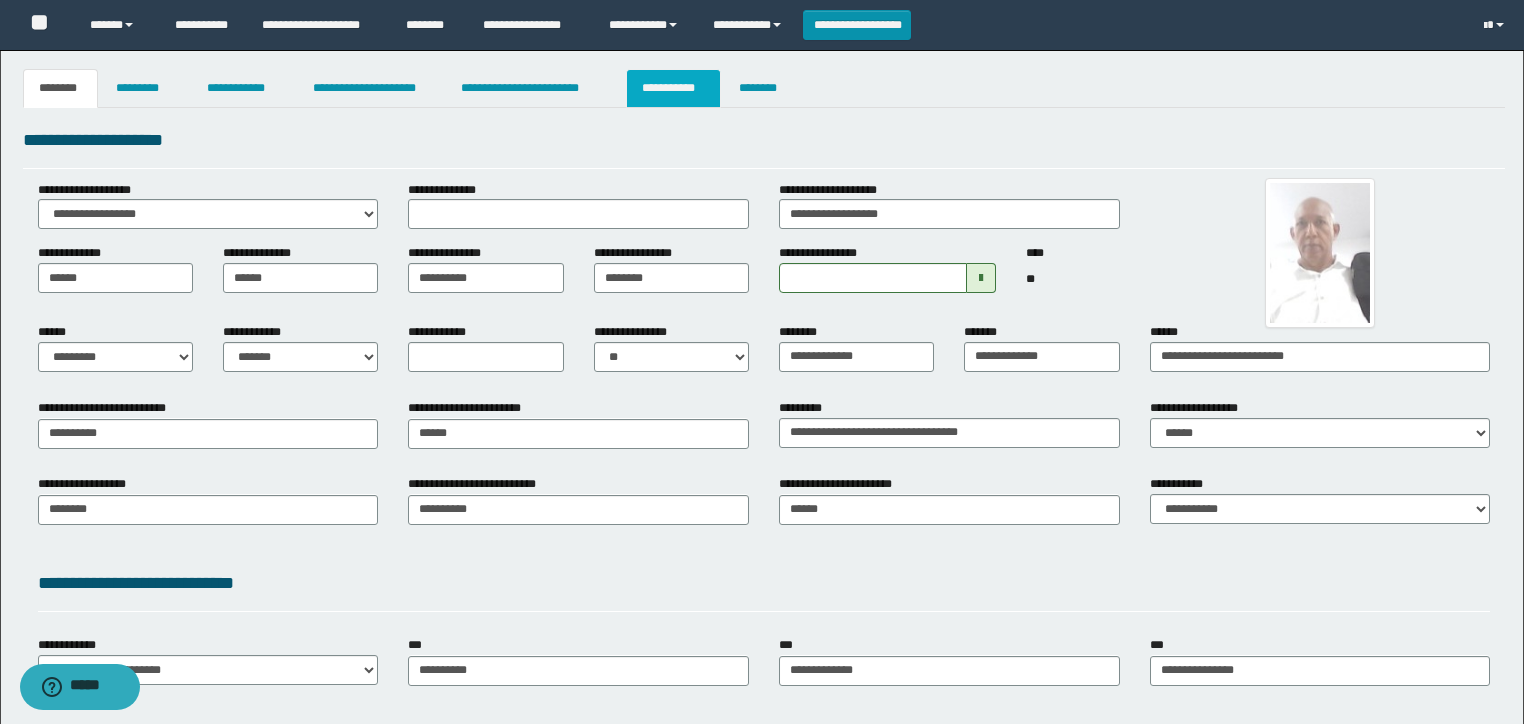 click on "**********" at bounding box center (673, 88) 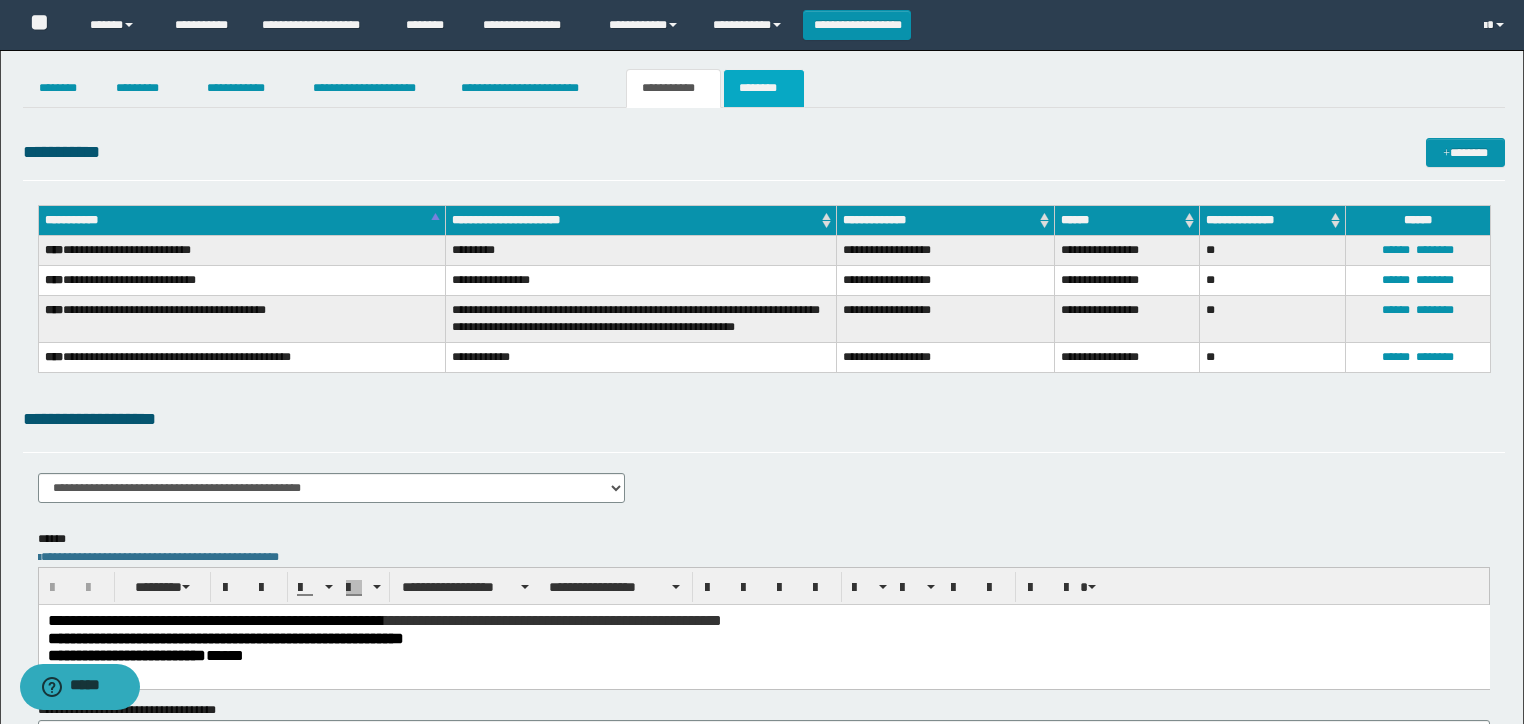 click on "********" at bounding box center [764, 88] 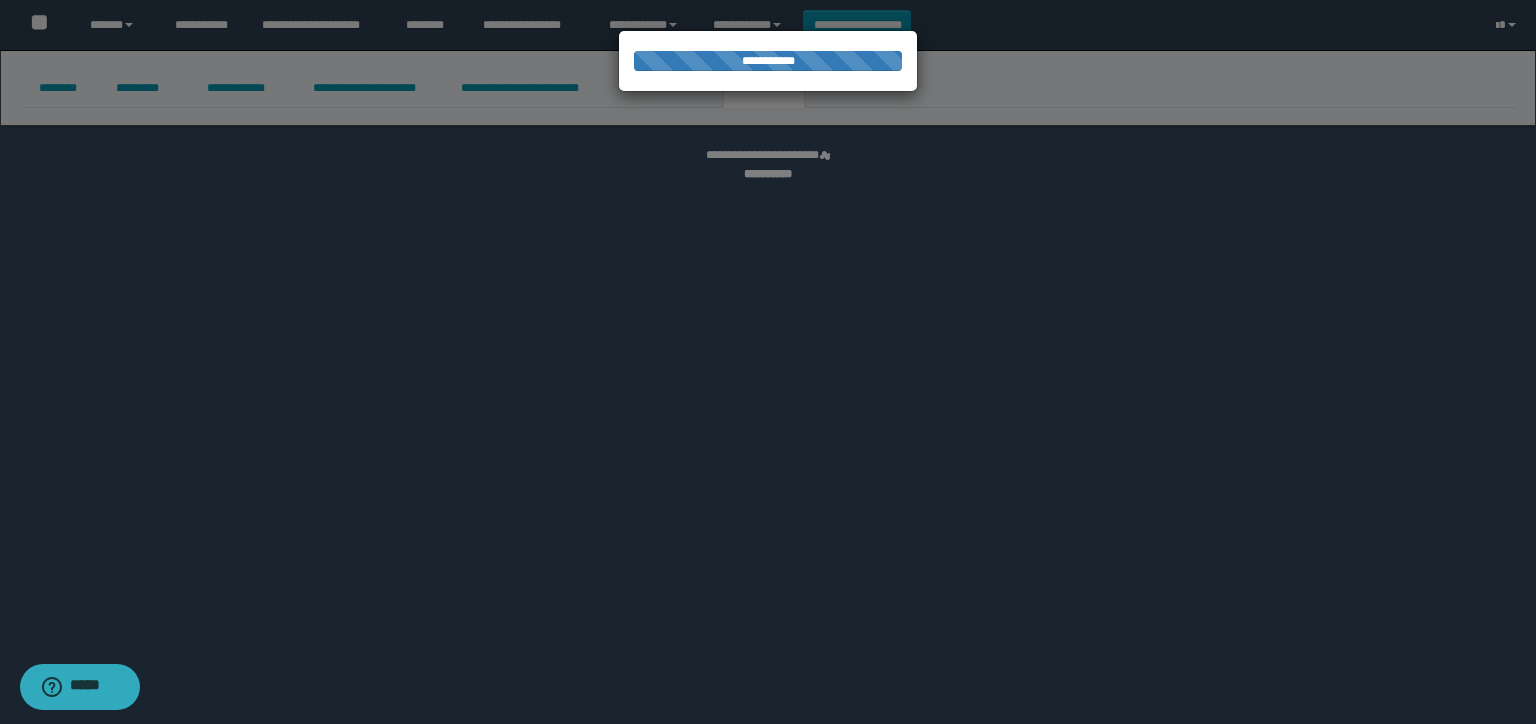 select on "****" 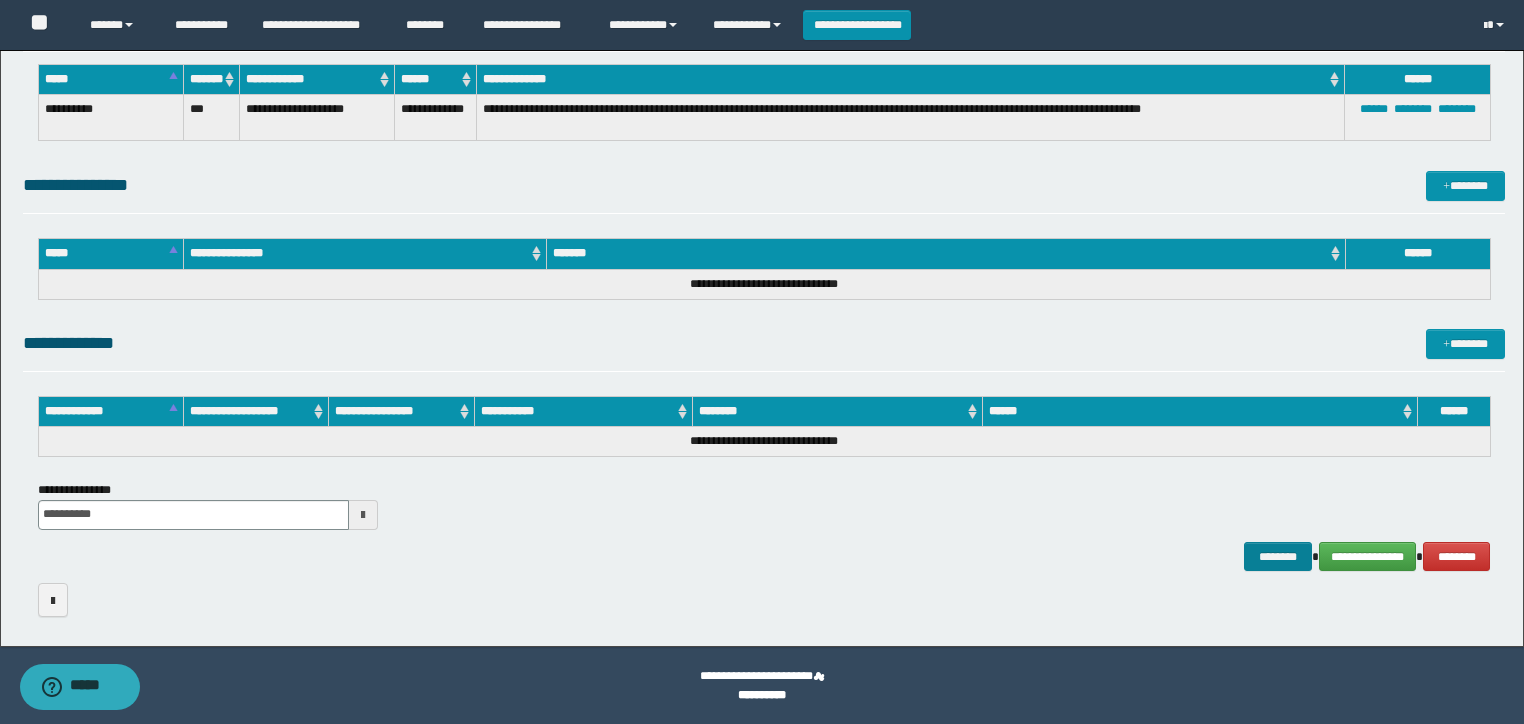 scroll, scrollTop: 1604, scrollLeft: 0, axis: vertical 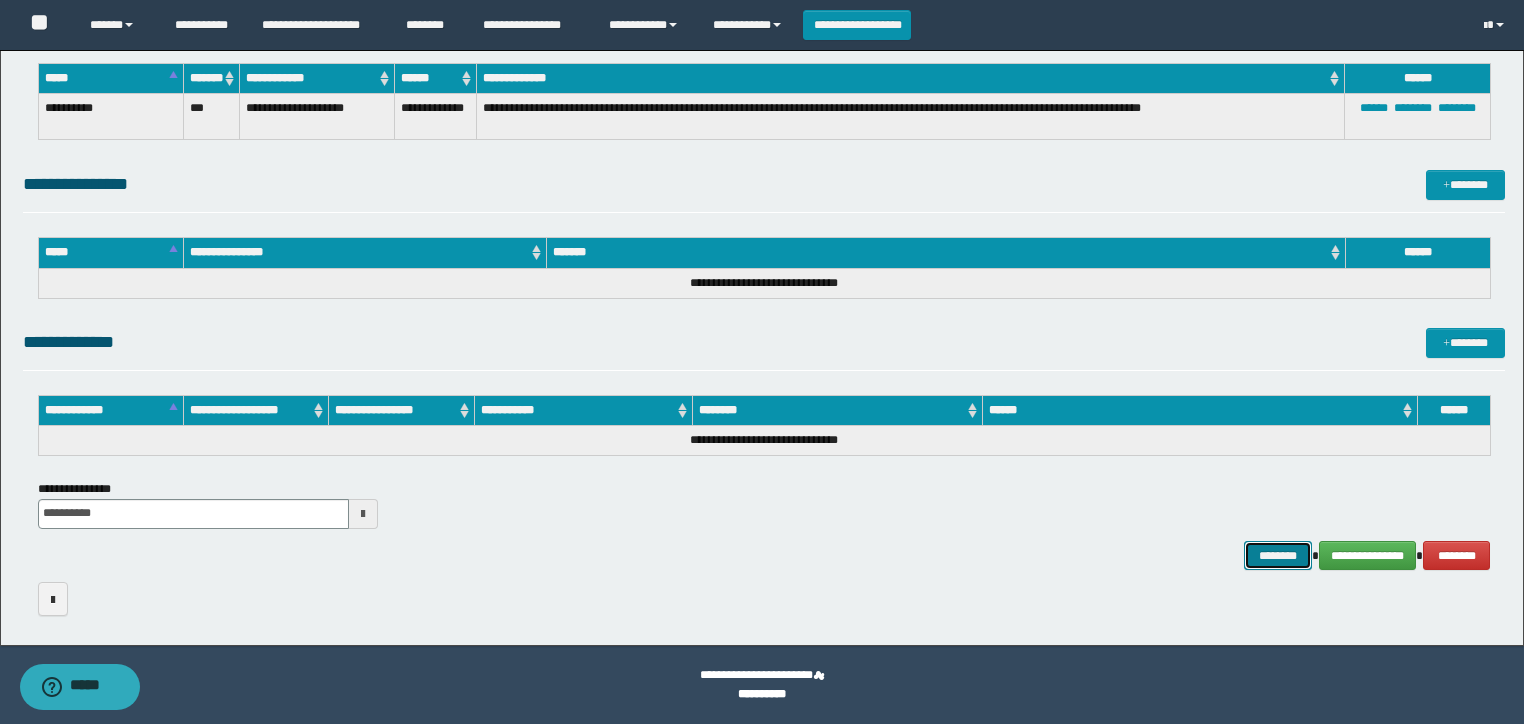 click on "********" at bounding box center [1277, 556] 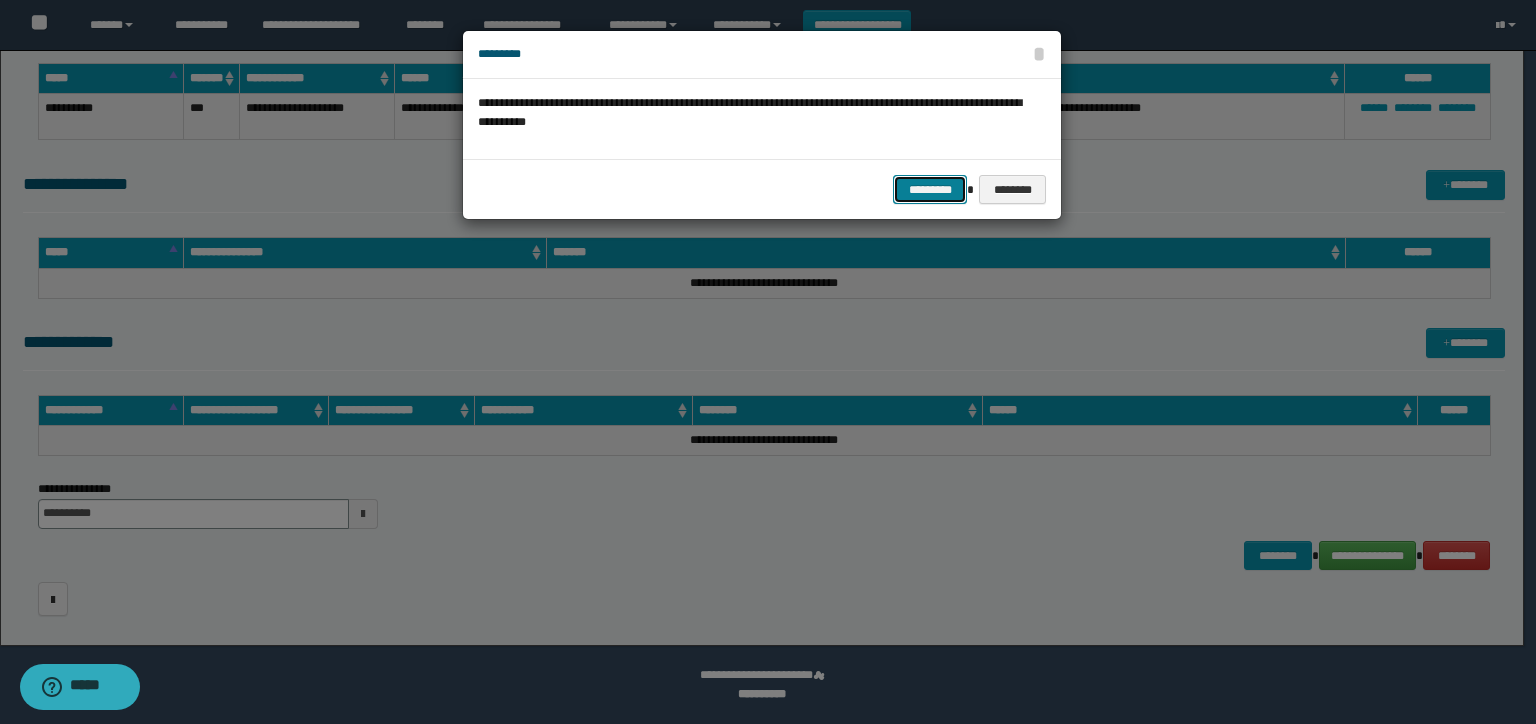 click on "*********" at bounding box center [930, 190] 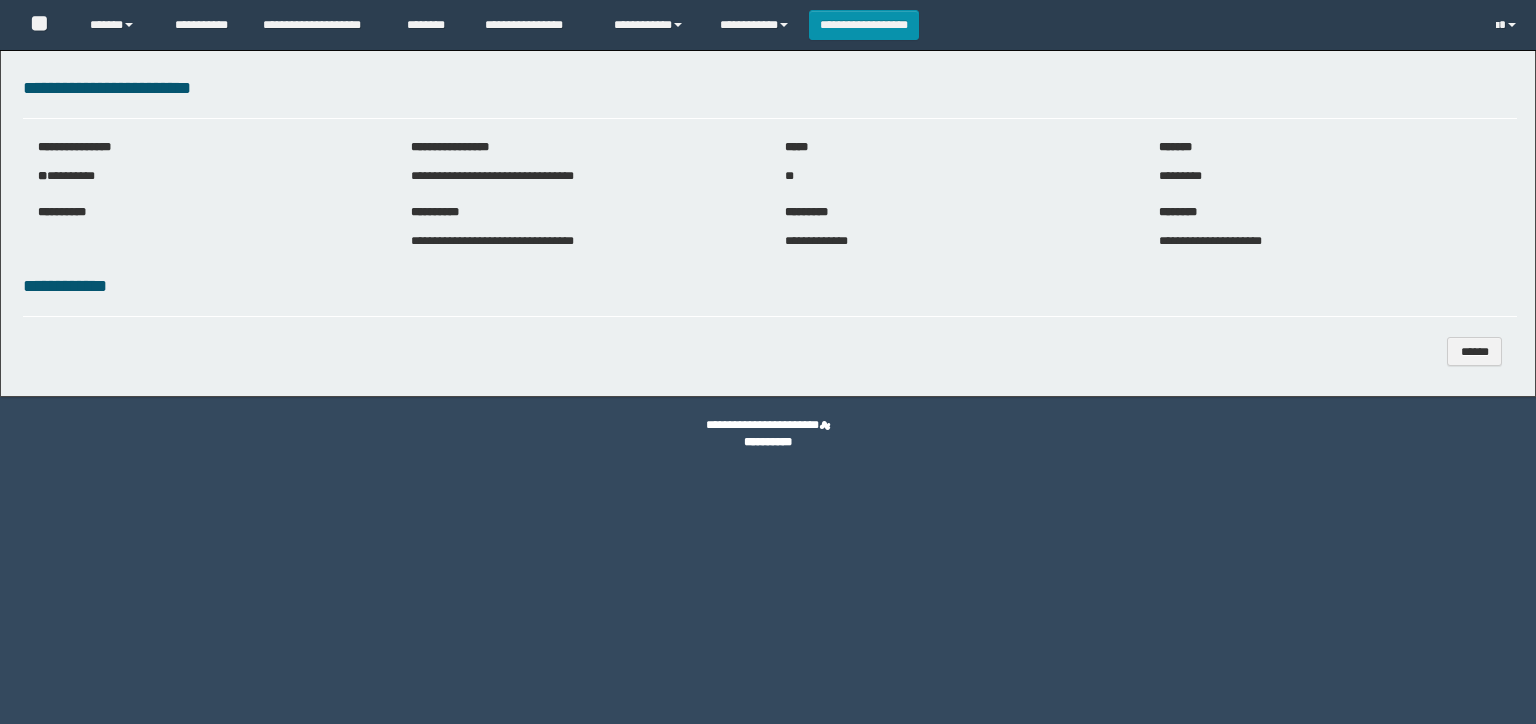 scroll, scrollTop: 0, scrollLeft: 0, axis: both 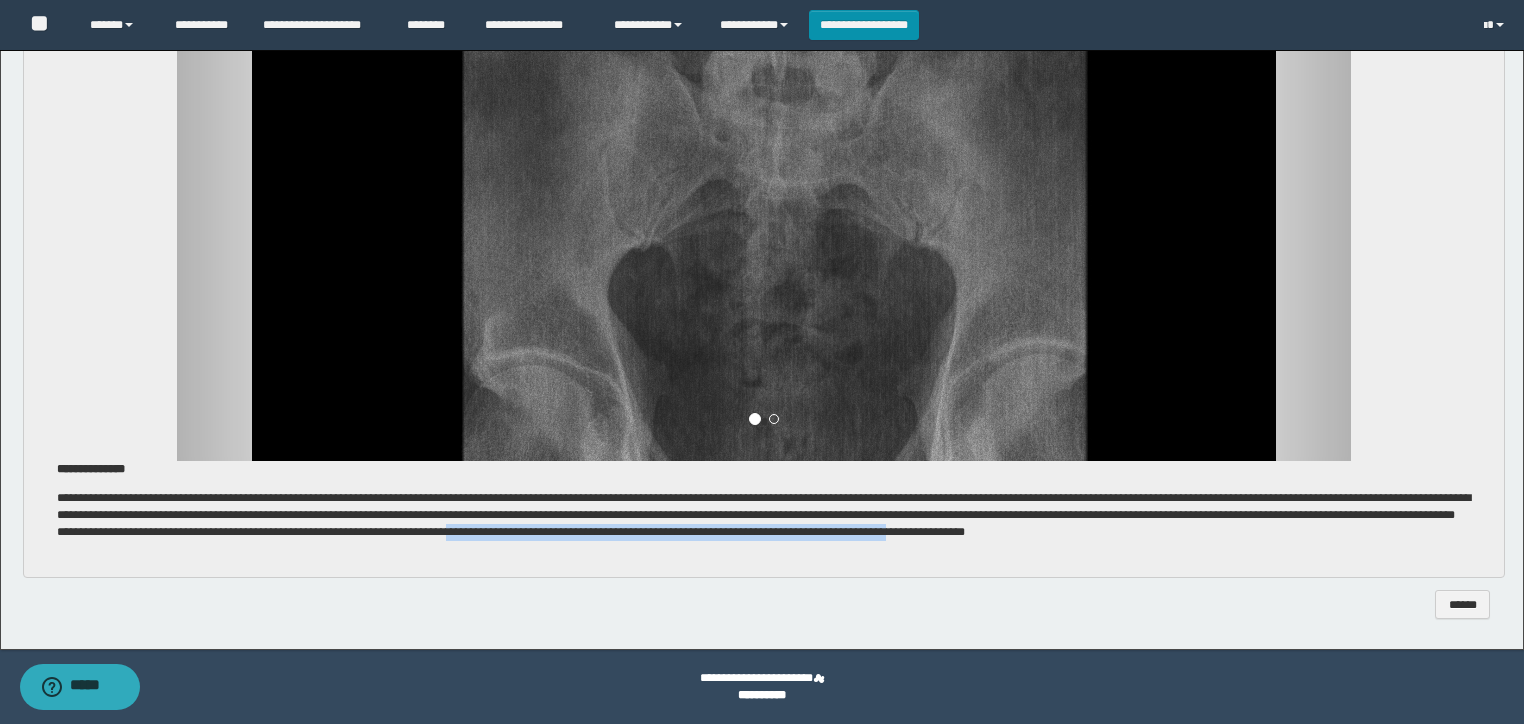 drag, startPoint x: 966, startPoint y: 533, endPoint x: 1418, endPoint y: 532, distance: 452.0011 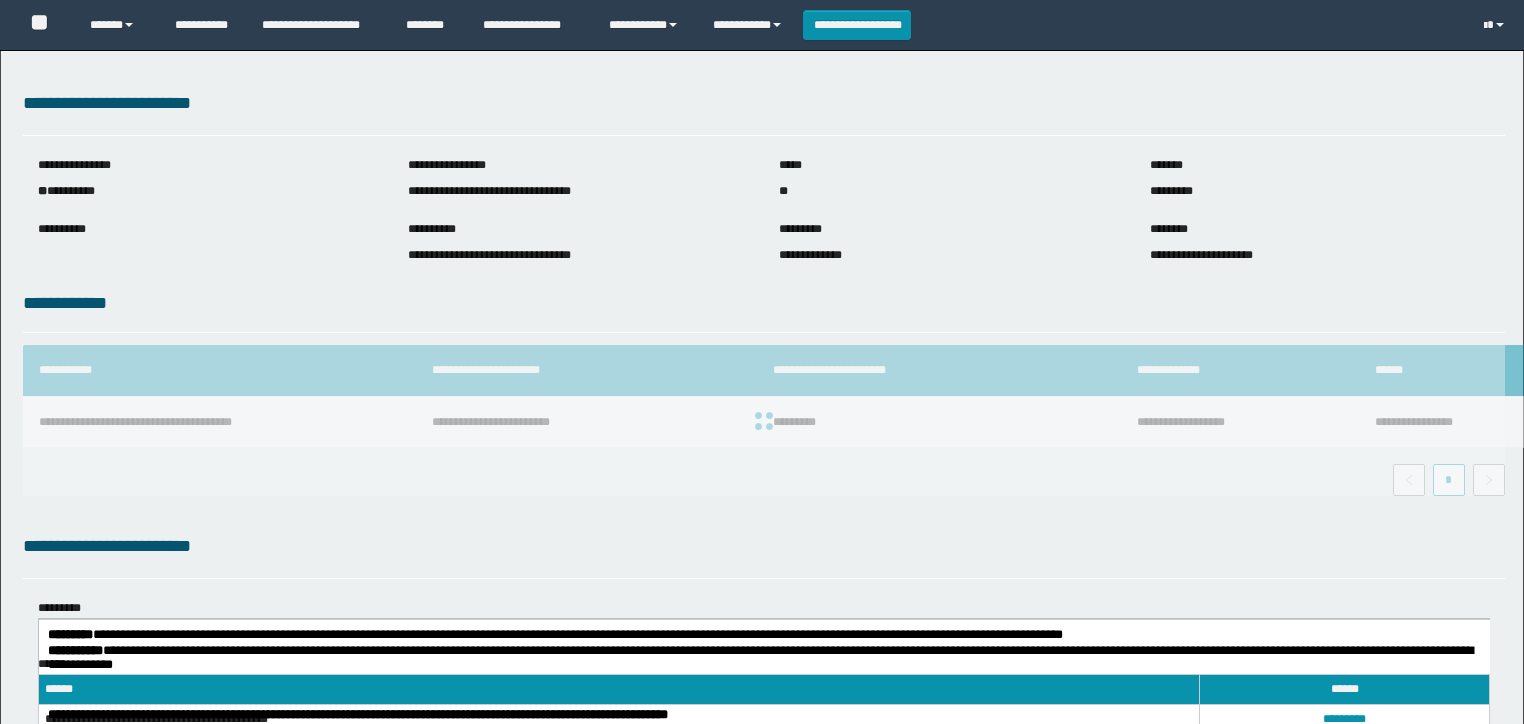 scroll, scrollTop: 0, scrollLeft: 0, axis: both 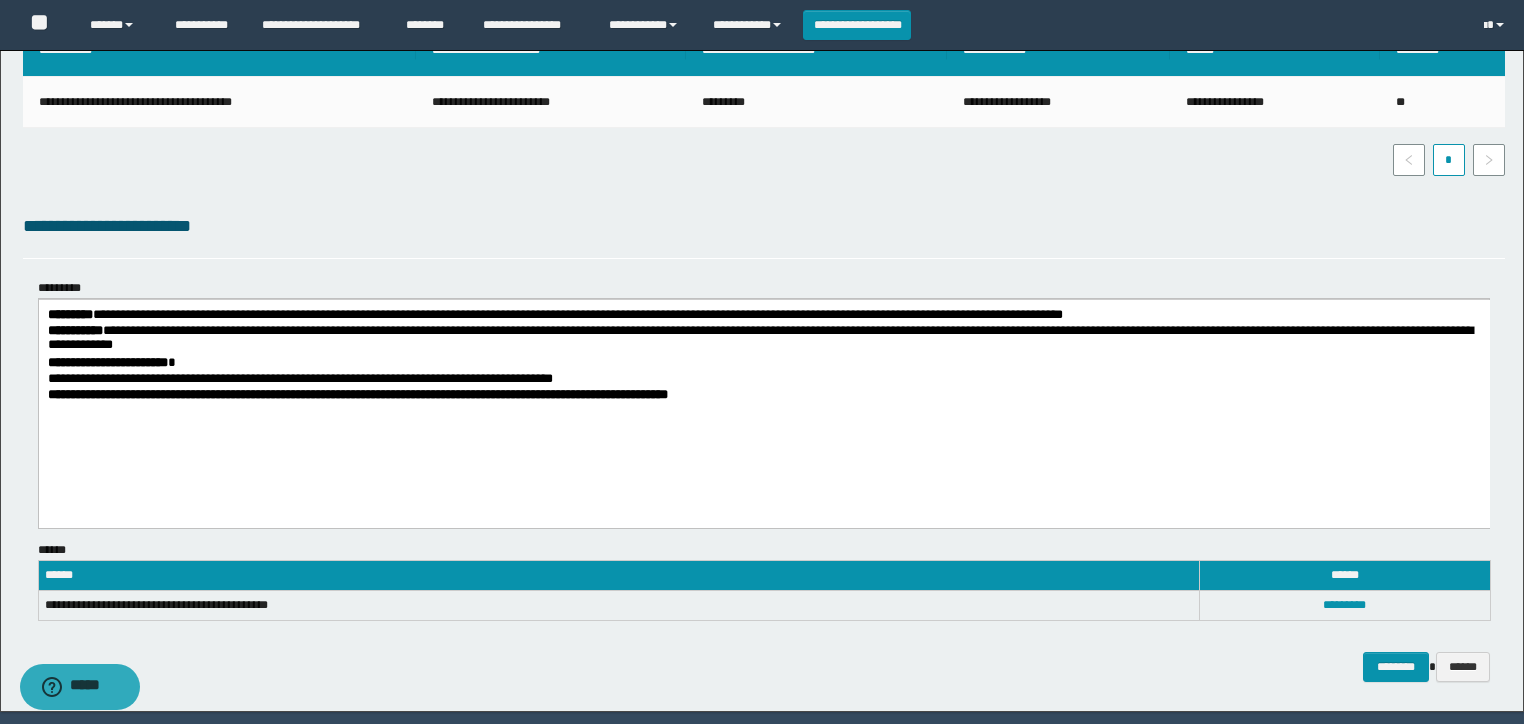 click on "**********" at bounding box center [763, 316] 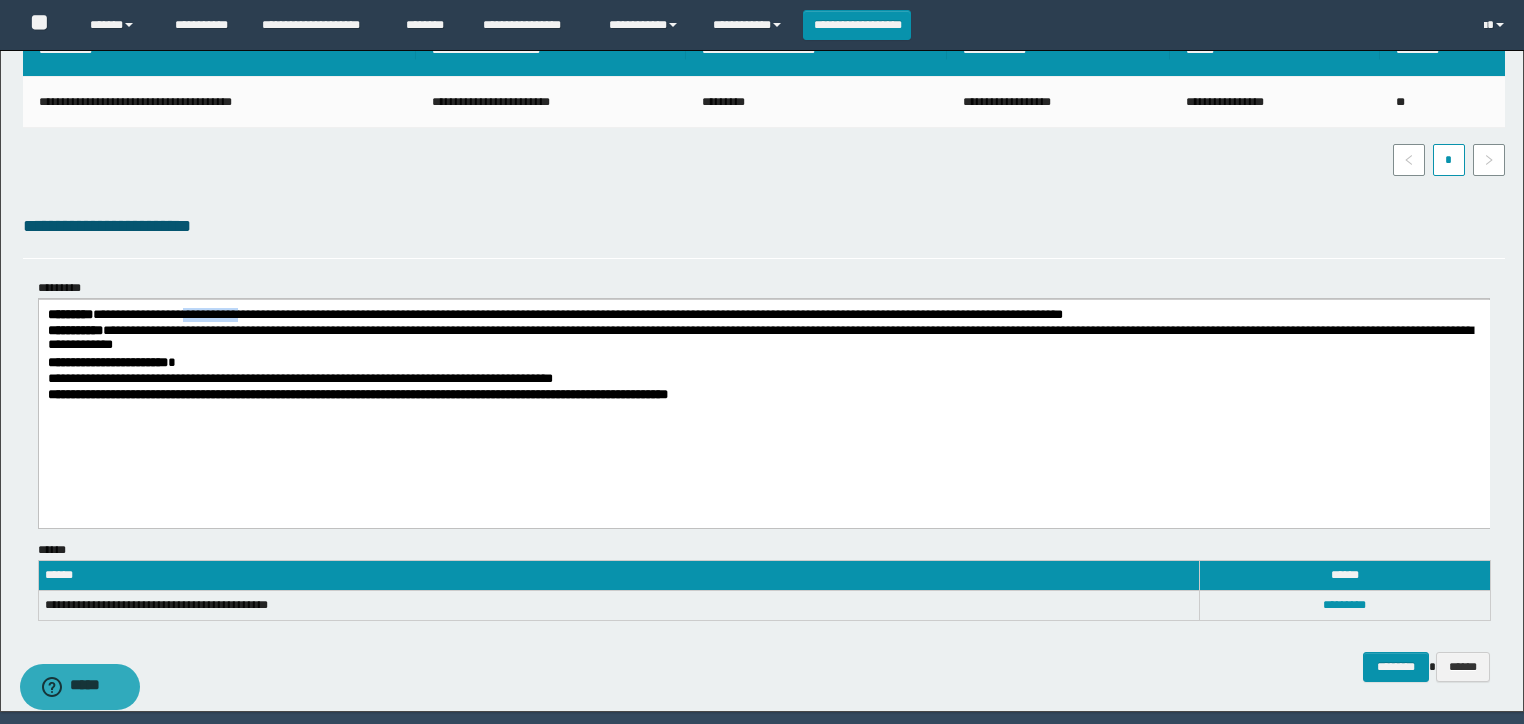 click on "**********" at bounding box center [763, 316] 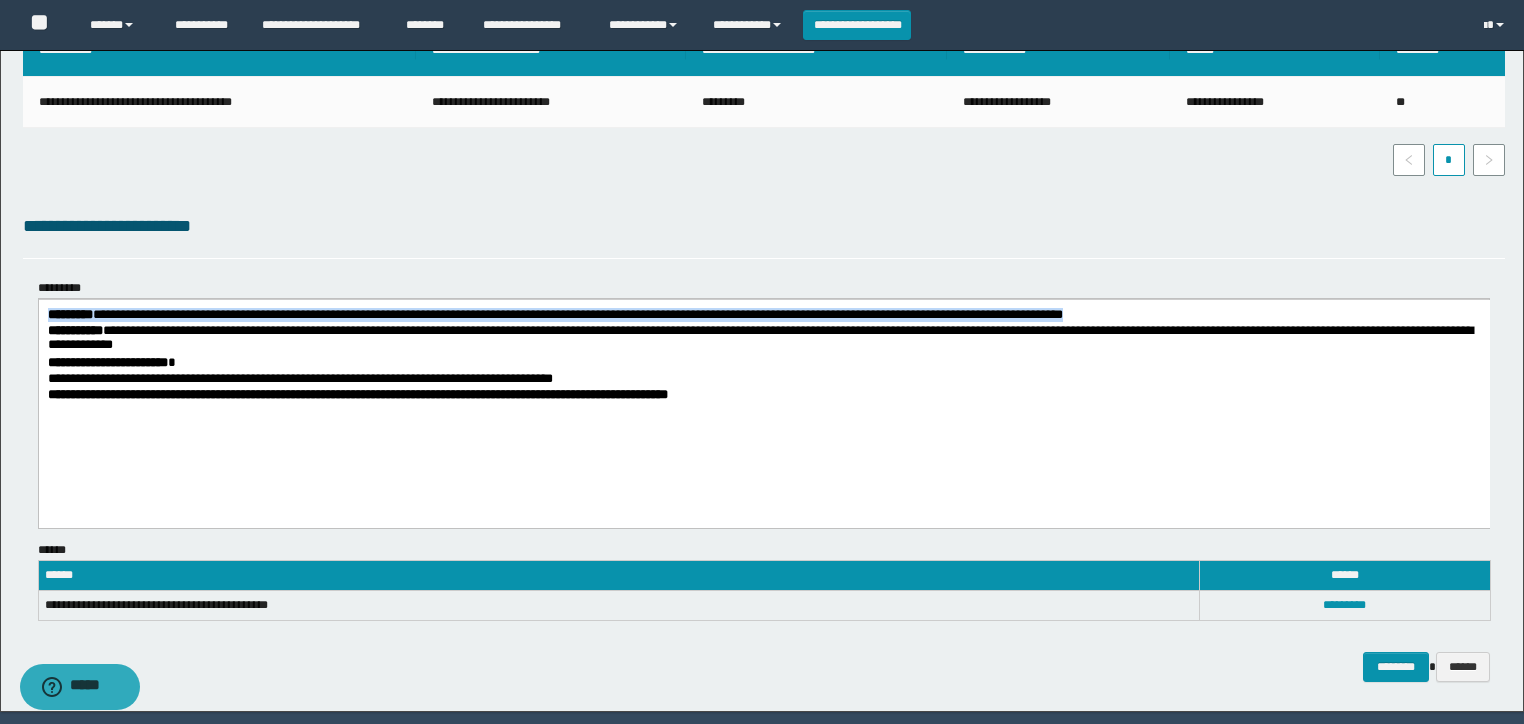 click on "**********" at bounding box center [763, 316] 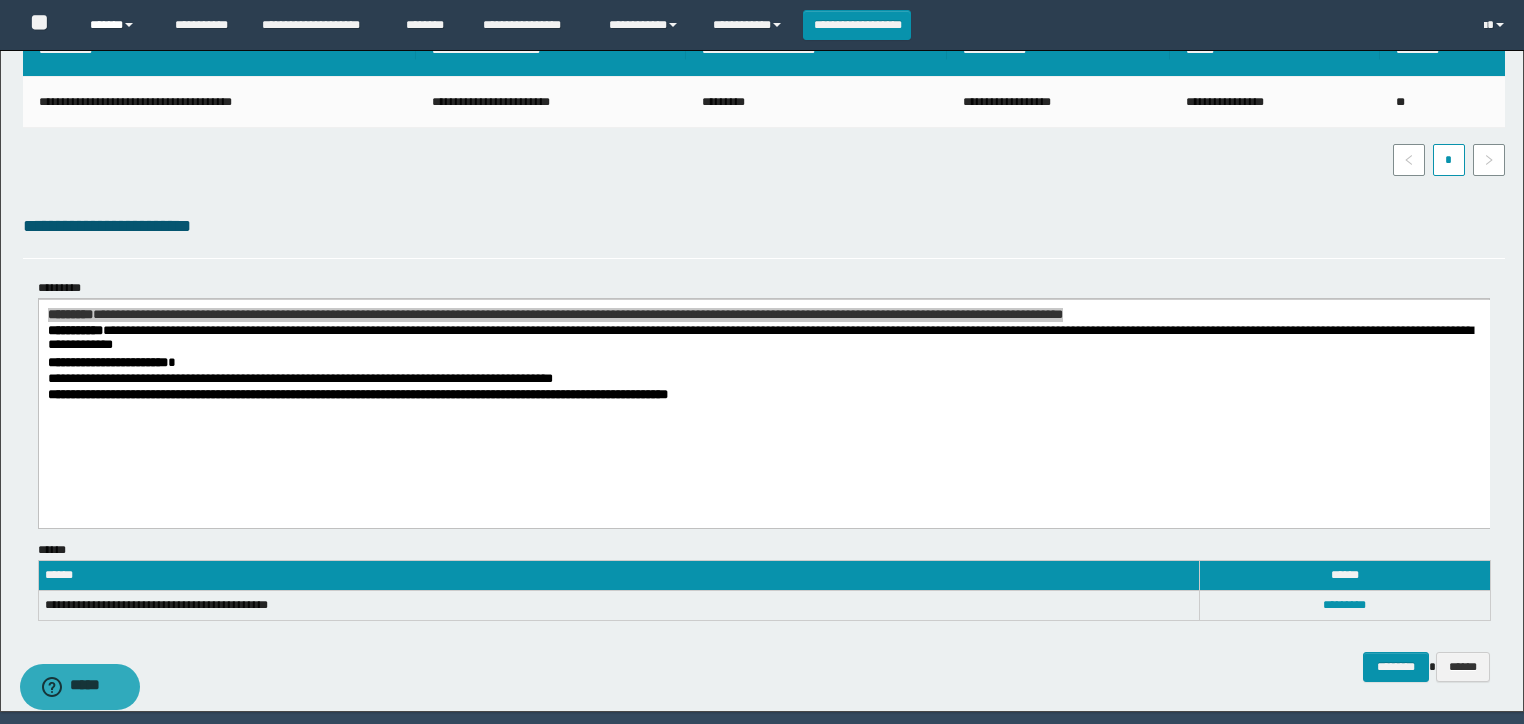 click on "******" at bounding box center (117, 25) 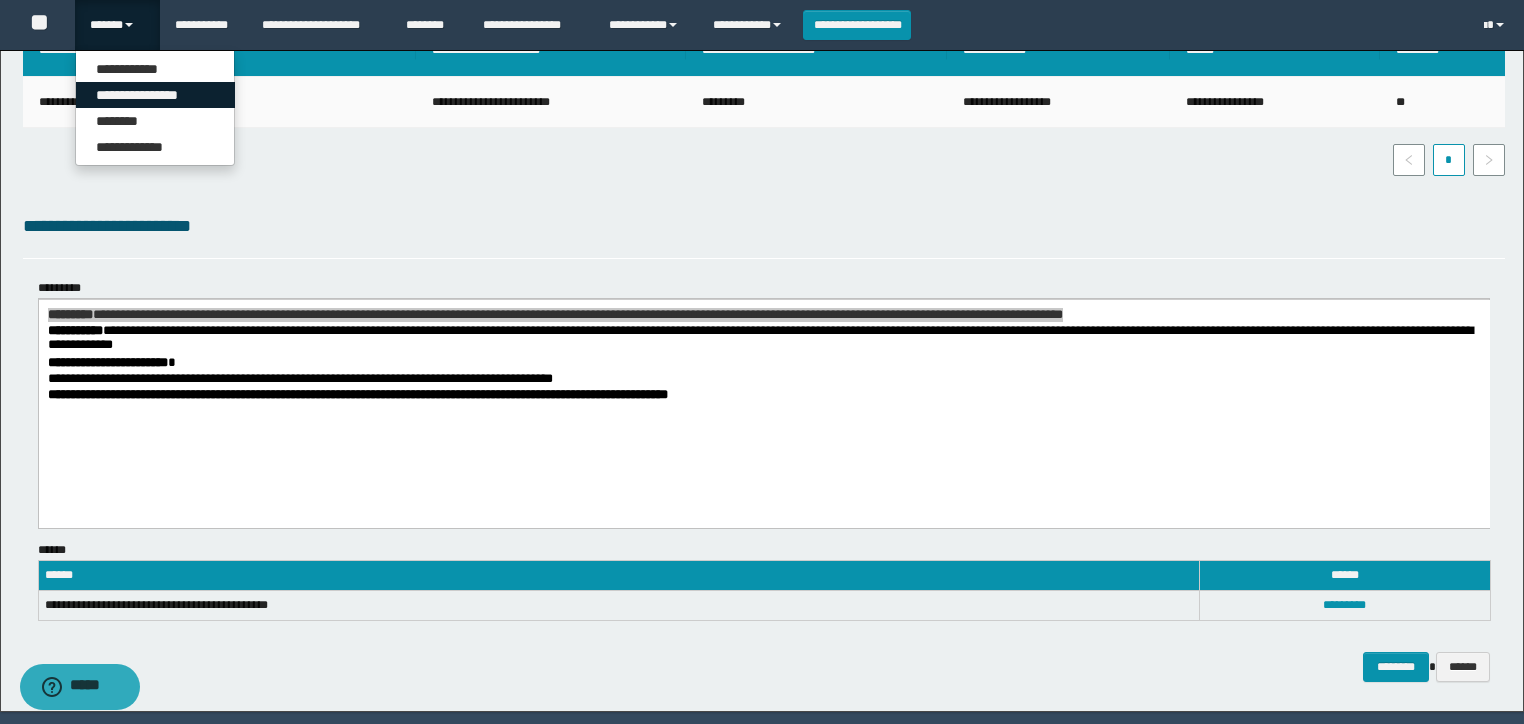 click on "**********" at bounding box center [155, 95] 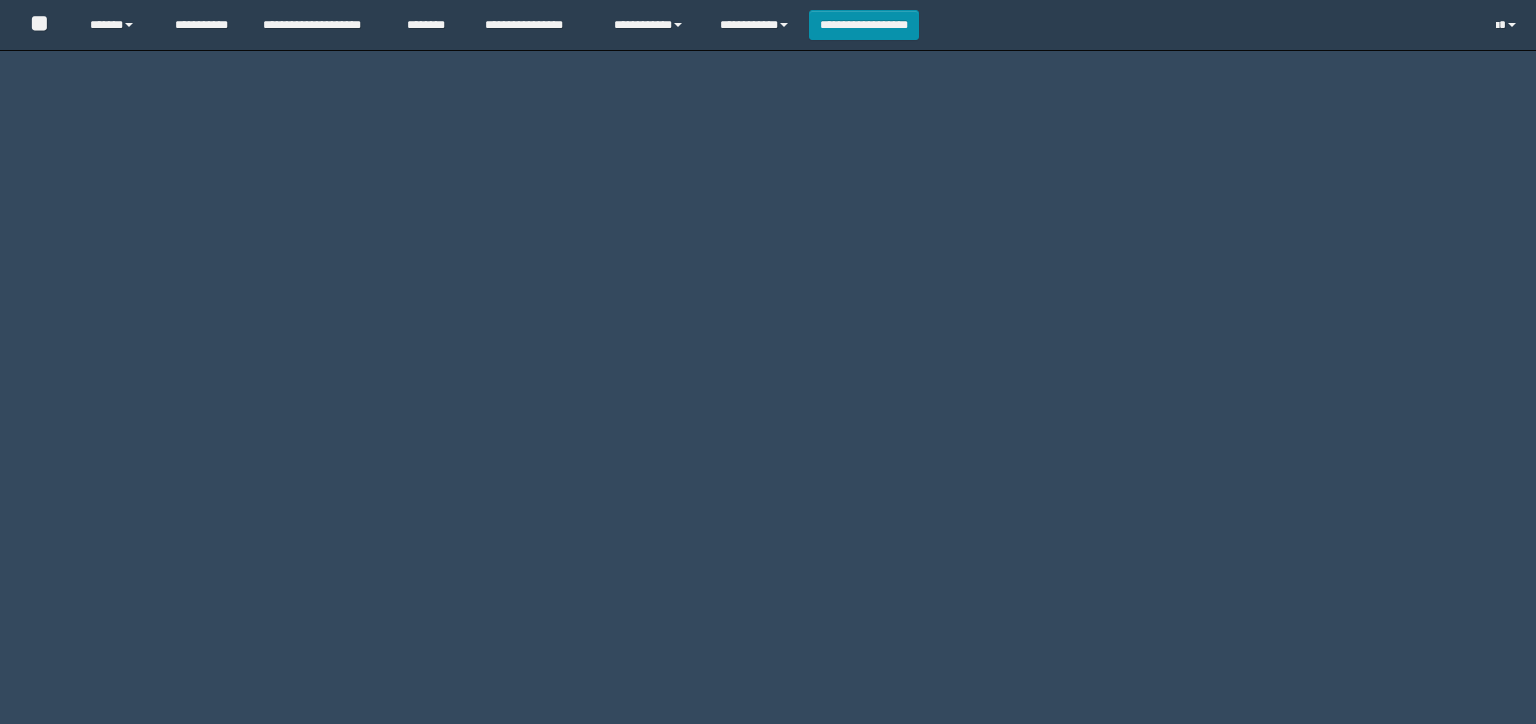 scroll, scrollTop: 0, scrollLeft: 0, axis: both 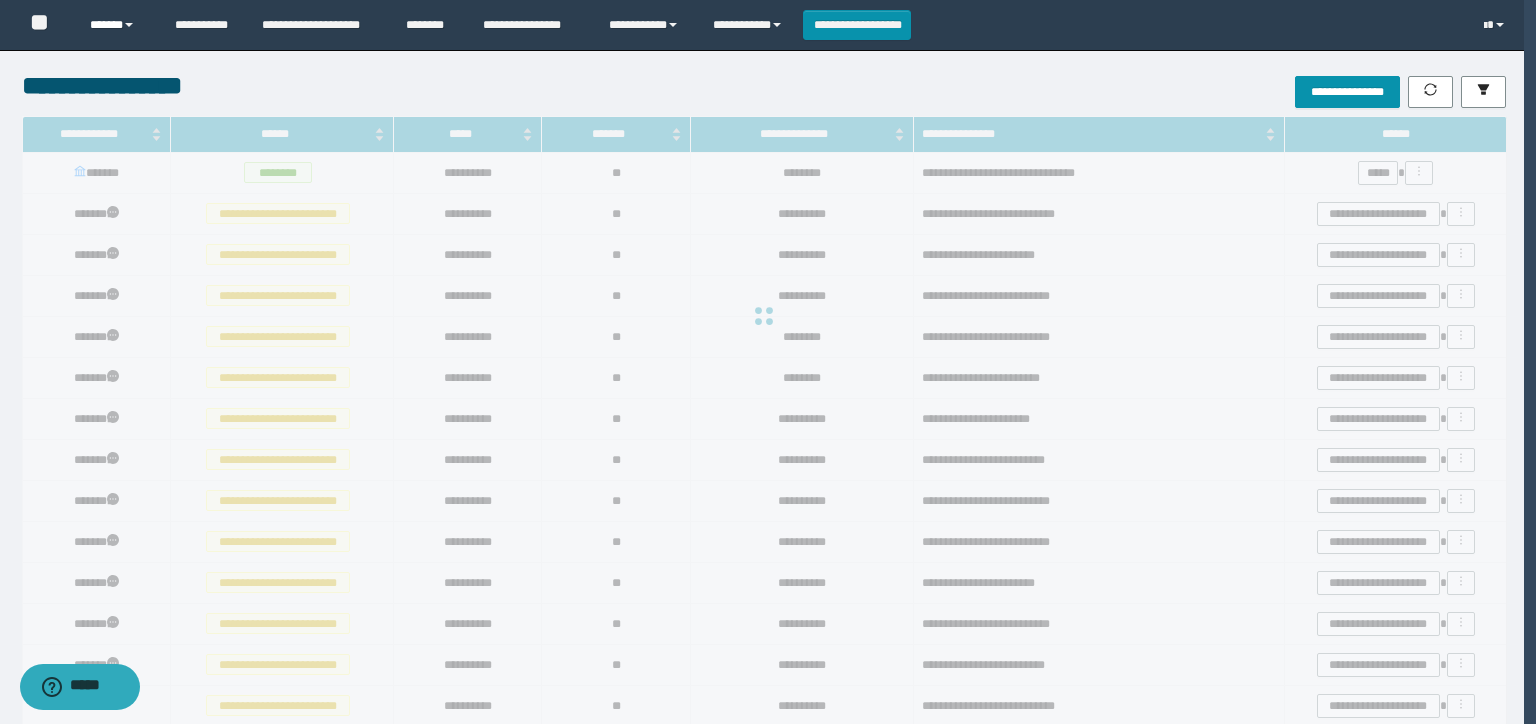click on "******" at bounding box center (117, 25) 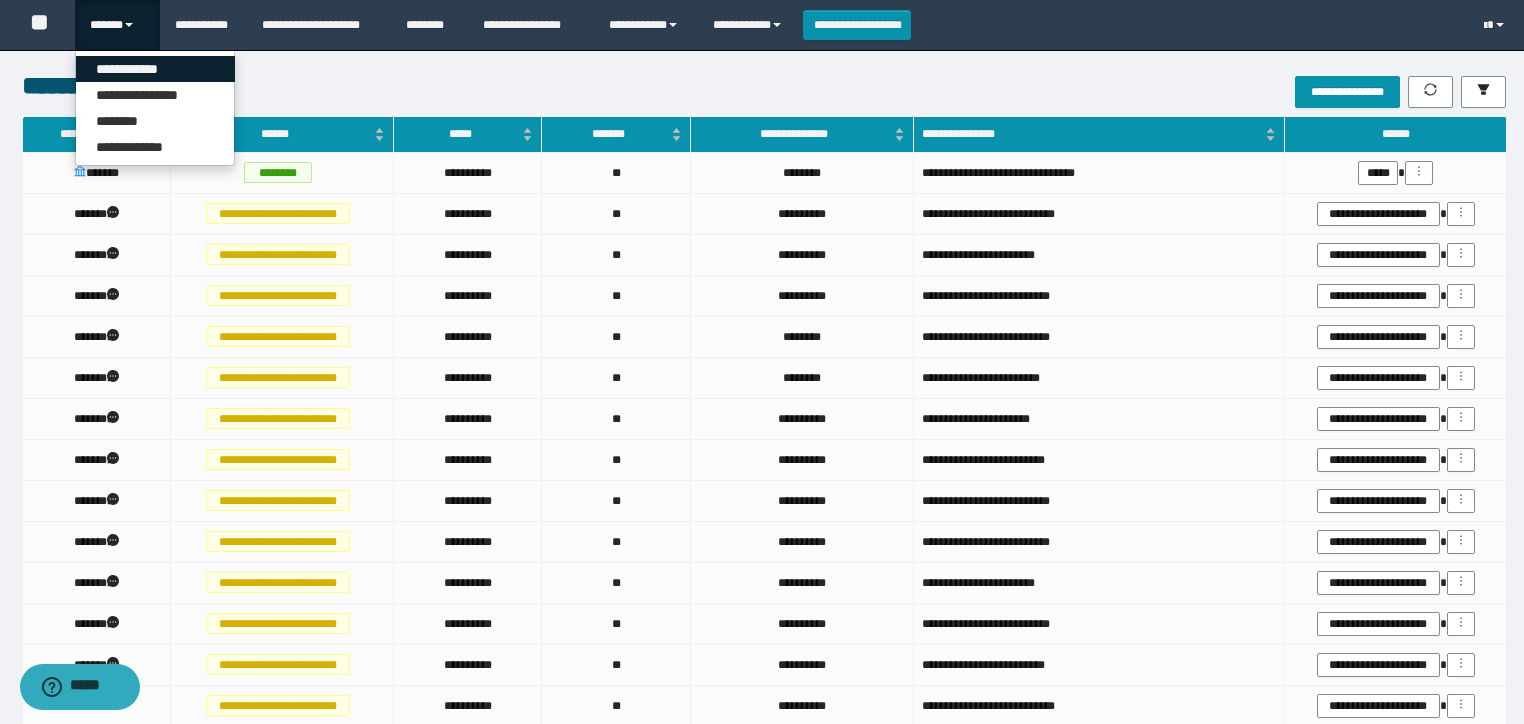 click on "**********" at bounding box center (155, 69) 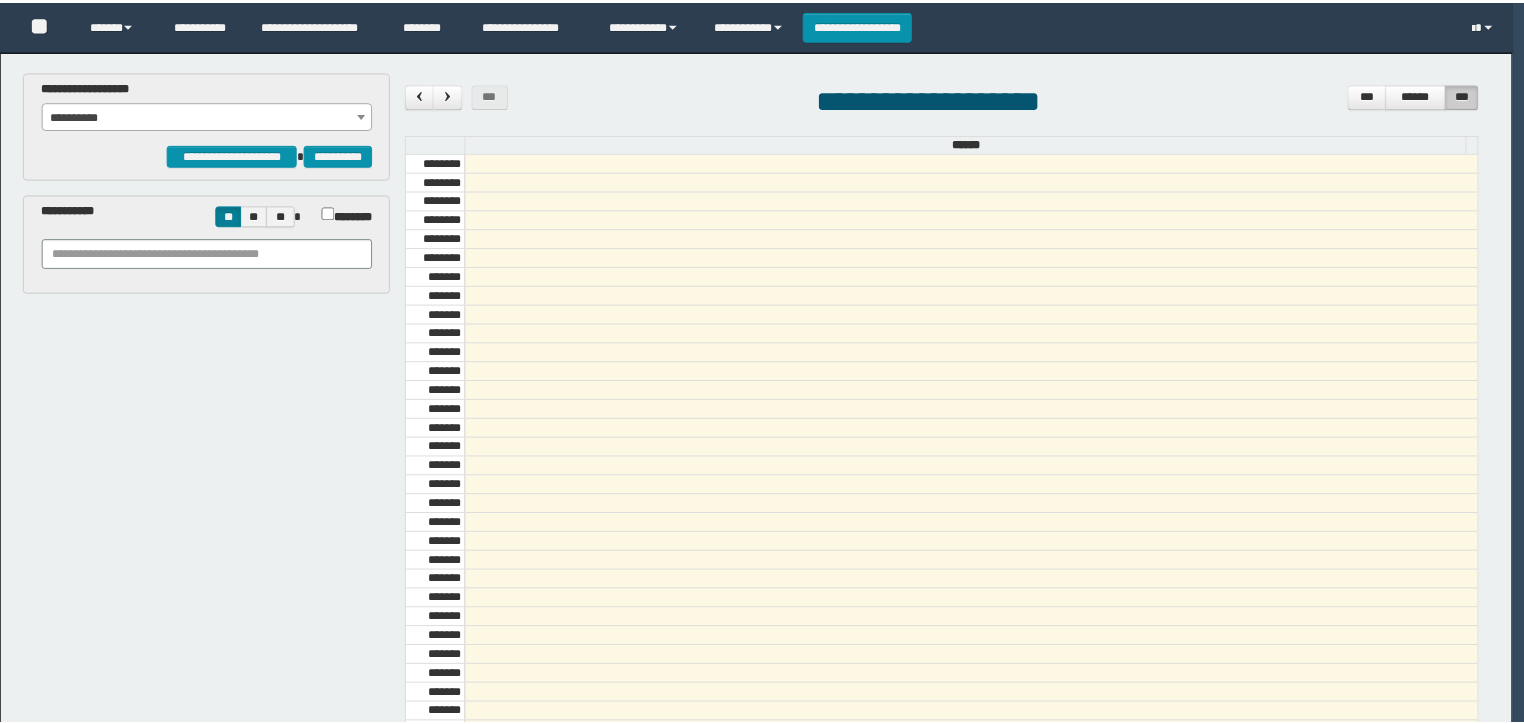 scroll, scrollTop: 0, scrollLeft: 0, axis: both 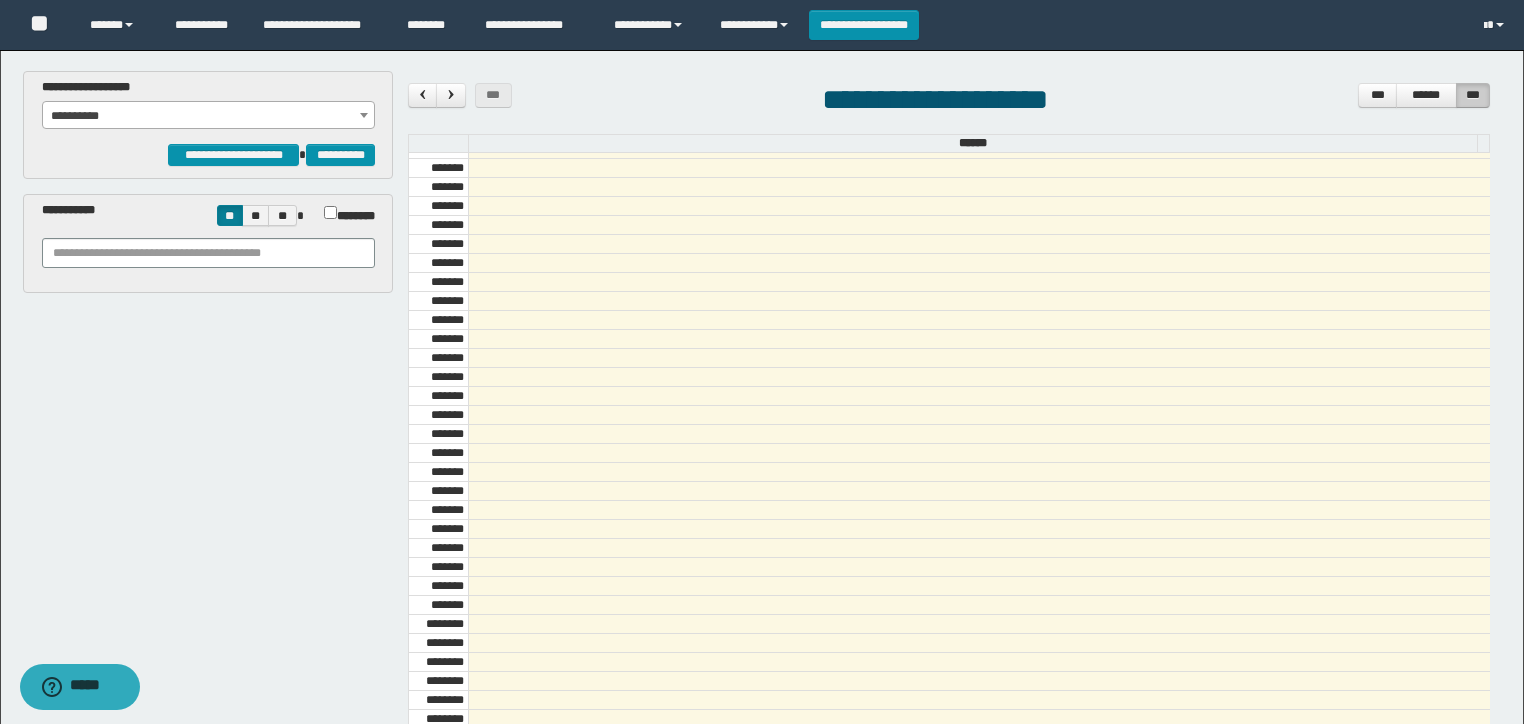 click on "**********" at bounding box center (209, 116) 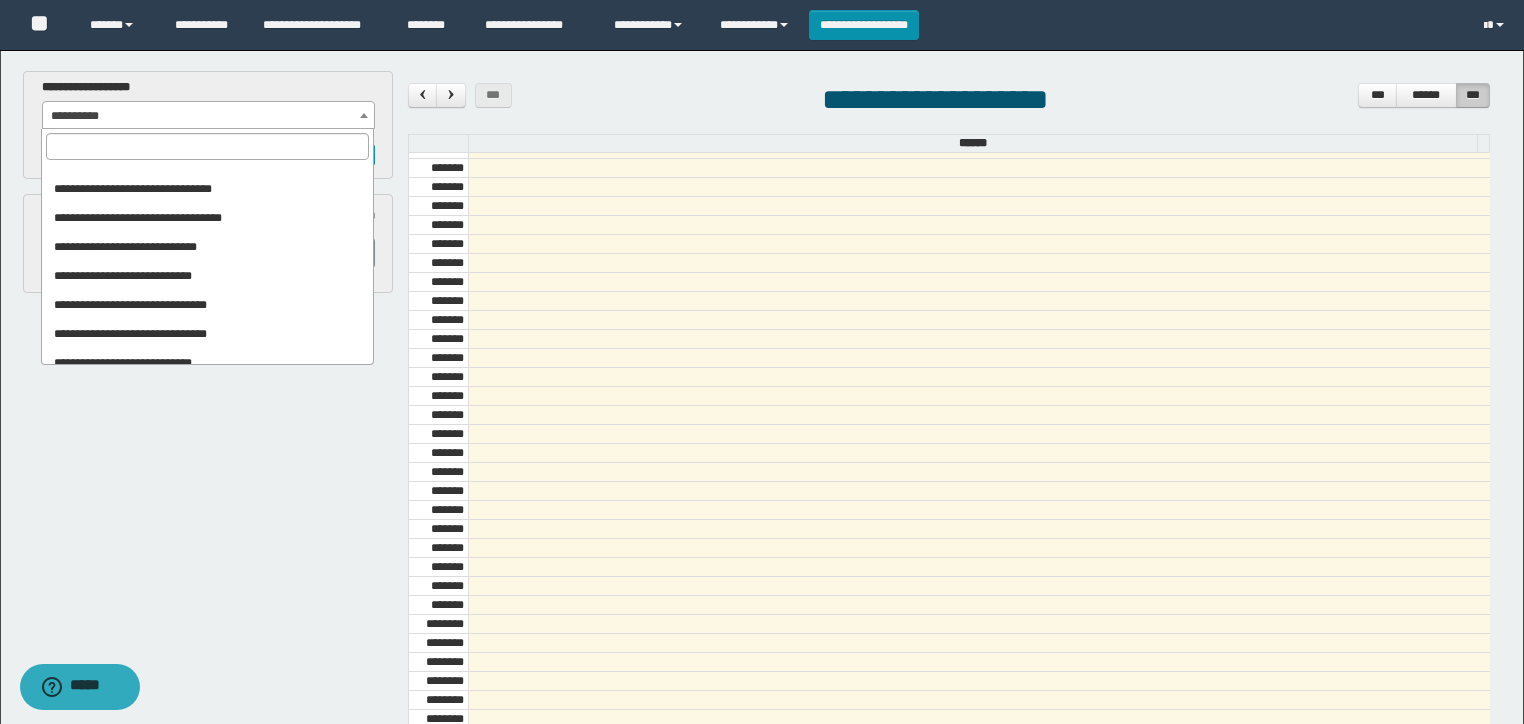 scroll, scrollTop: 80, scrollLeft: 0, axis: vertical 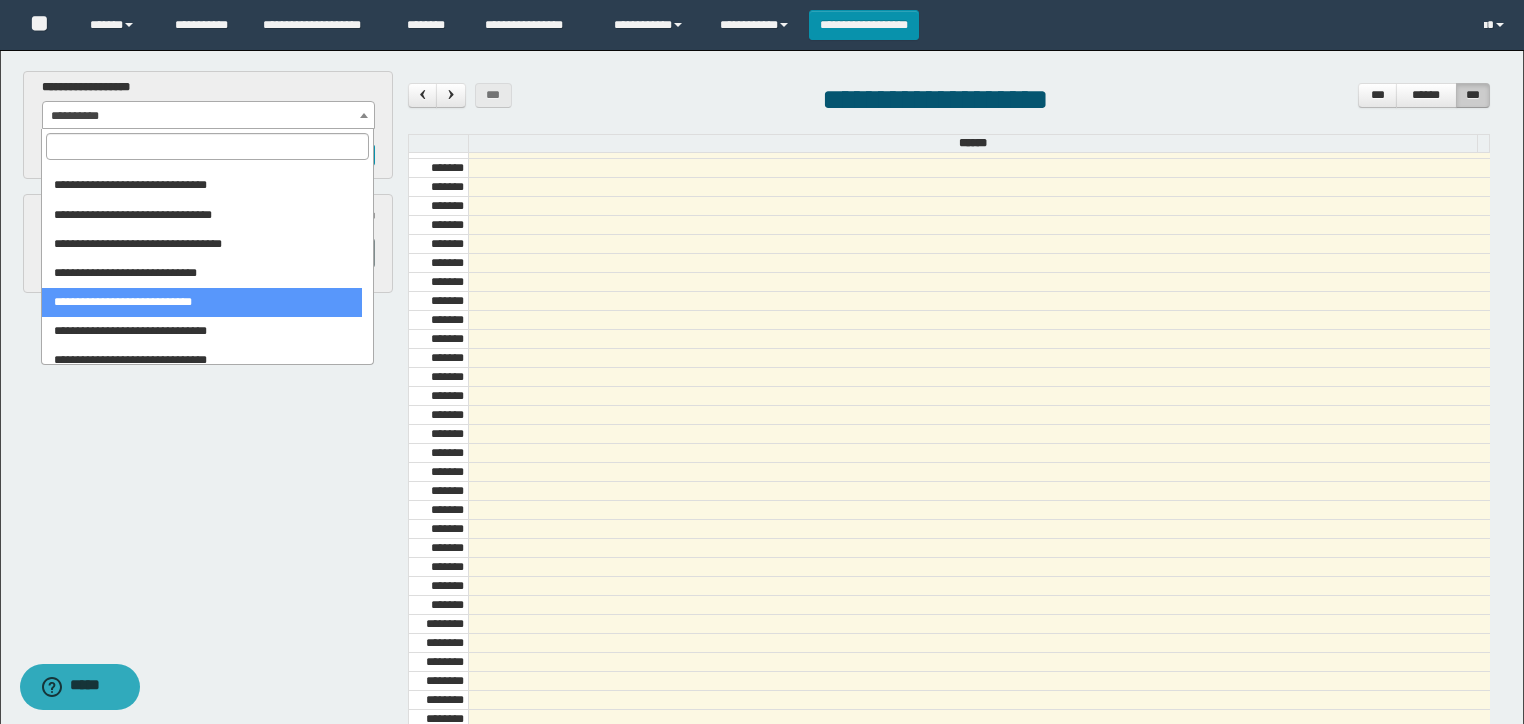 select on "******" 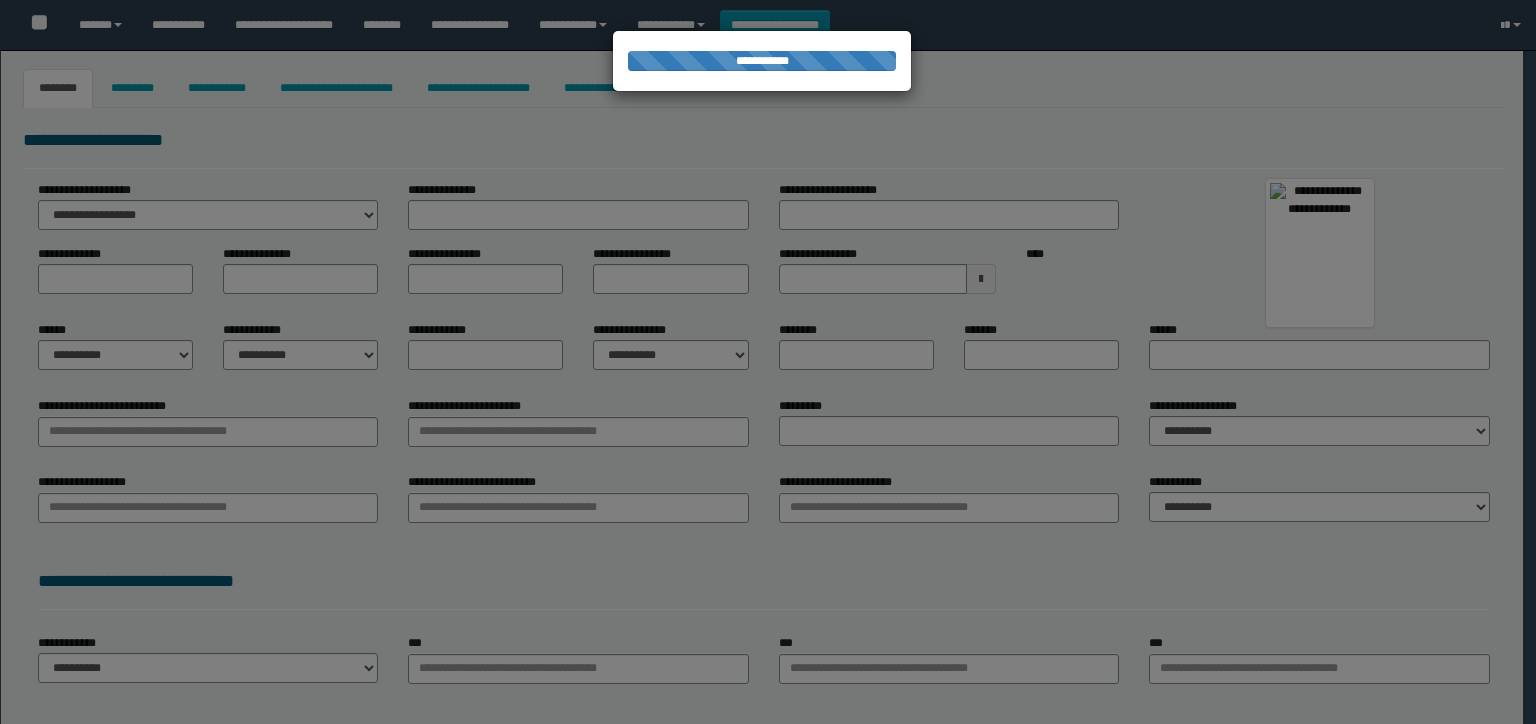 scroll, scrollTop: 0, scrollLeft: 0, axis: both 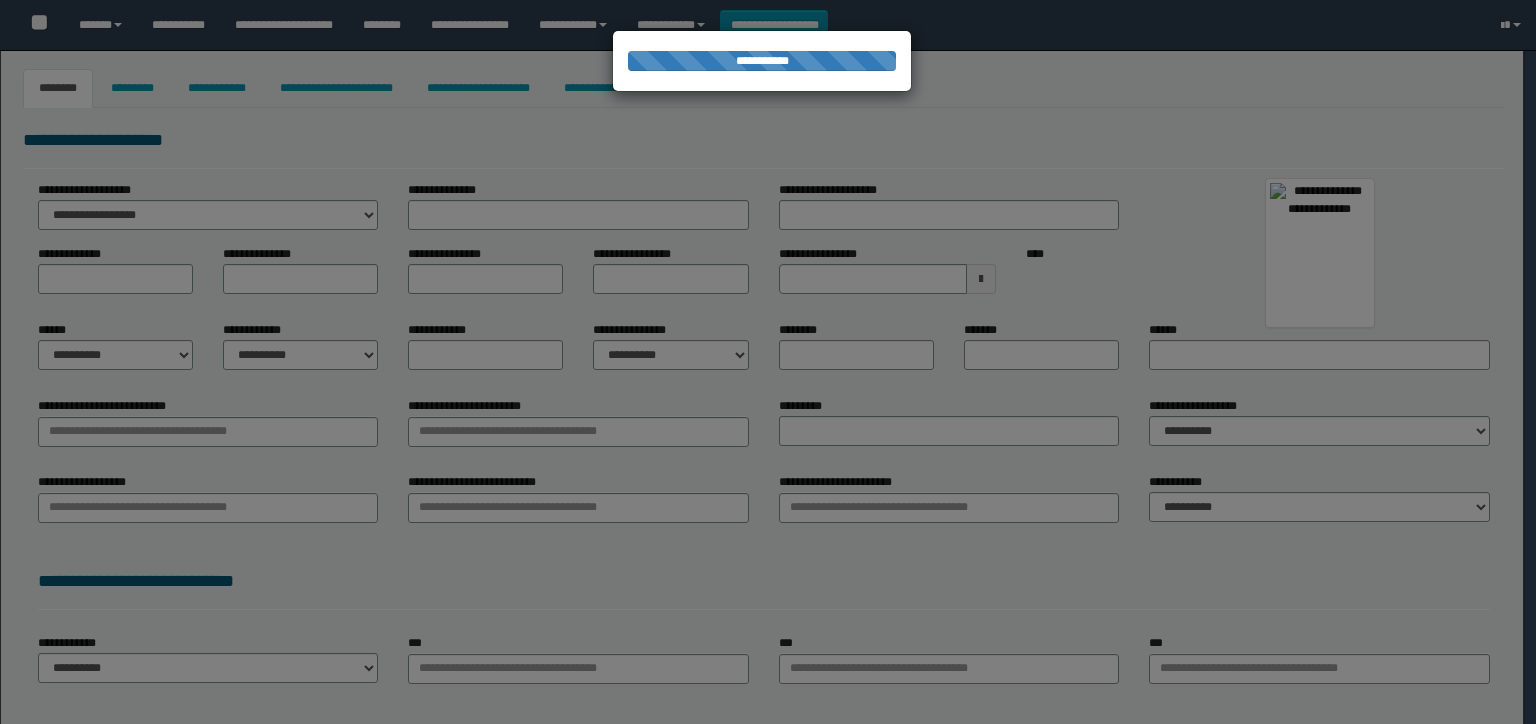 type on "**********" 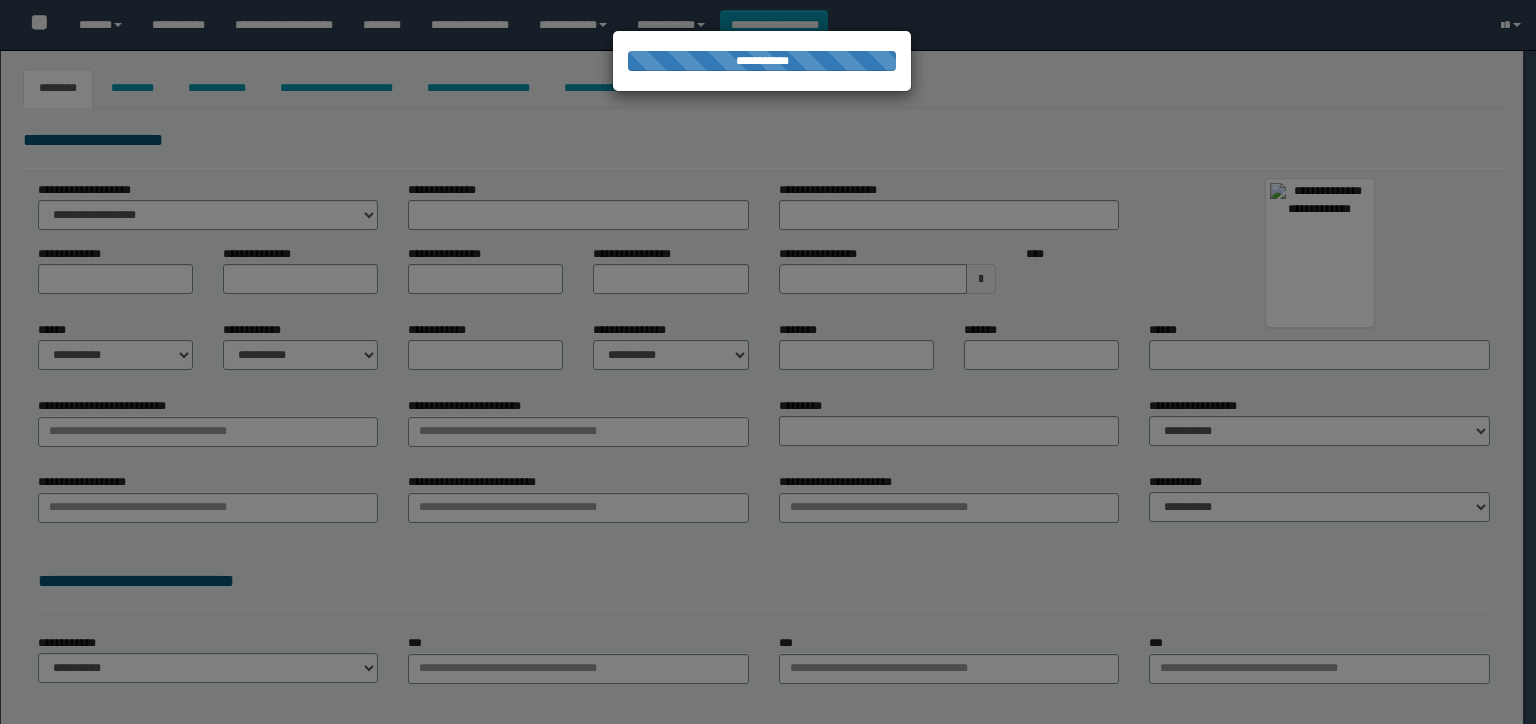 select on "*" 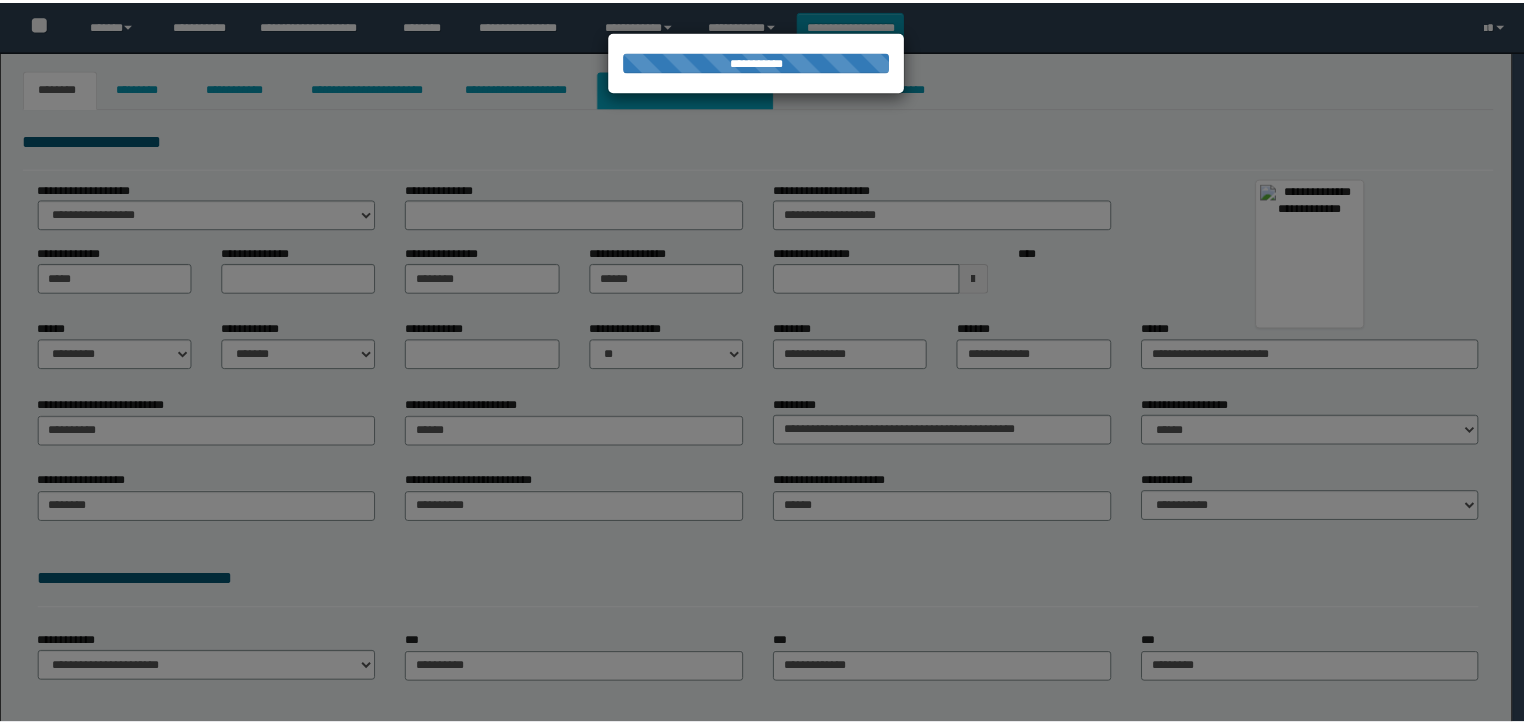 scroll, scrollTop: 0, scrollLeft: 0, axis: both 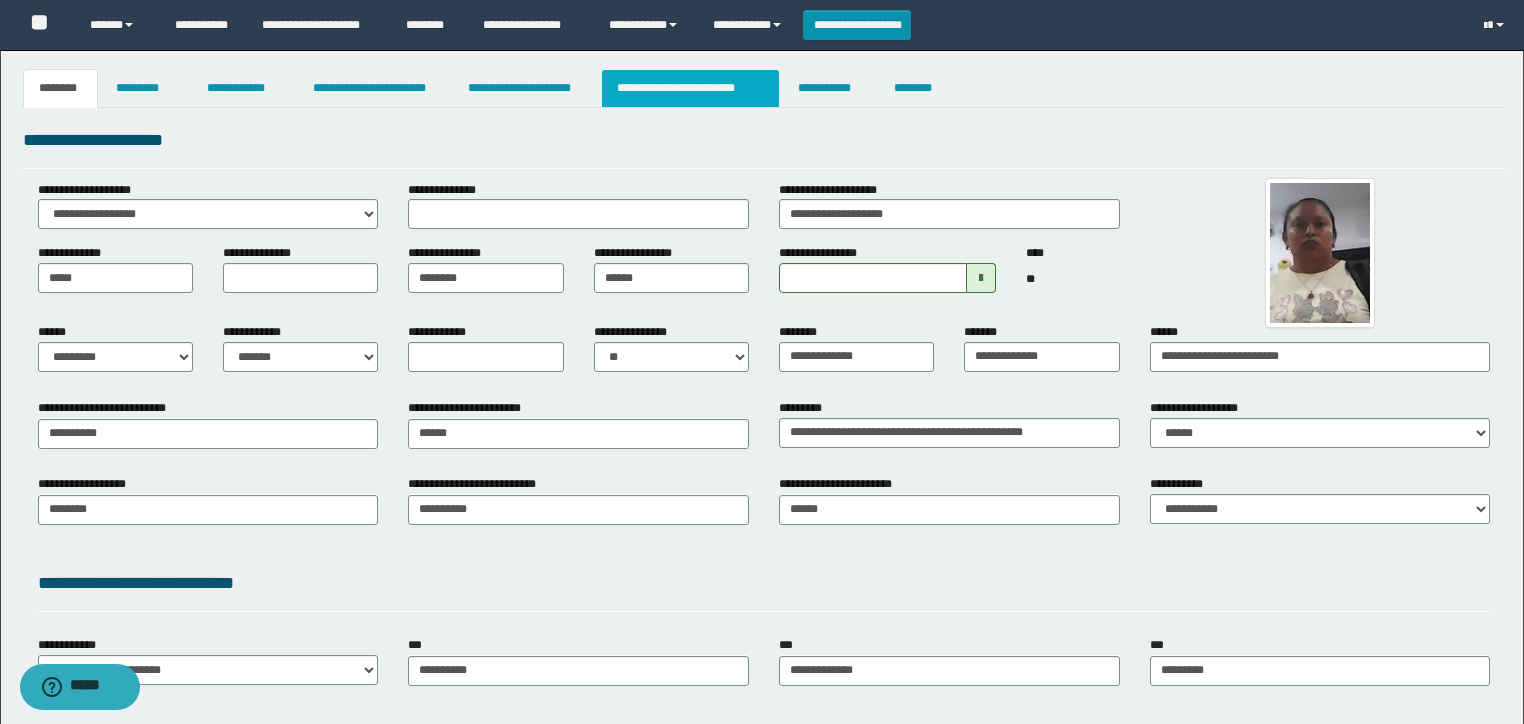 click on "**********" at bounding box center (690, 88) 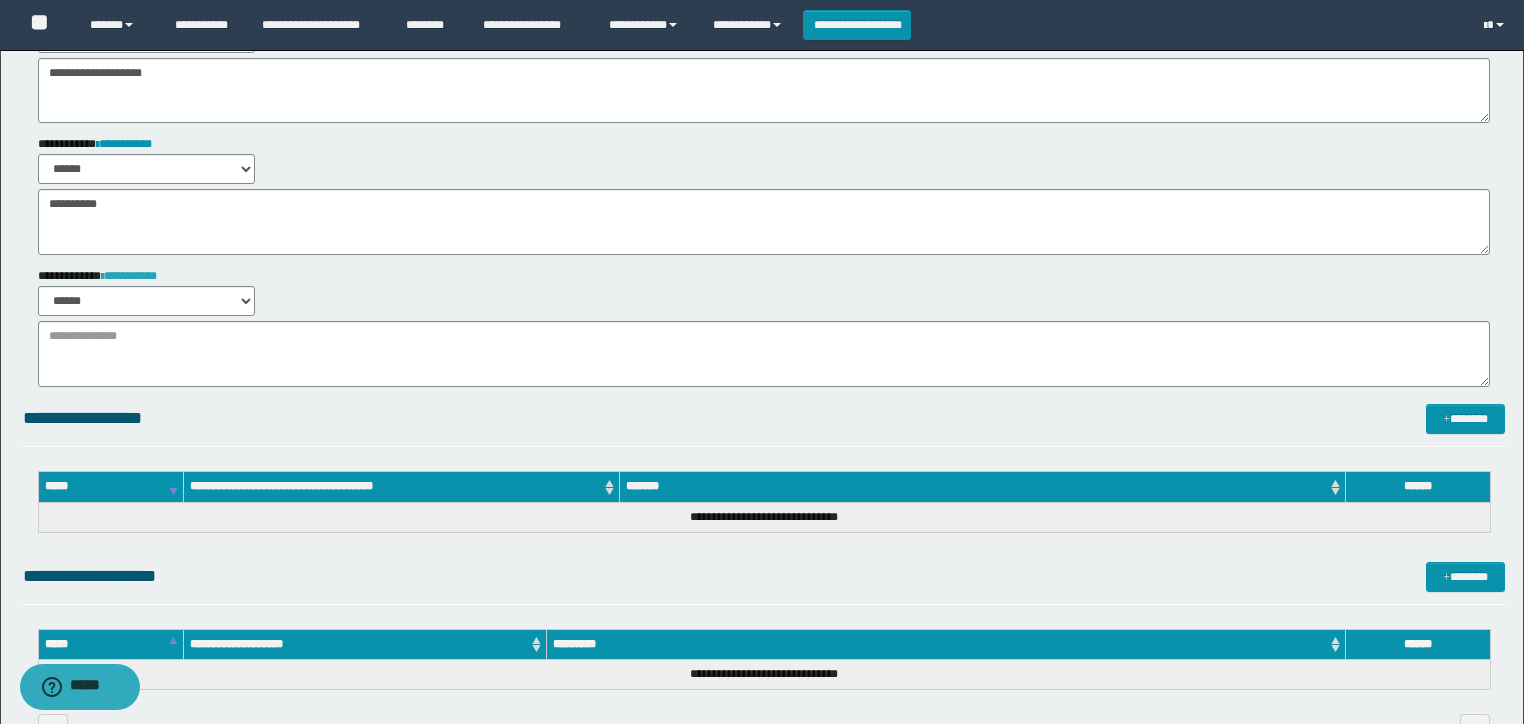 scroll, scrollTop: 320, scrollLeft: 0, axis: vertical 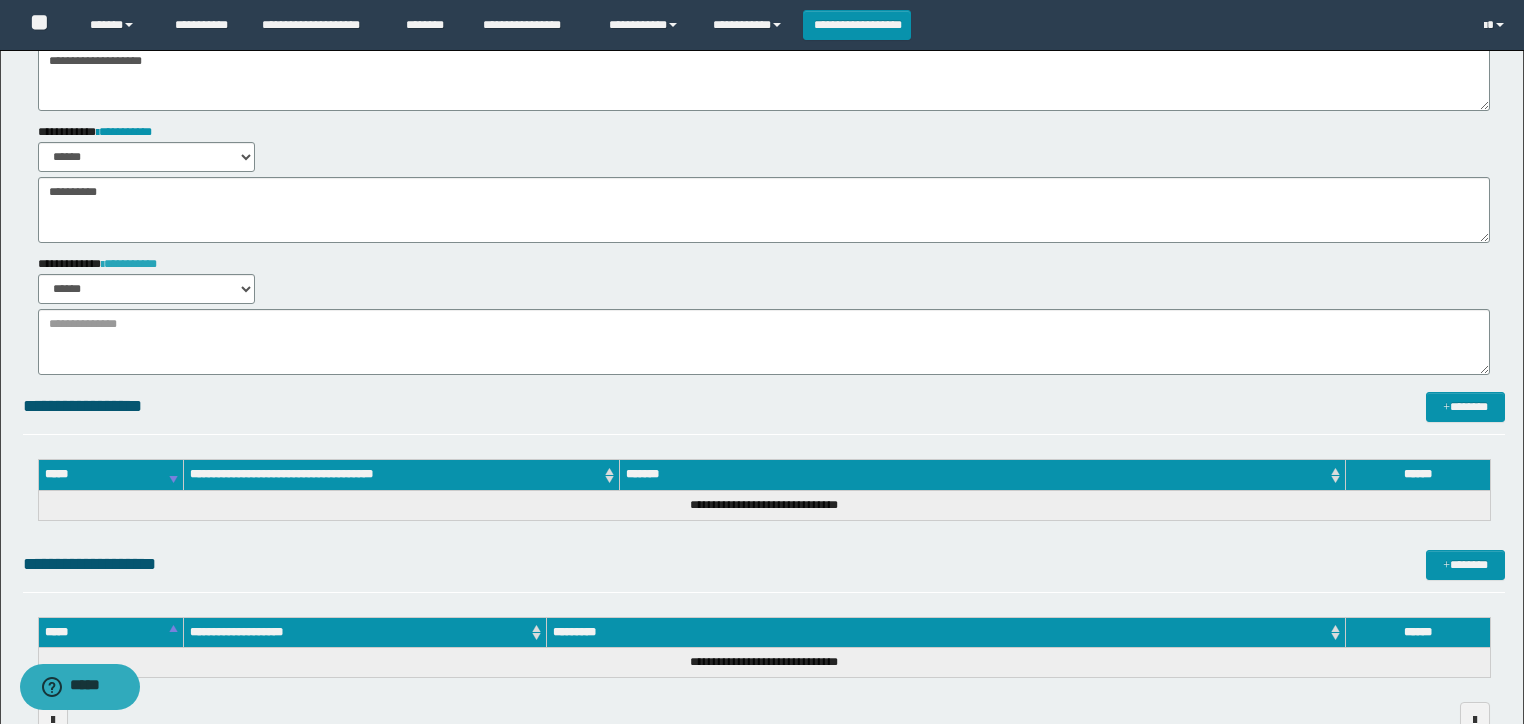 click on "**********" at bounding box center [129, 264] 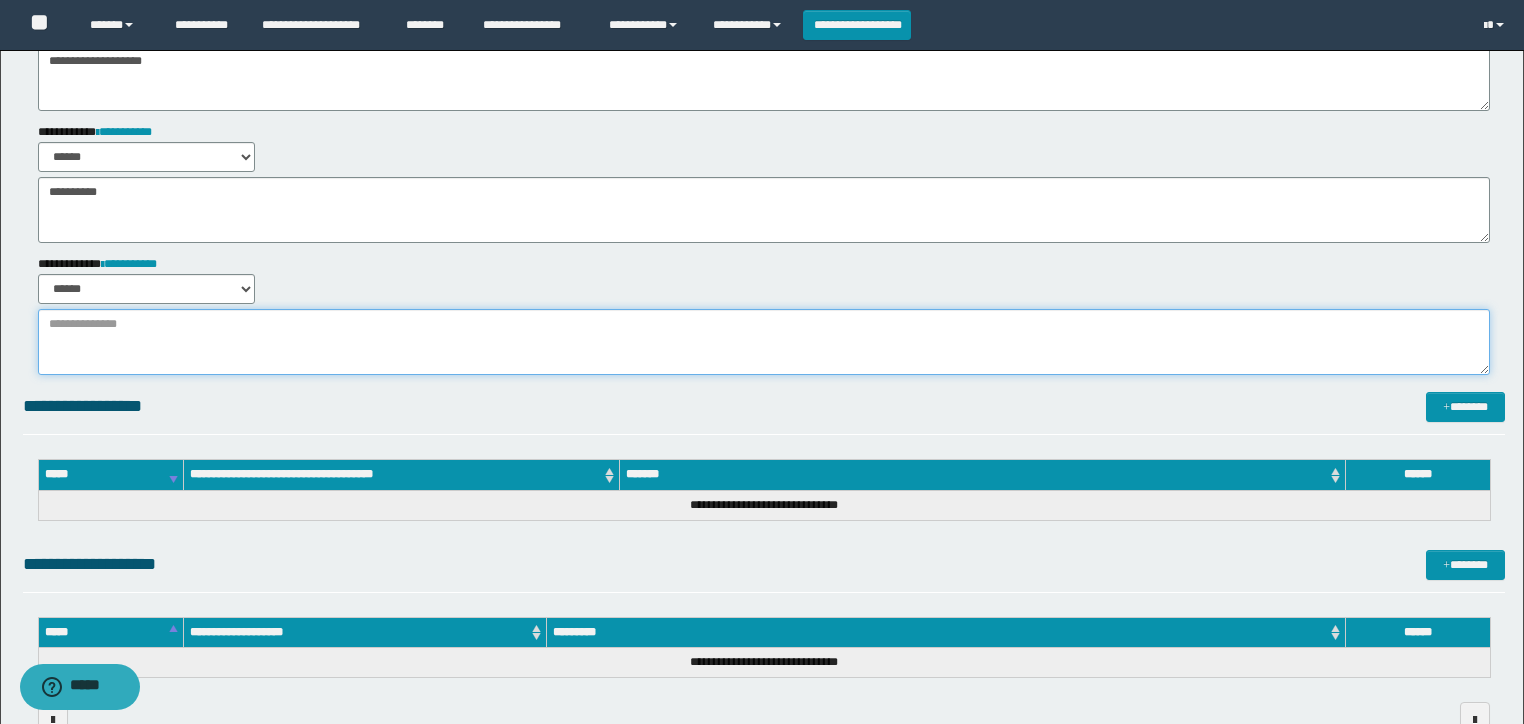 paste on "**********" 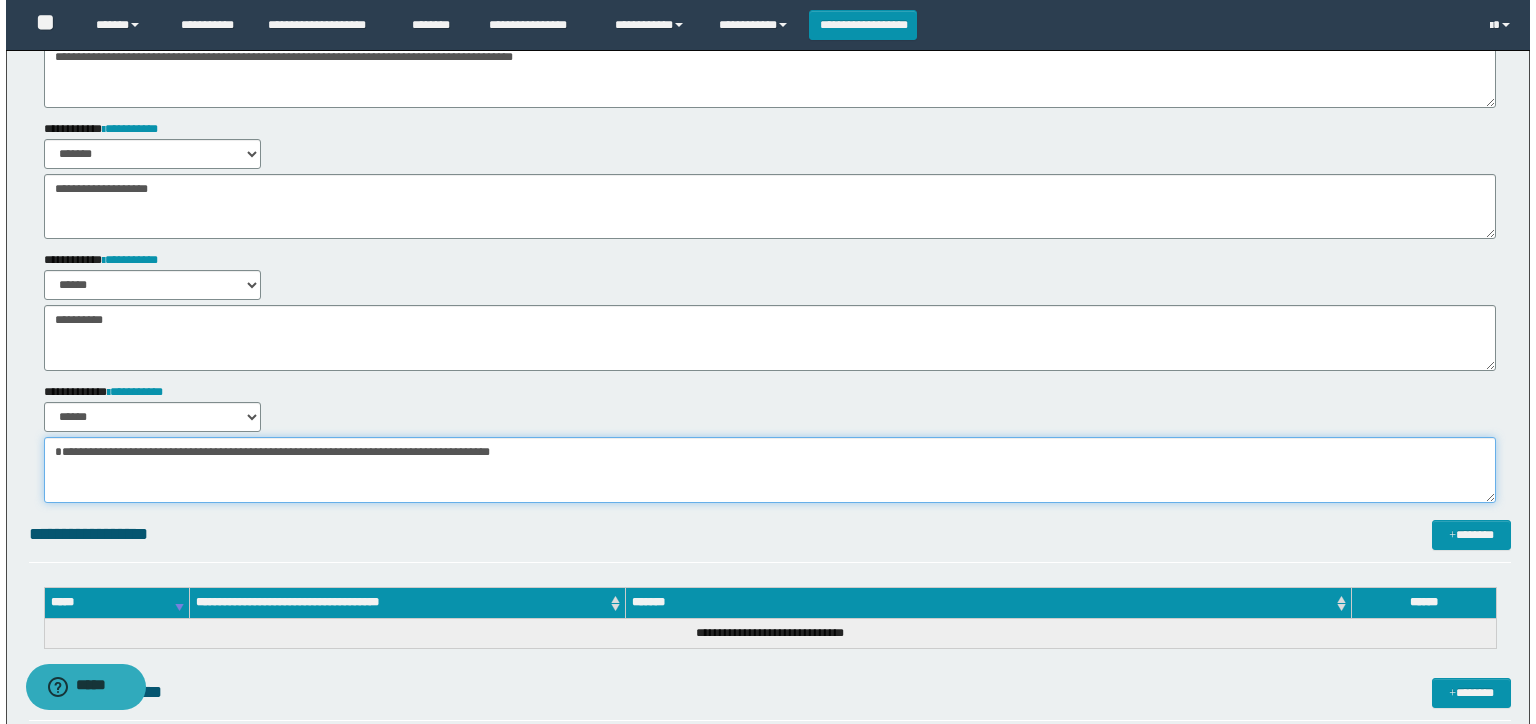 scroll, scrollTop: 0, scrollLeft: 0, axis: both 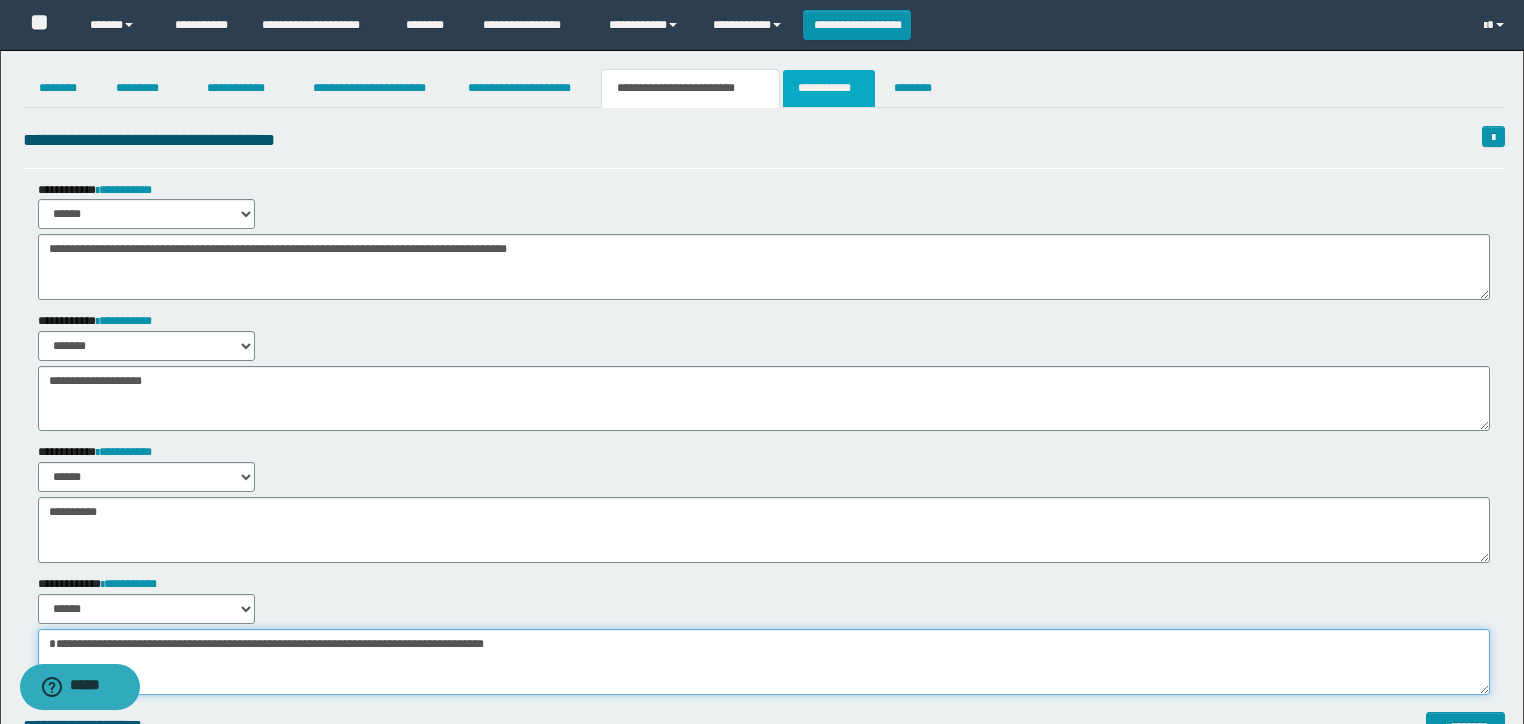 type on "**********" 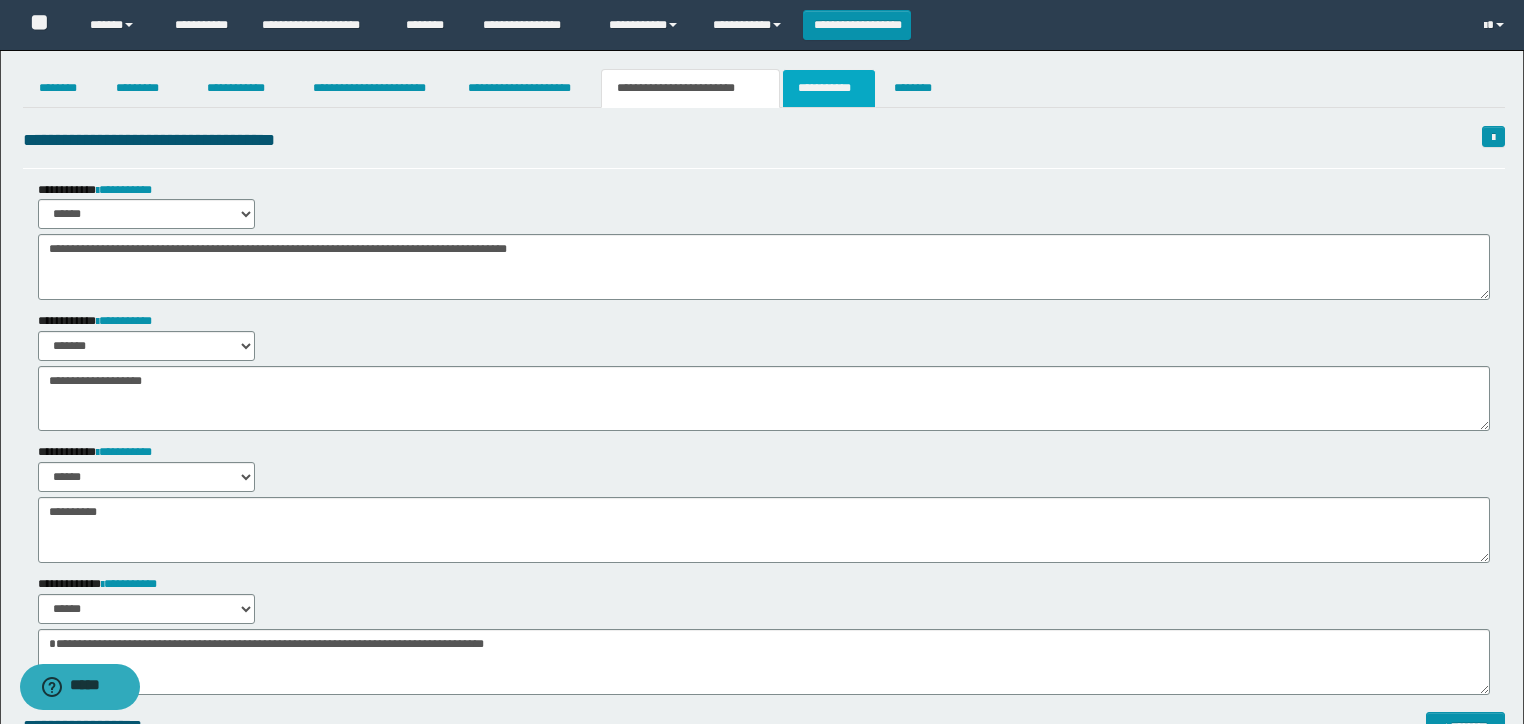 click on "**********" at bounding box center (829, 88) 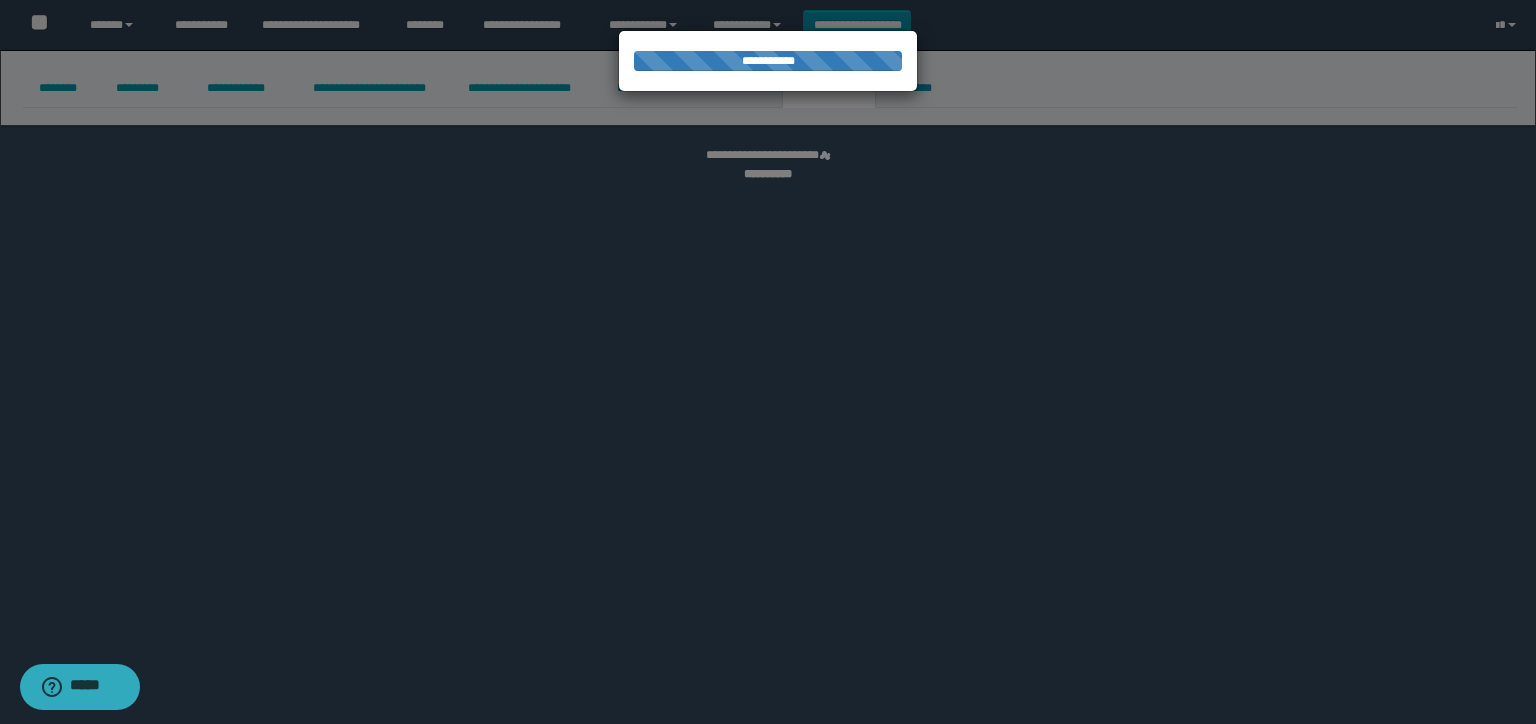 select on "****" 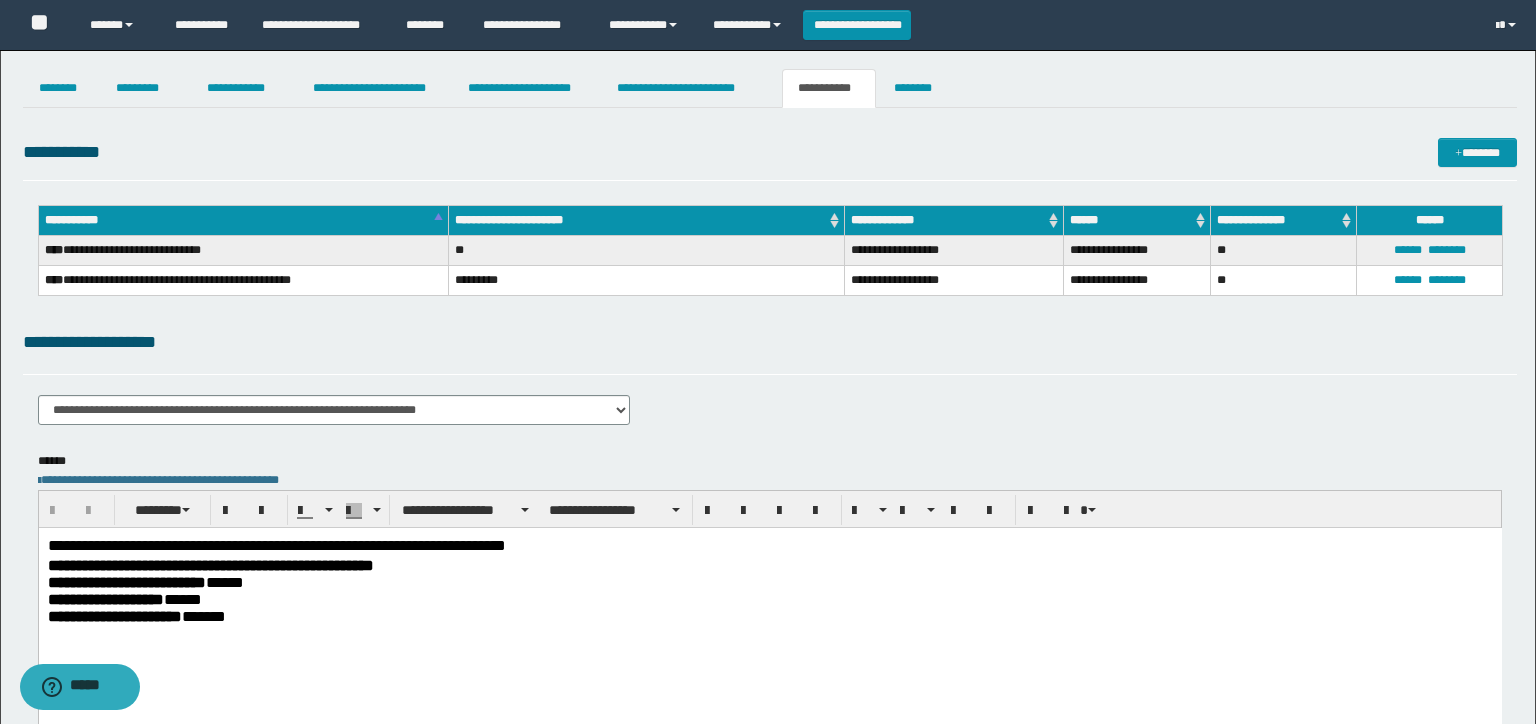 scroll, scrollTop: 0, scrollLeft: 0, axis: both 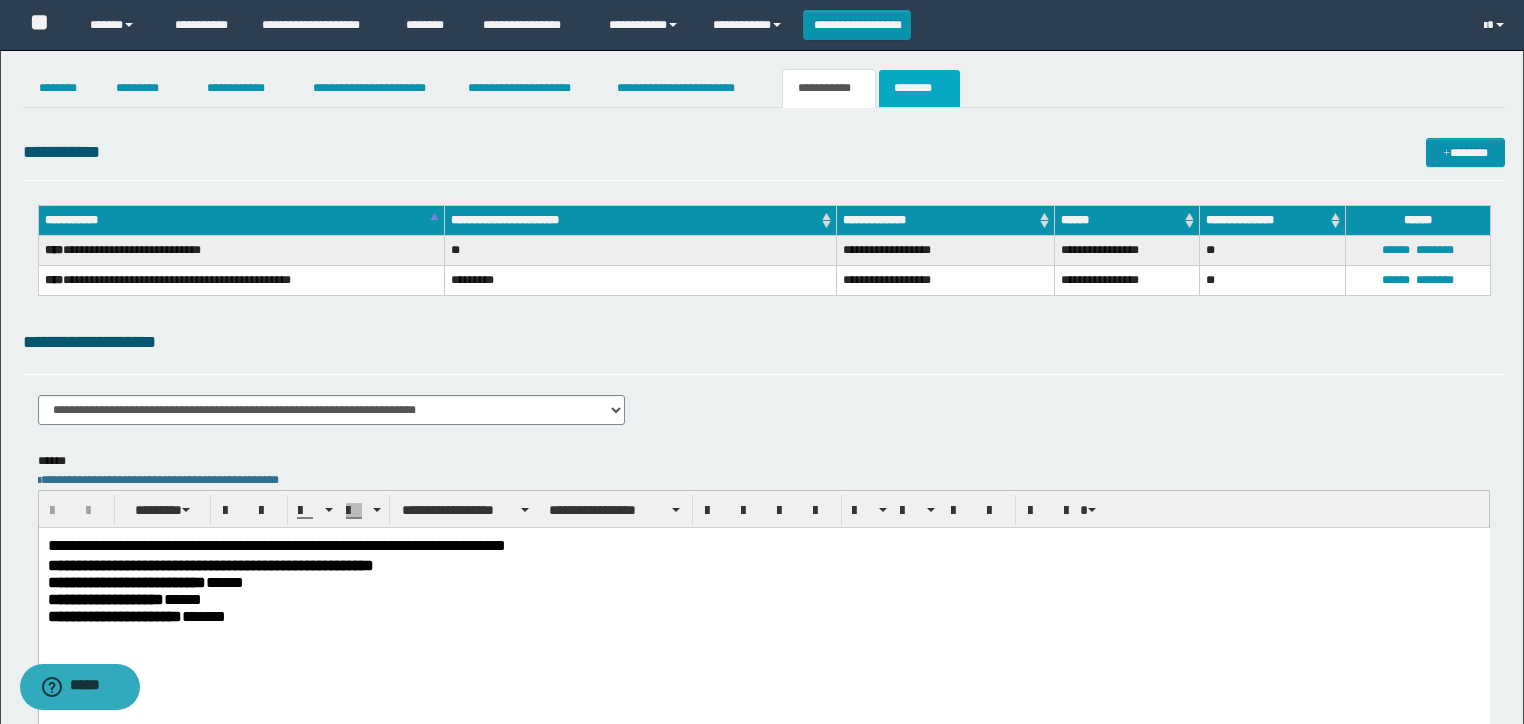 click on "********" at bounding box center (919, 88) 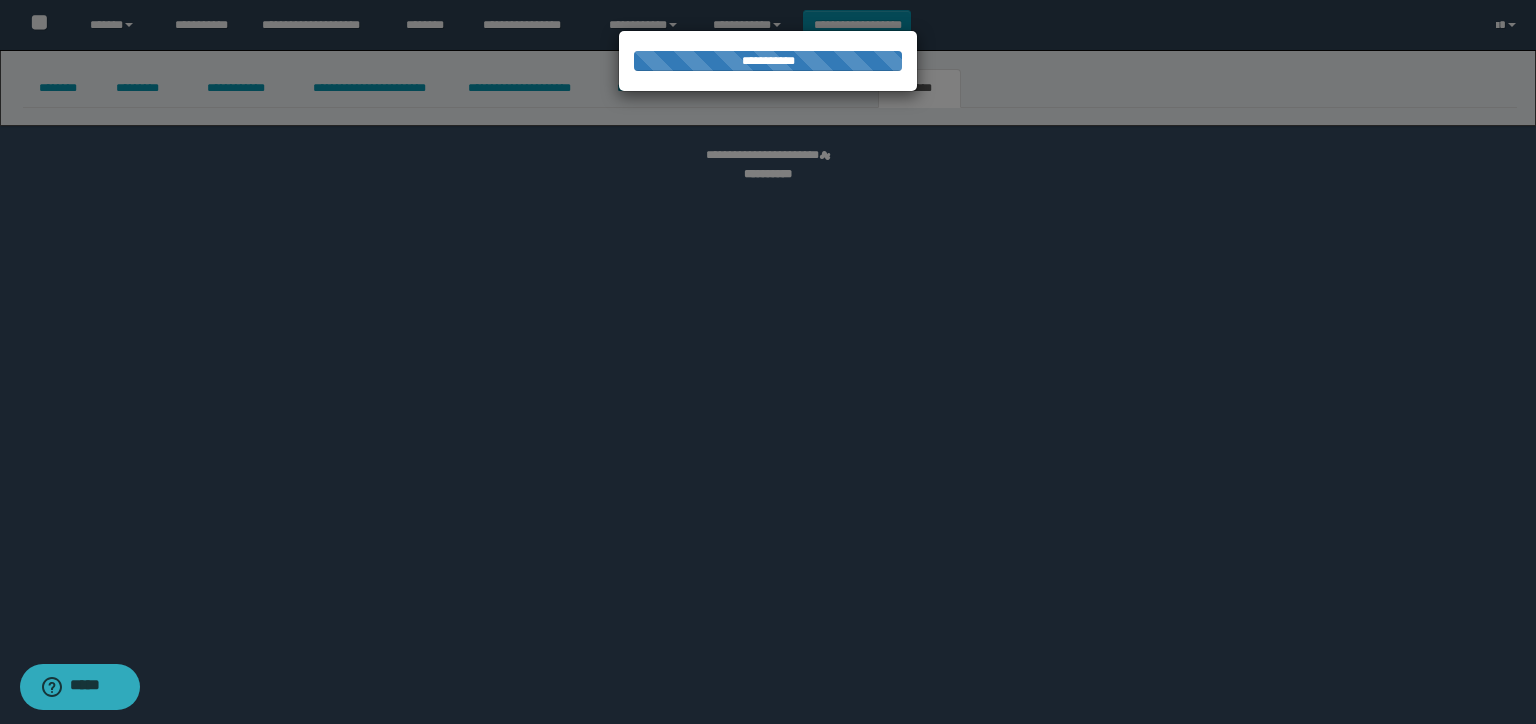select on "****" 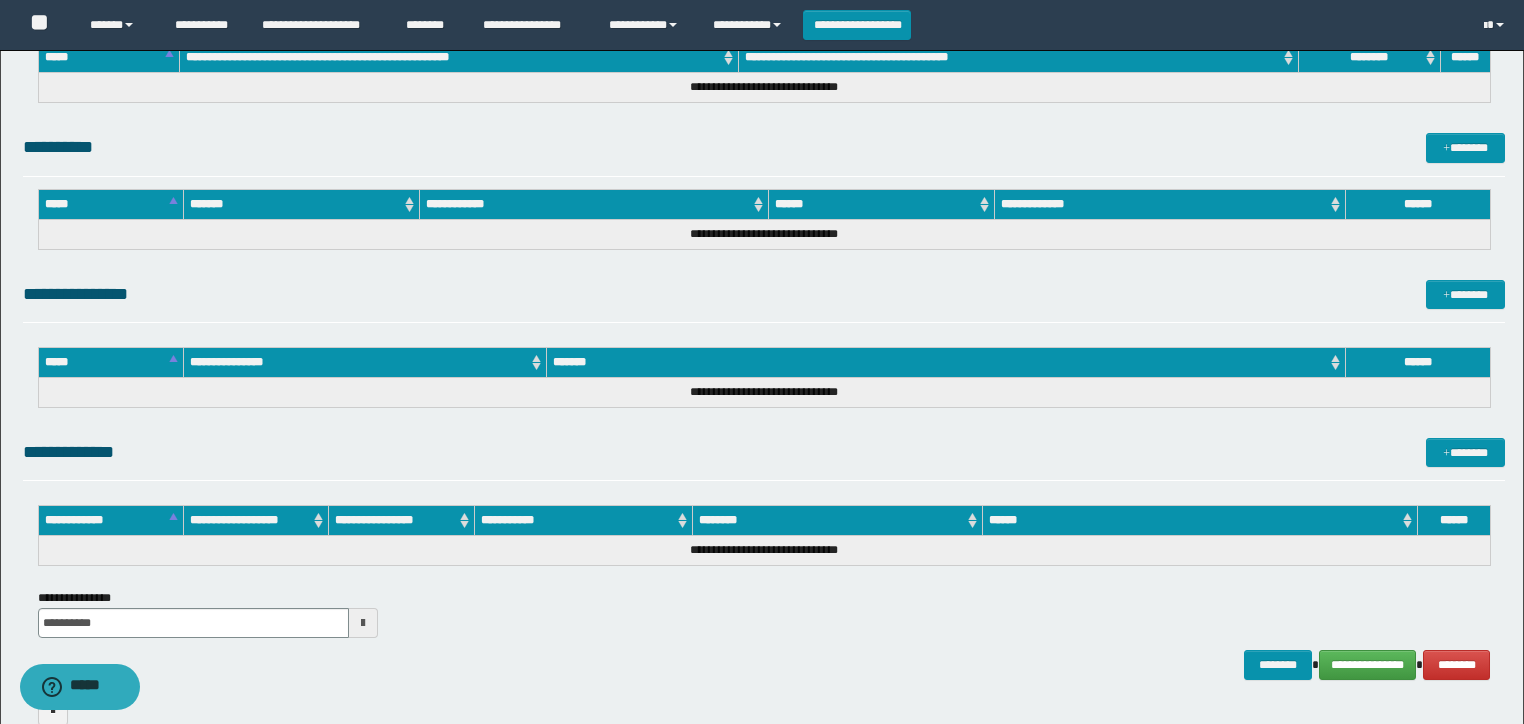 scroll, scrollTop: 1440, scrollLeft: 0, axis: vertical 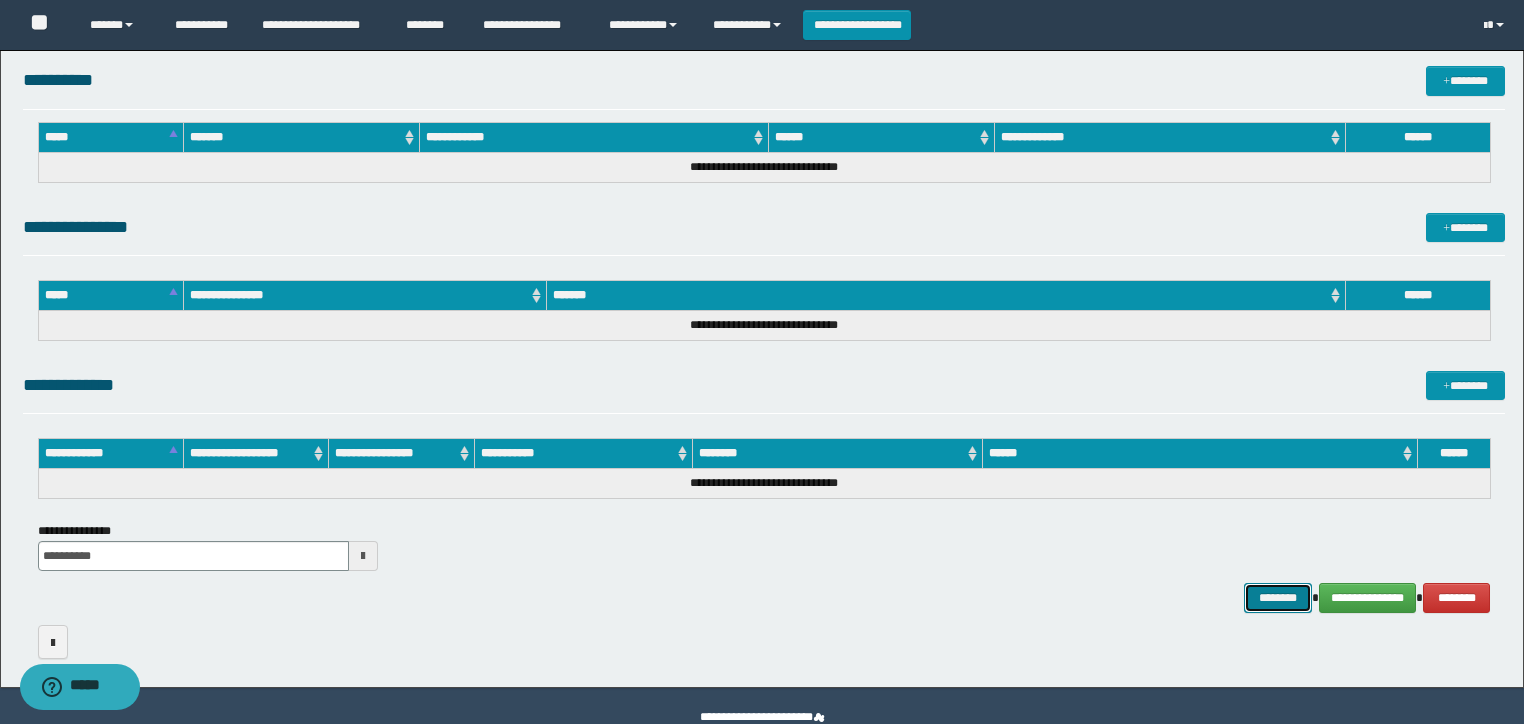 click on "********" at bounding box center (1277, 598) 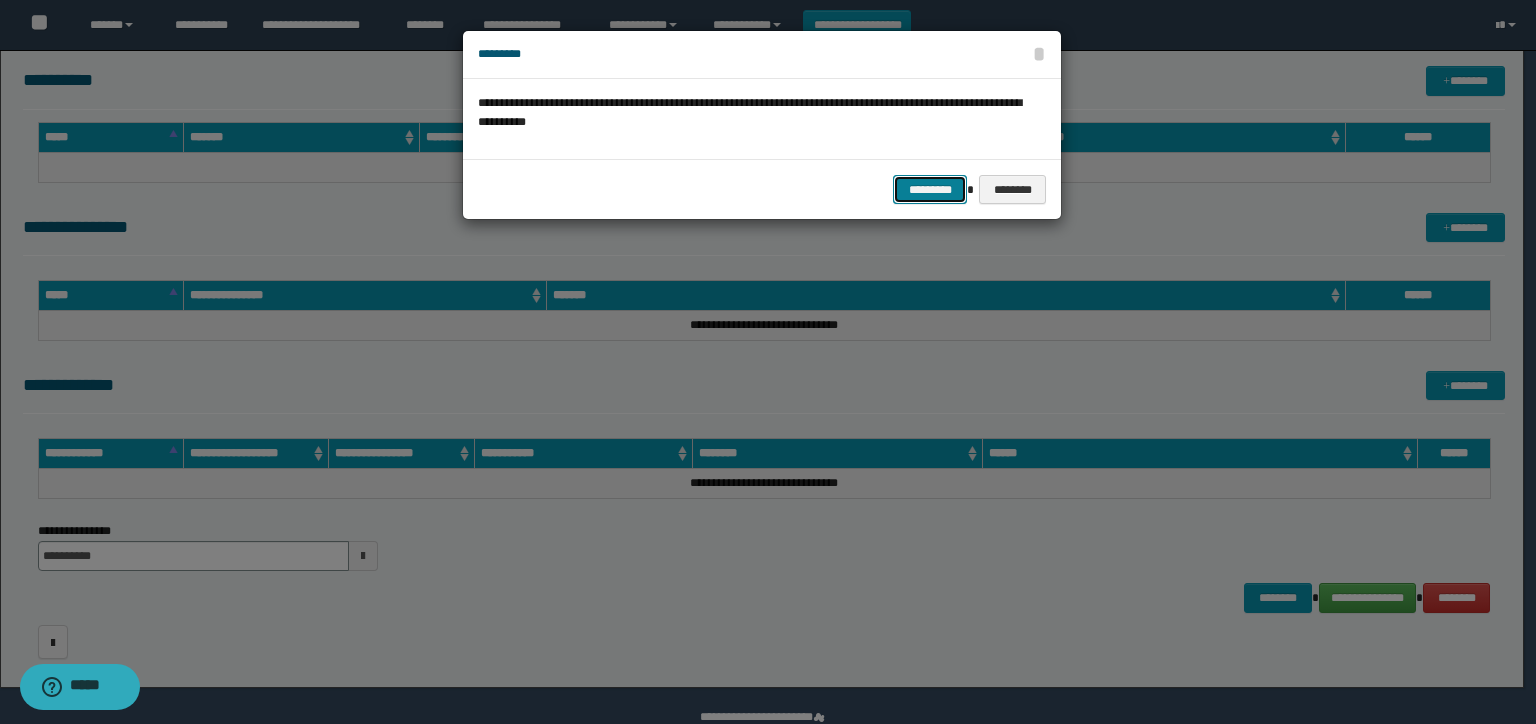 click on "*********" at bounding box center (930, 190) 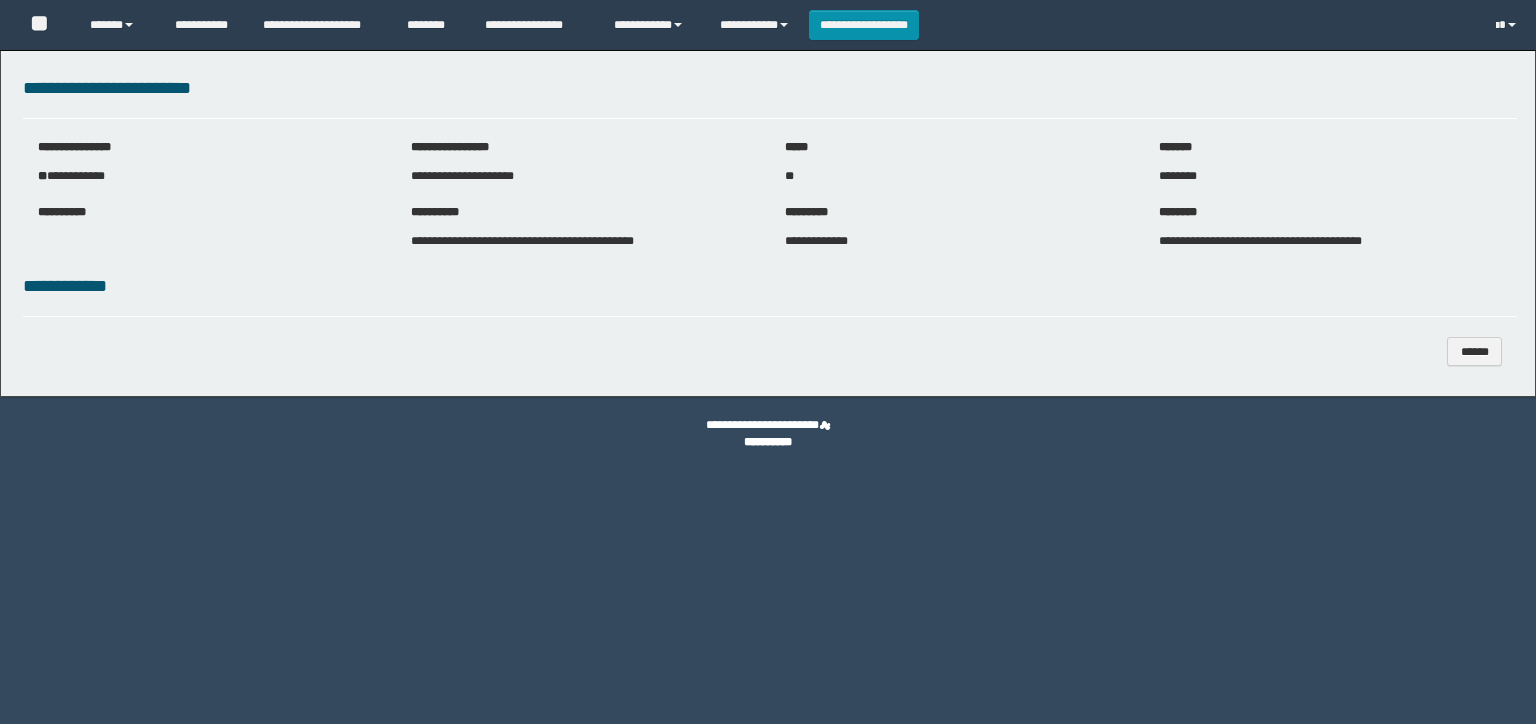 scroll, scrollTop: 0, scrollLeft: 0, axis: both 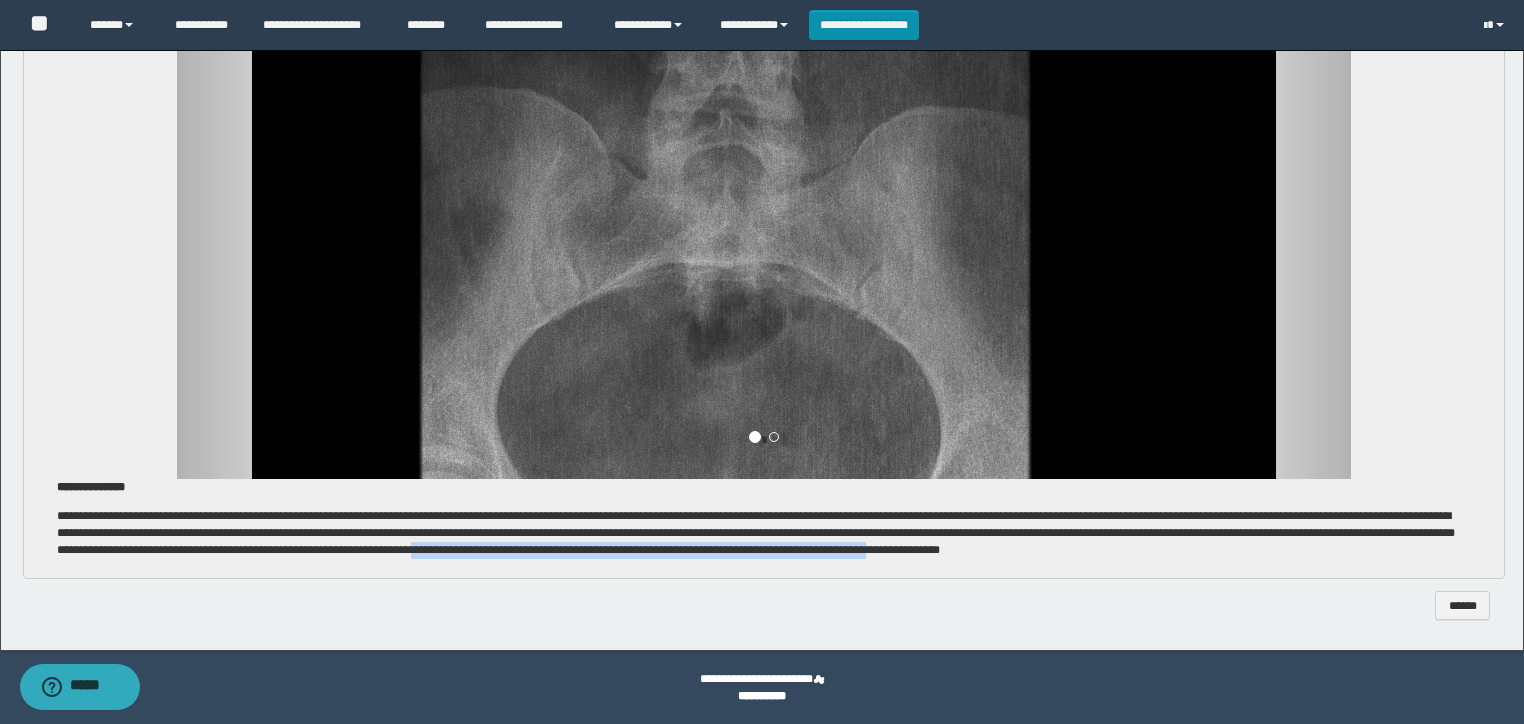 drag, startPoint x: 910, startPoint y: 546, endPoint x: 1370, endPoint y: 555, distance: 460.08804 